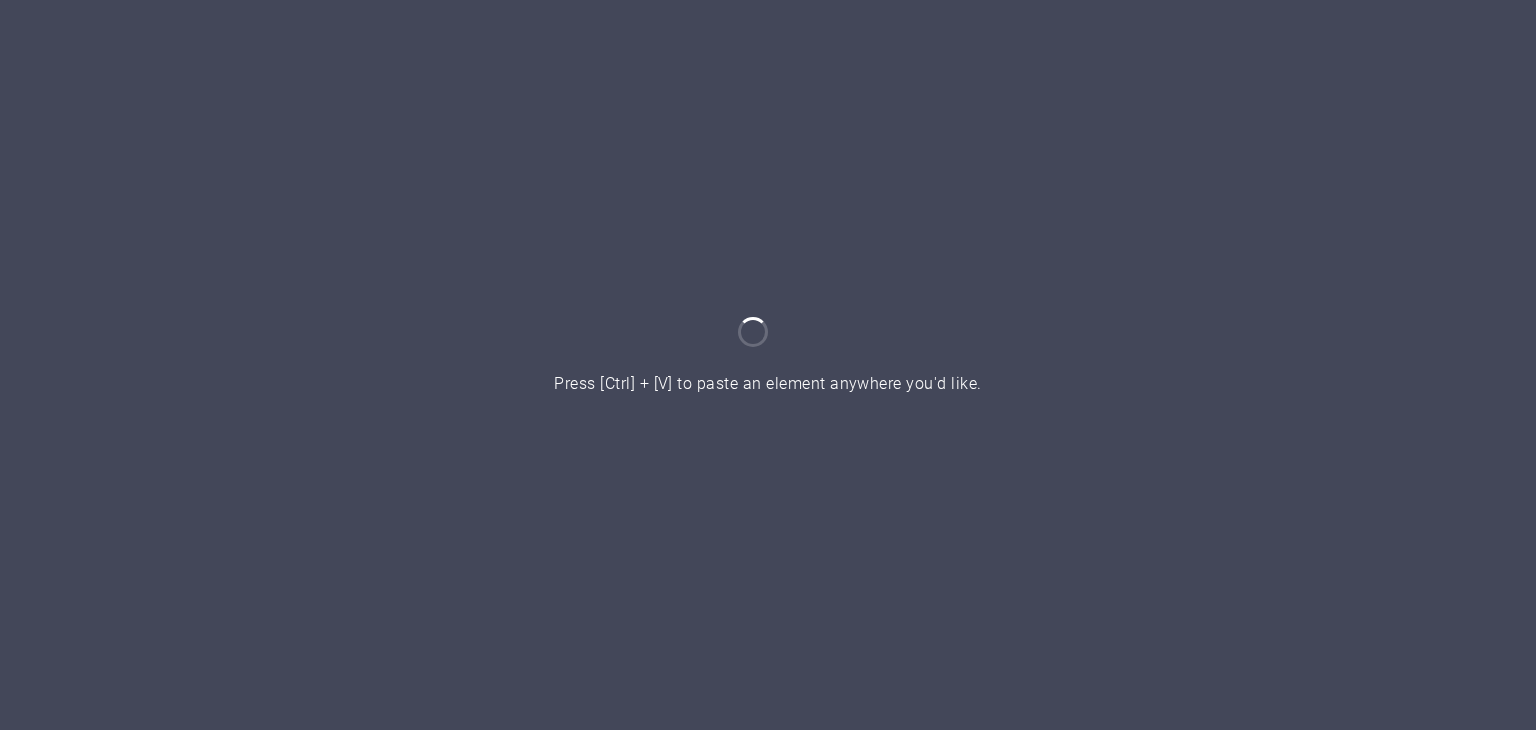 scroll, scrollTop: 0, scrollLeft: 0, axis: both 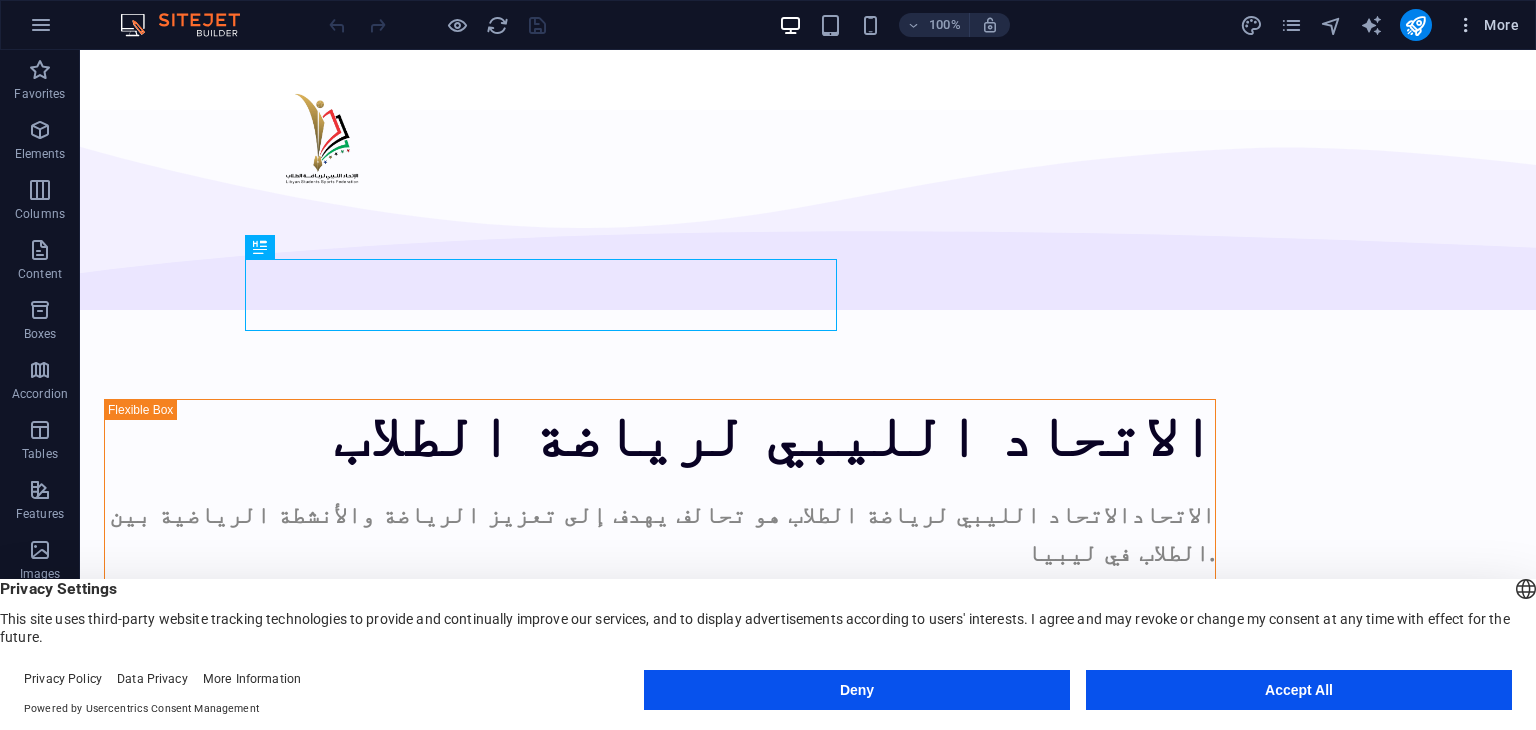 click on "More" at bounding box center [1487, 25] 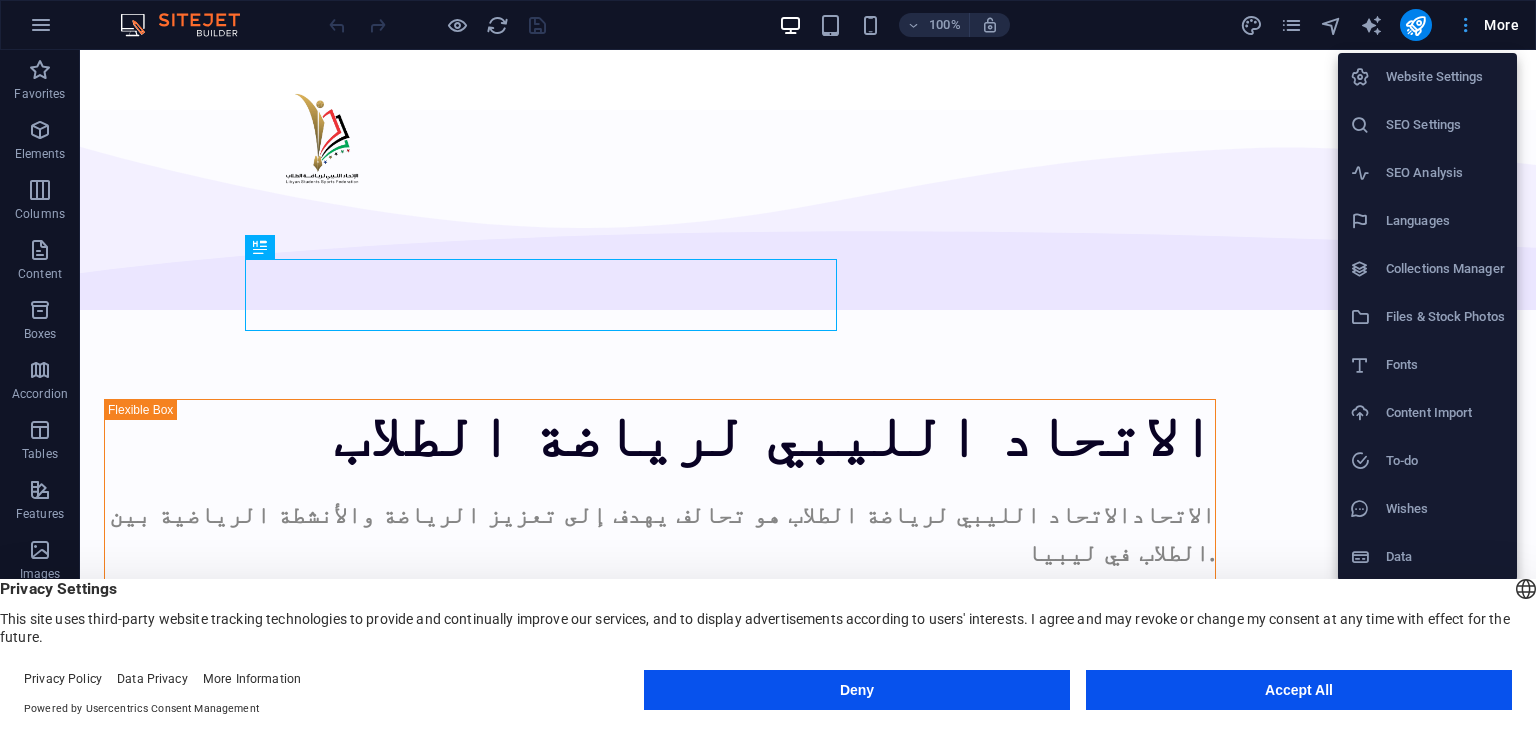 click at bounding box center [768, 365] 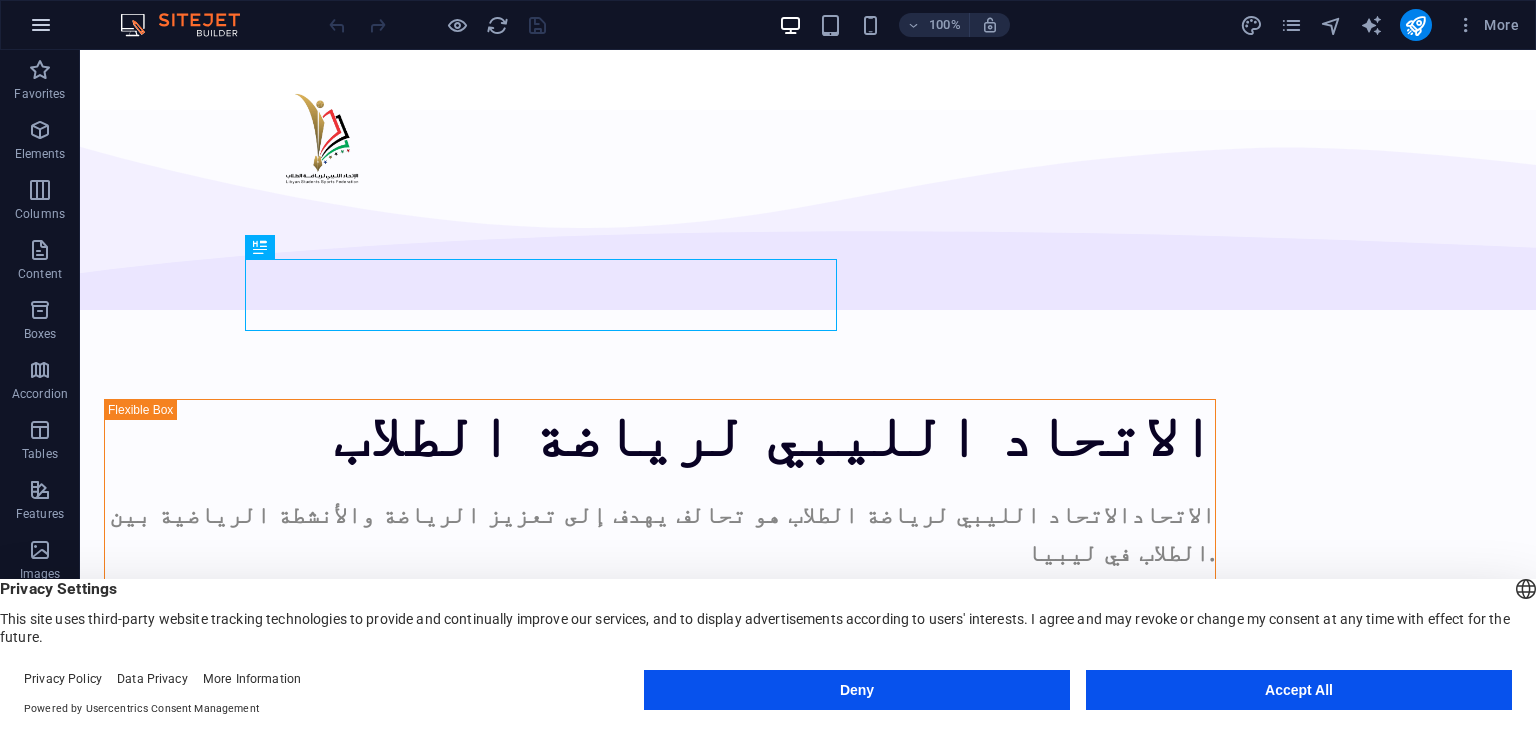 click at bounding box center [41, 25] 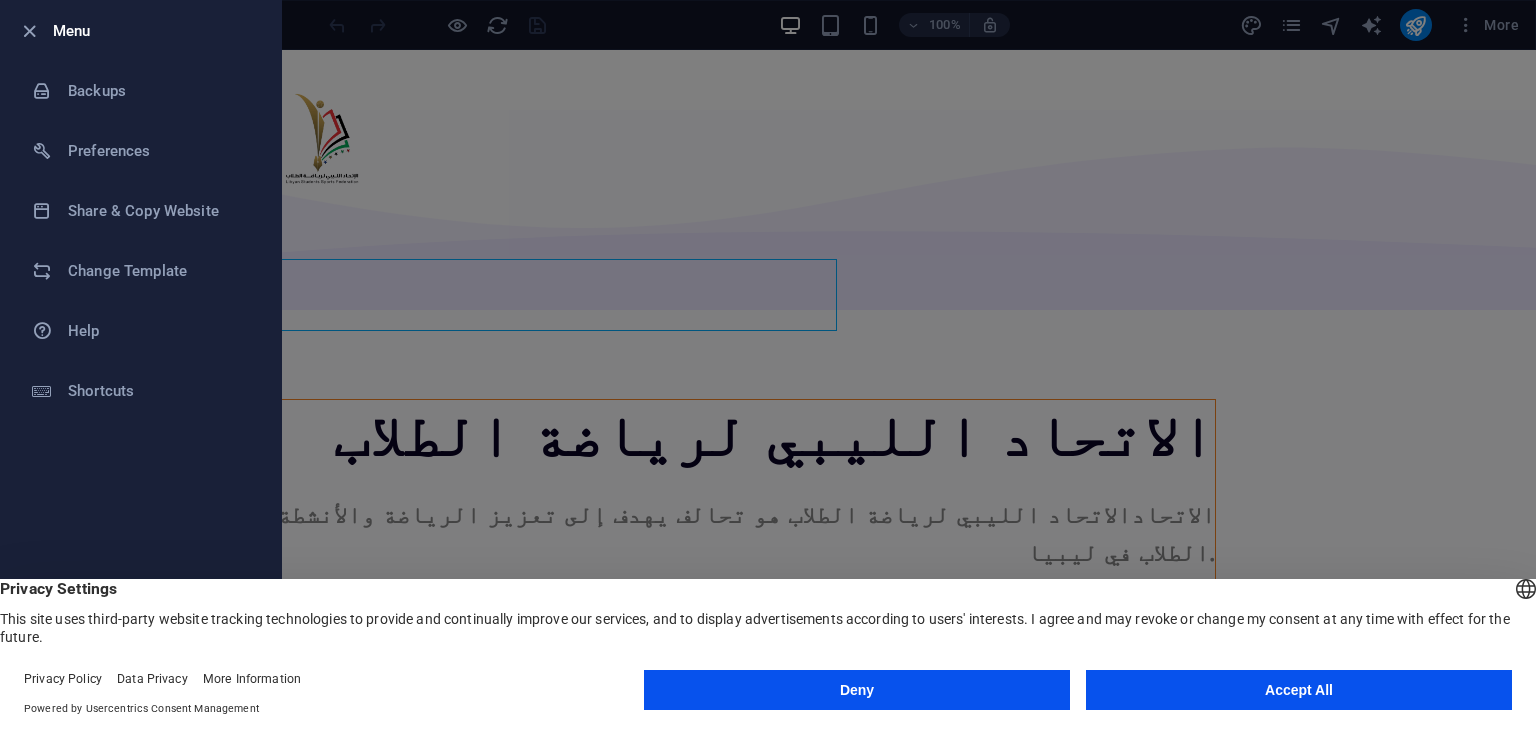 click at bounding box center (768, 365) 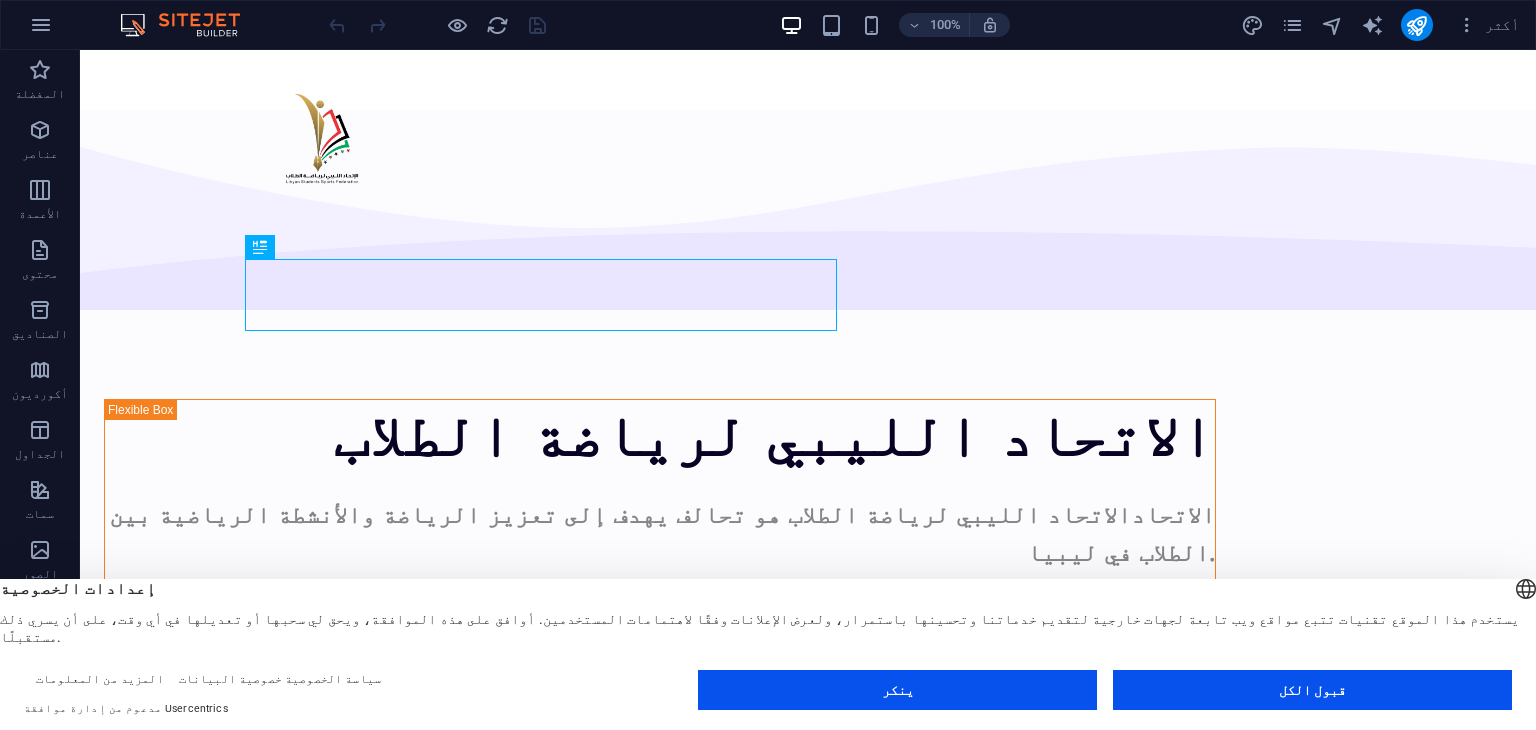 click on "100% أكثر" at bounding box center [926, 25] 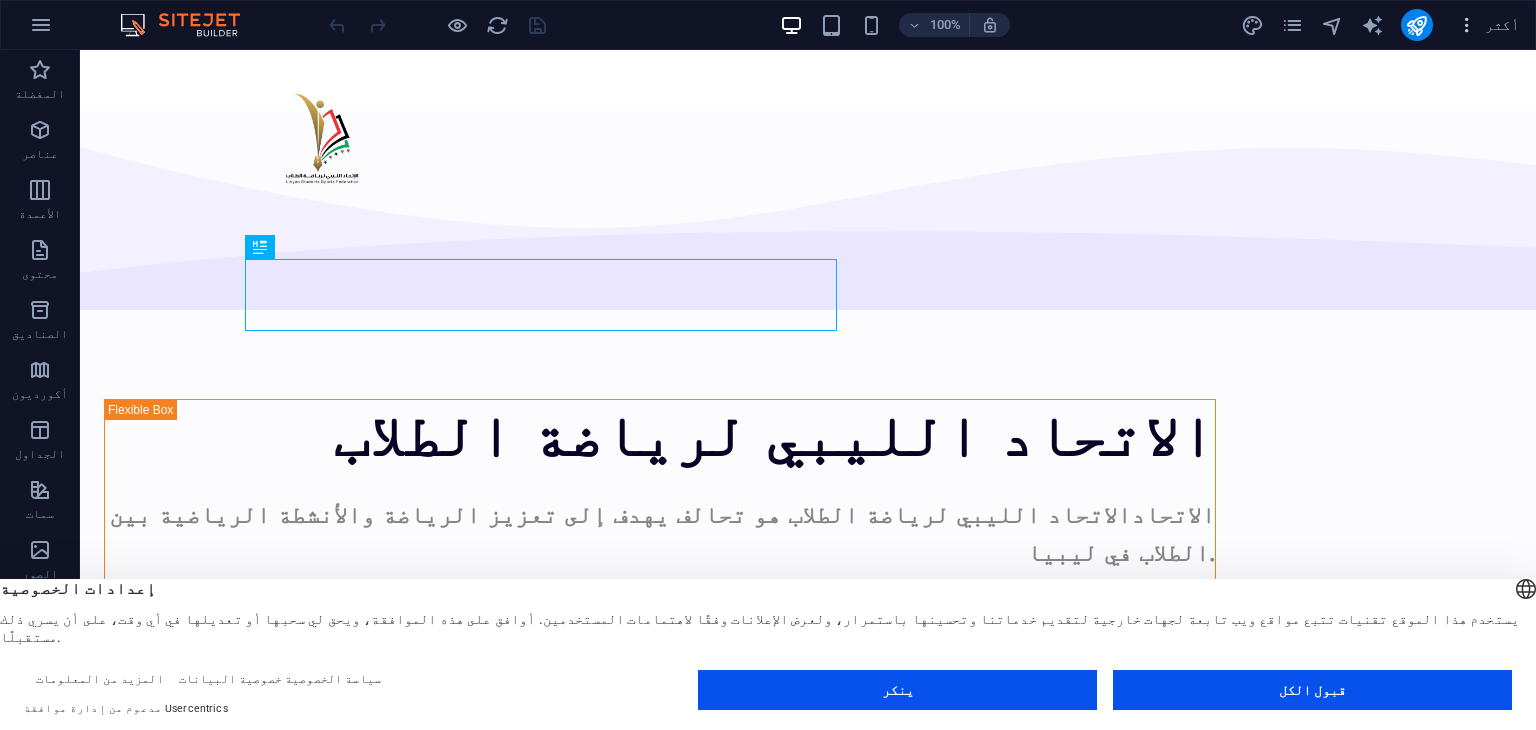 click on "أكثر" at bounding box center [1502, 25] 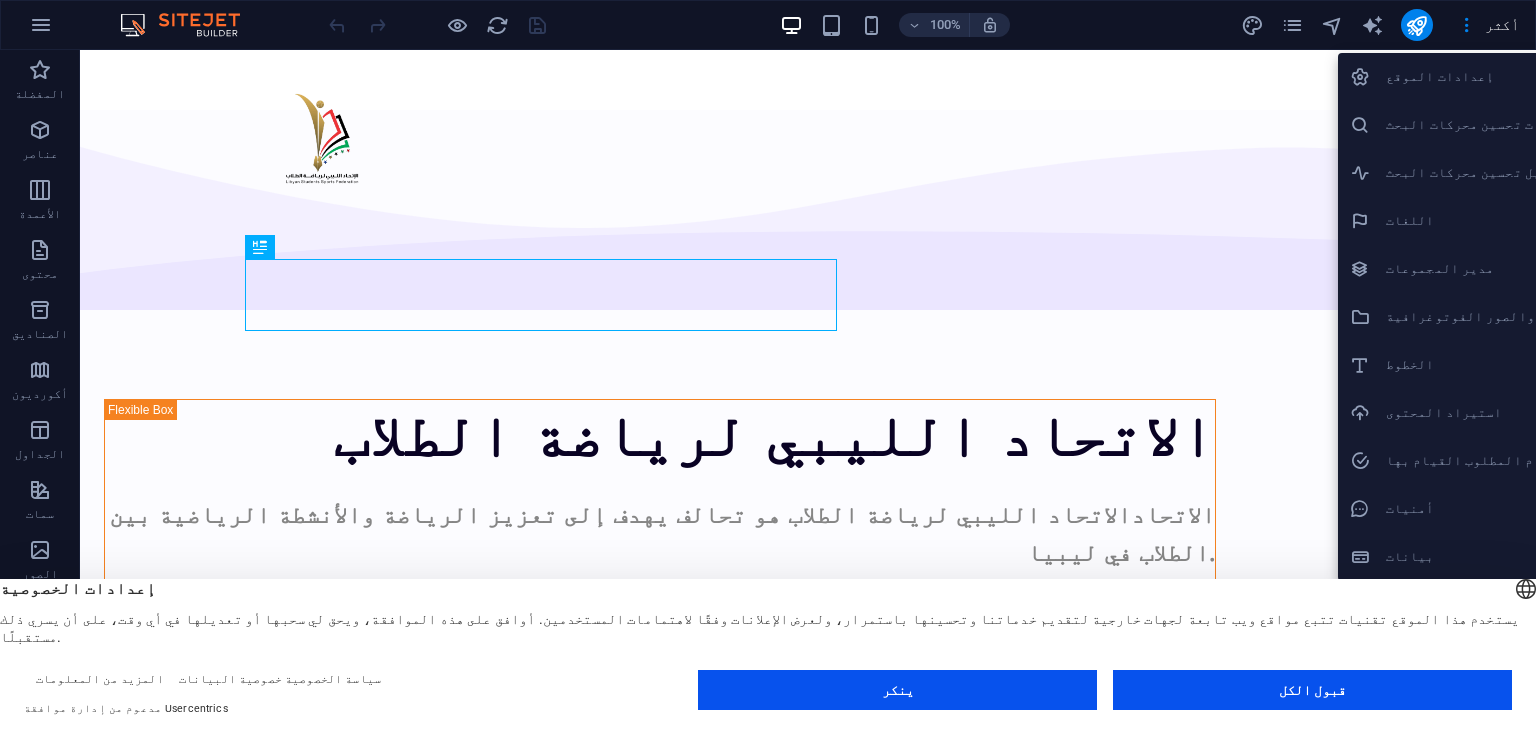 click on "قبول الكل" at bounding box center [1312, 690] 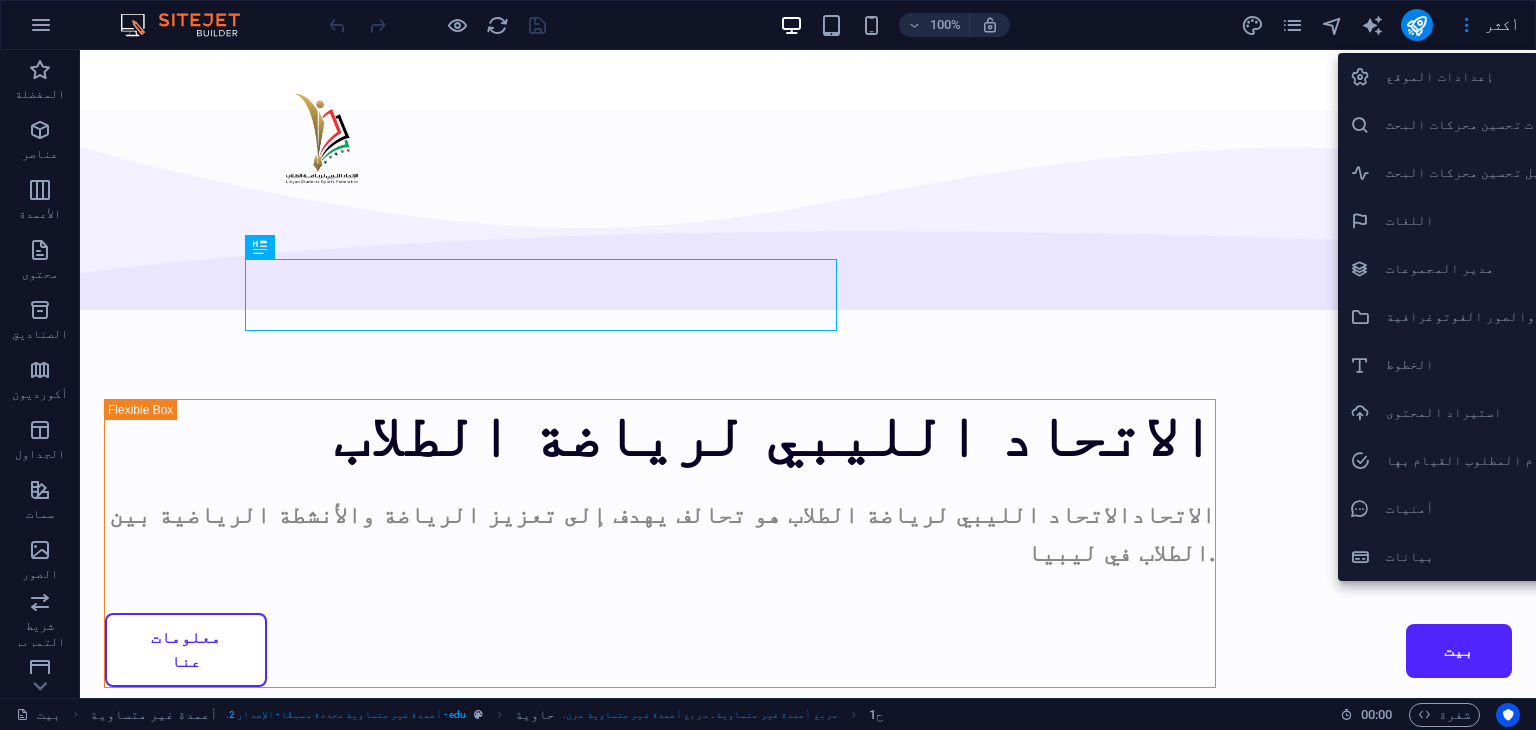 click at bounding box center (768, 365) 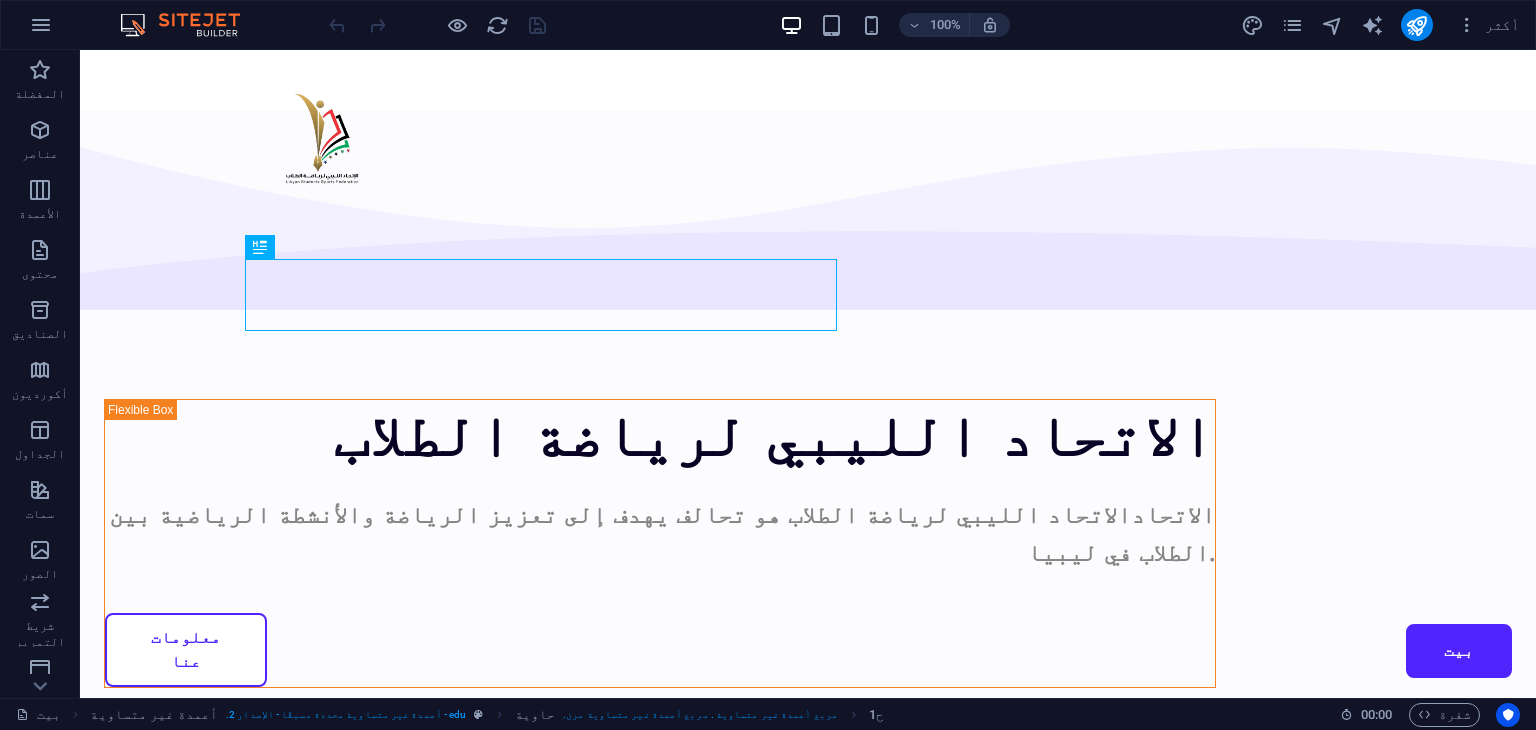 click 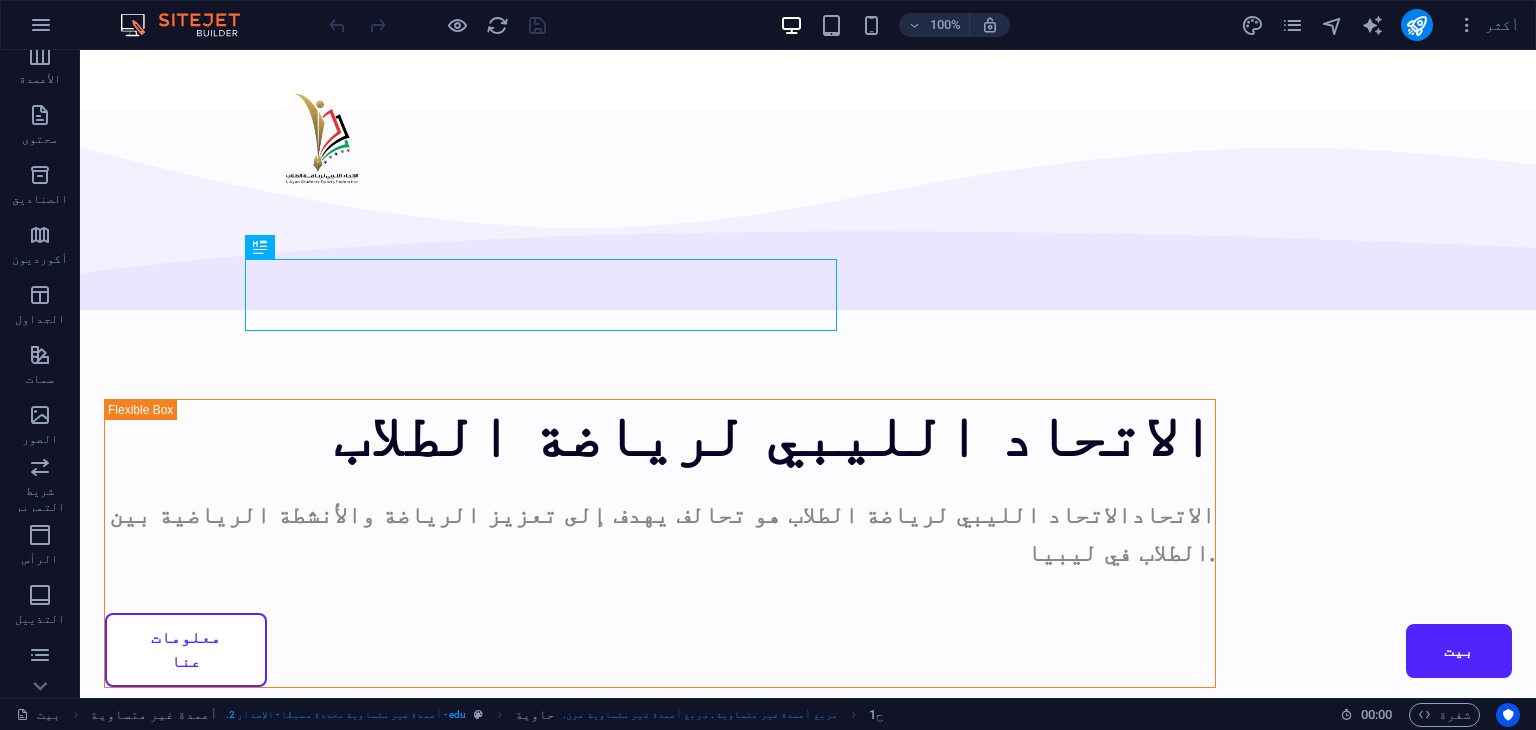 scroll, scrollTop: 252, scrollLeft: 0, axis: vertical 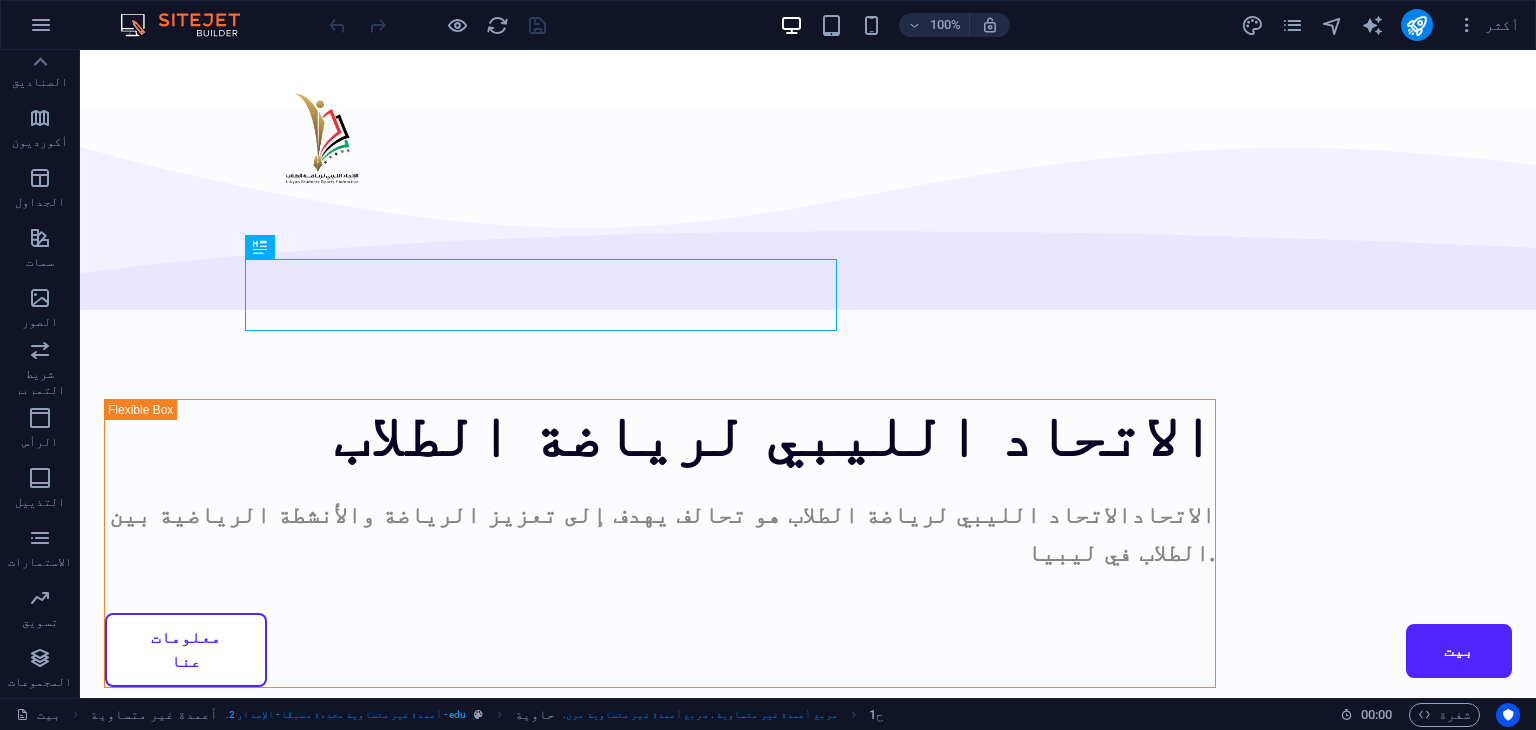 click on "المجموعات" at bounding box center (40, 682) 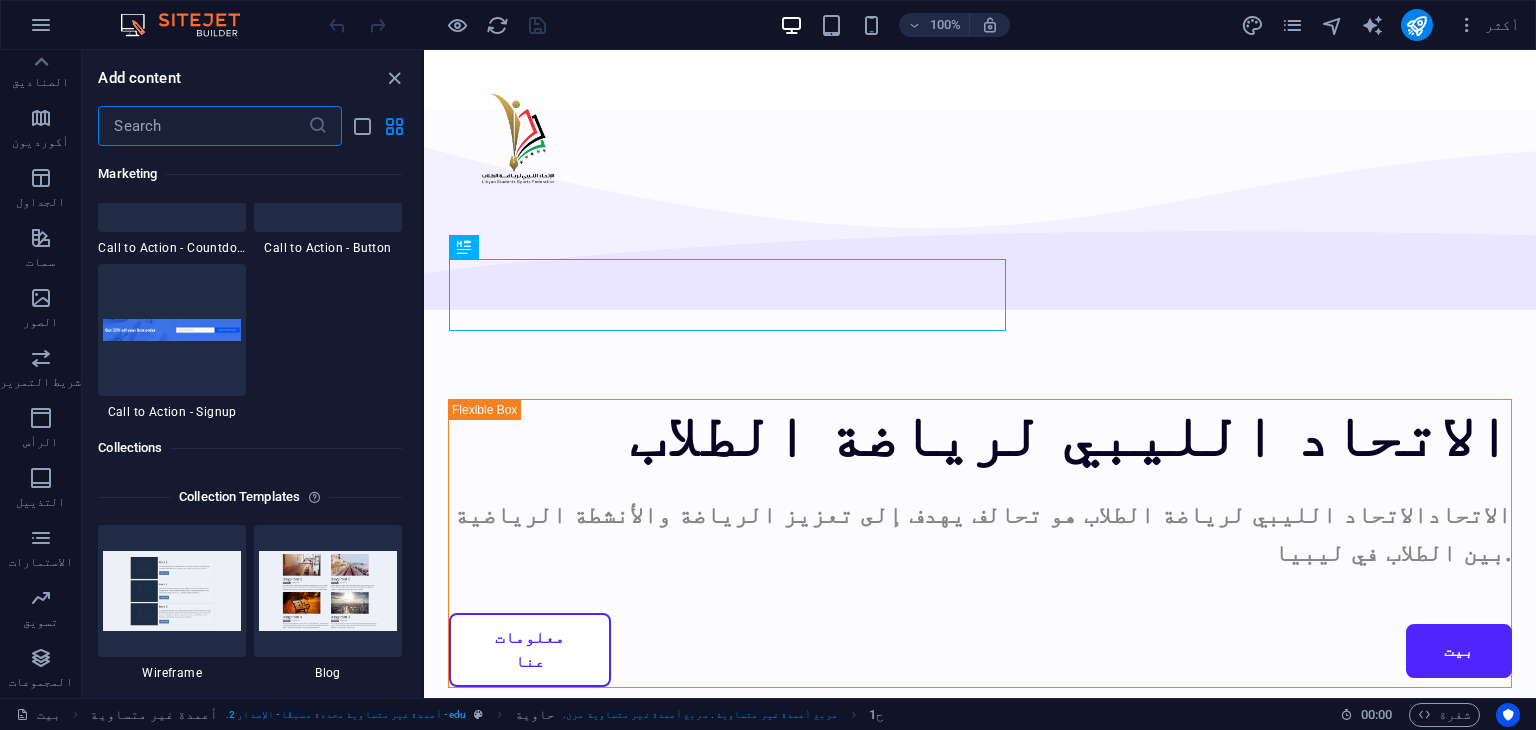 scroll, scrollTop: 18306, scrollLeft: 0, axis: vertical 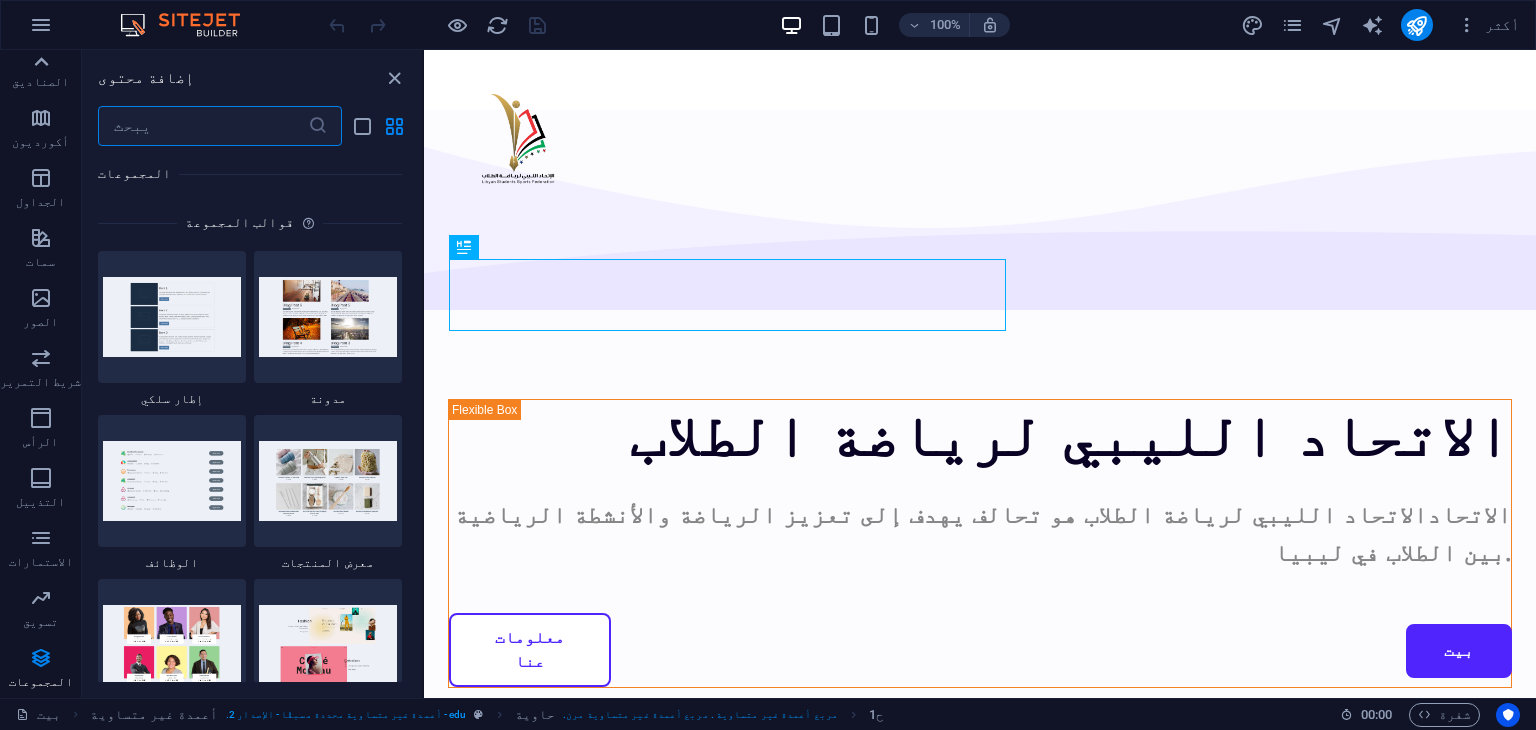 click 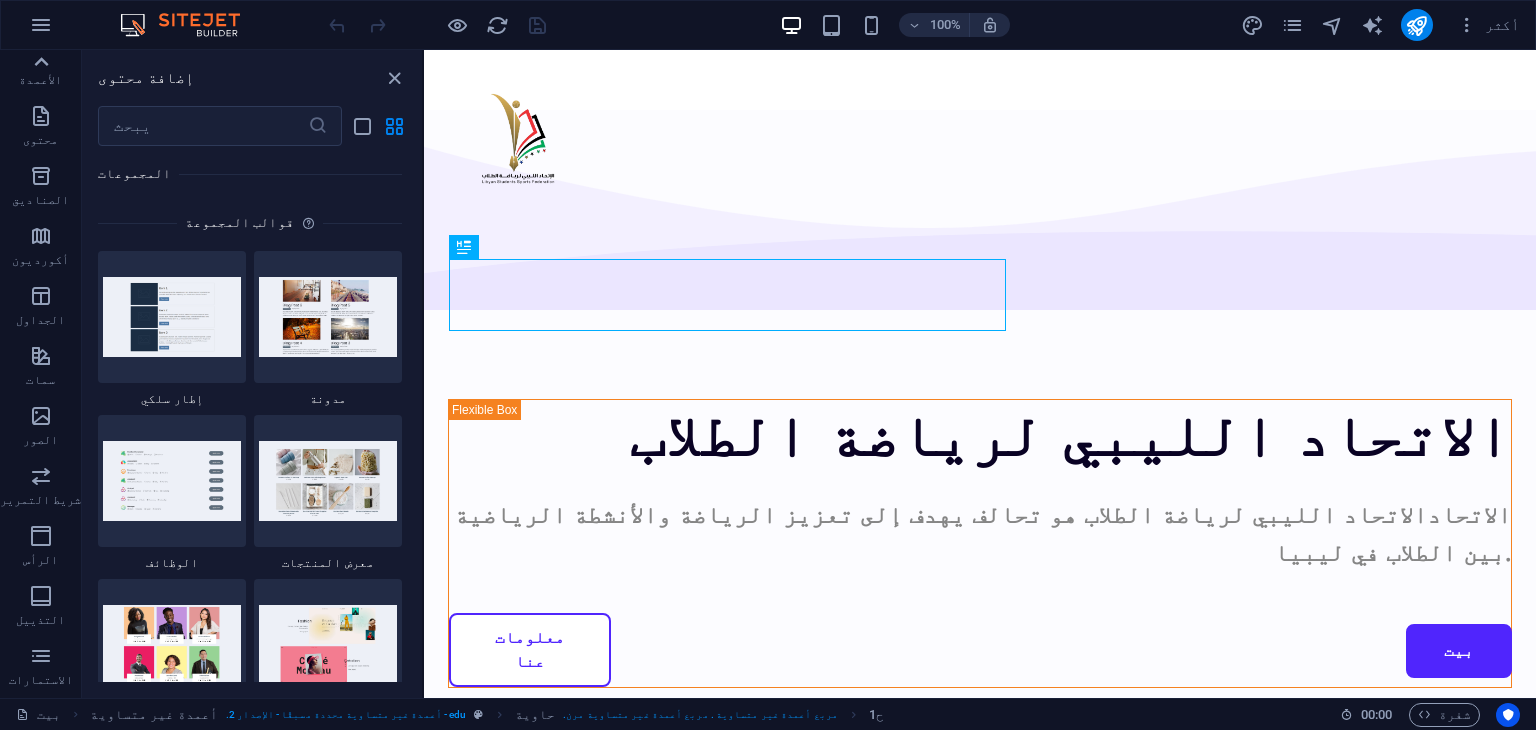 scroll, scrollTop: 0, scrollLeft: 0, axis: both 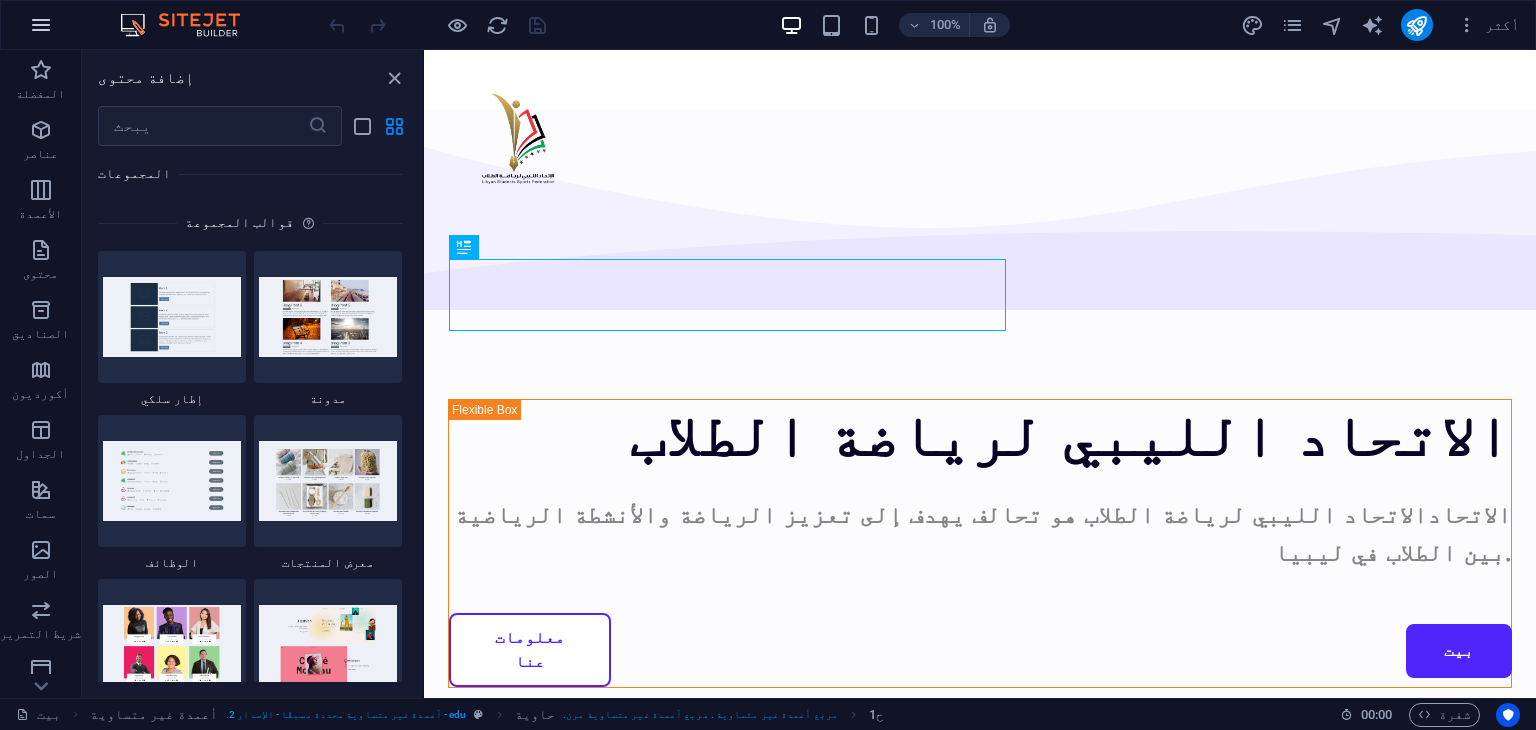 click at bounding box center (41, 25) 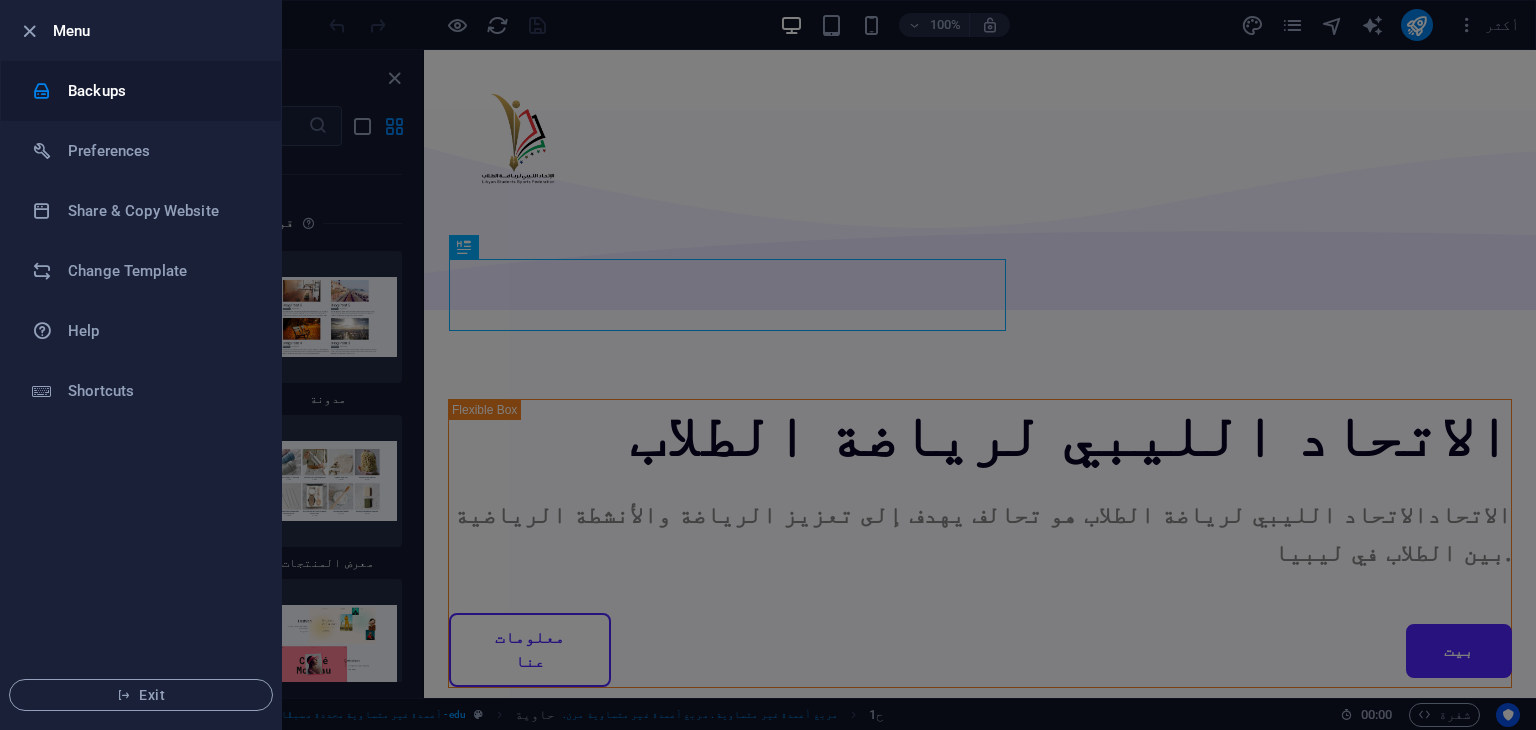 click on "Backups" at bounding box center [141, 91] 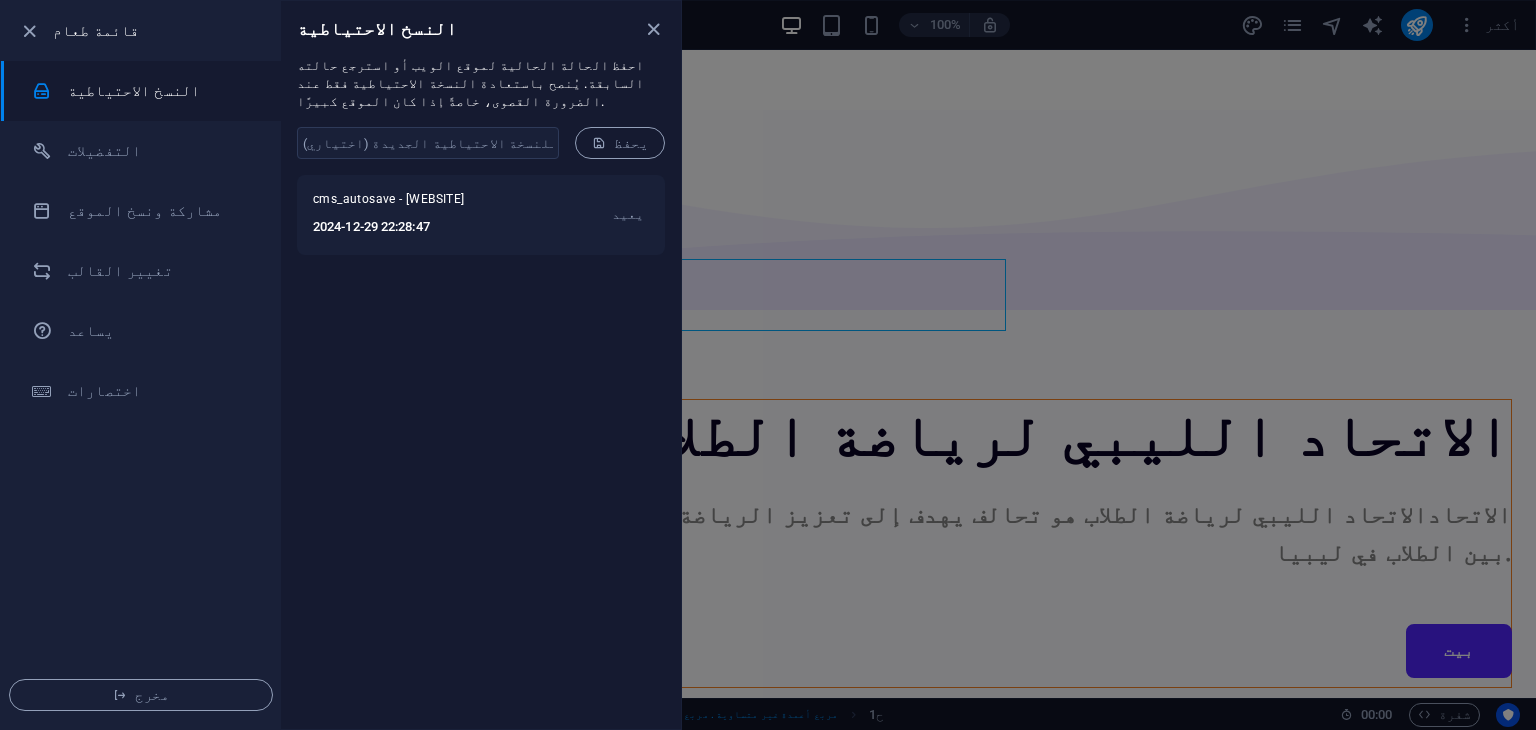 click on "النسخ الاحتياطية" at bounding box center (481, 29) 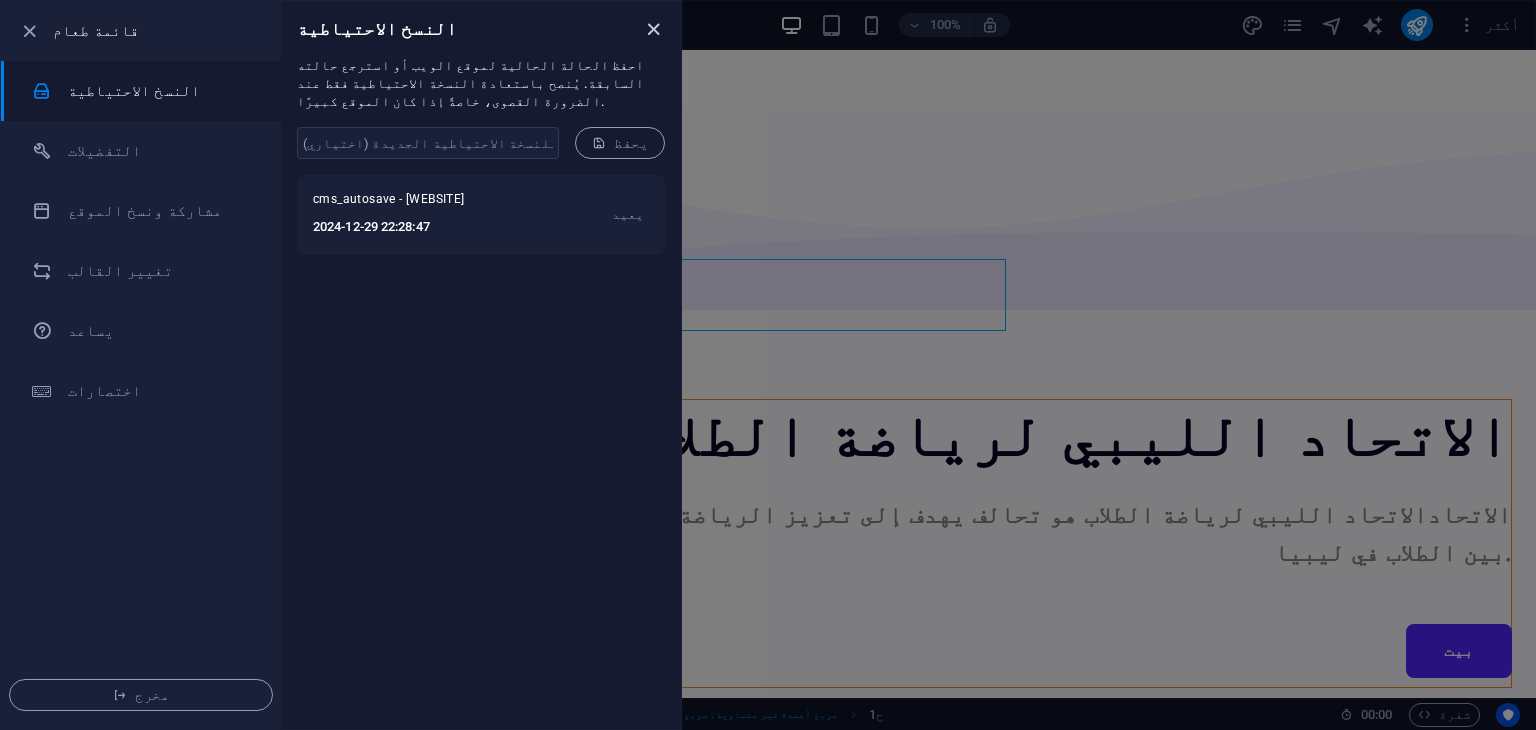 click at bounding box center (653, 29) 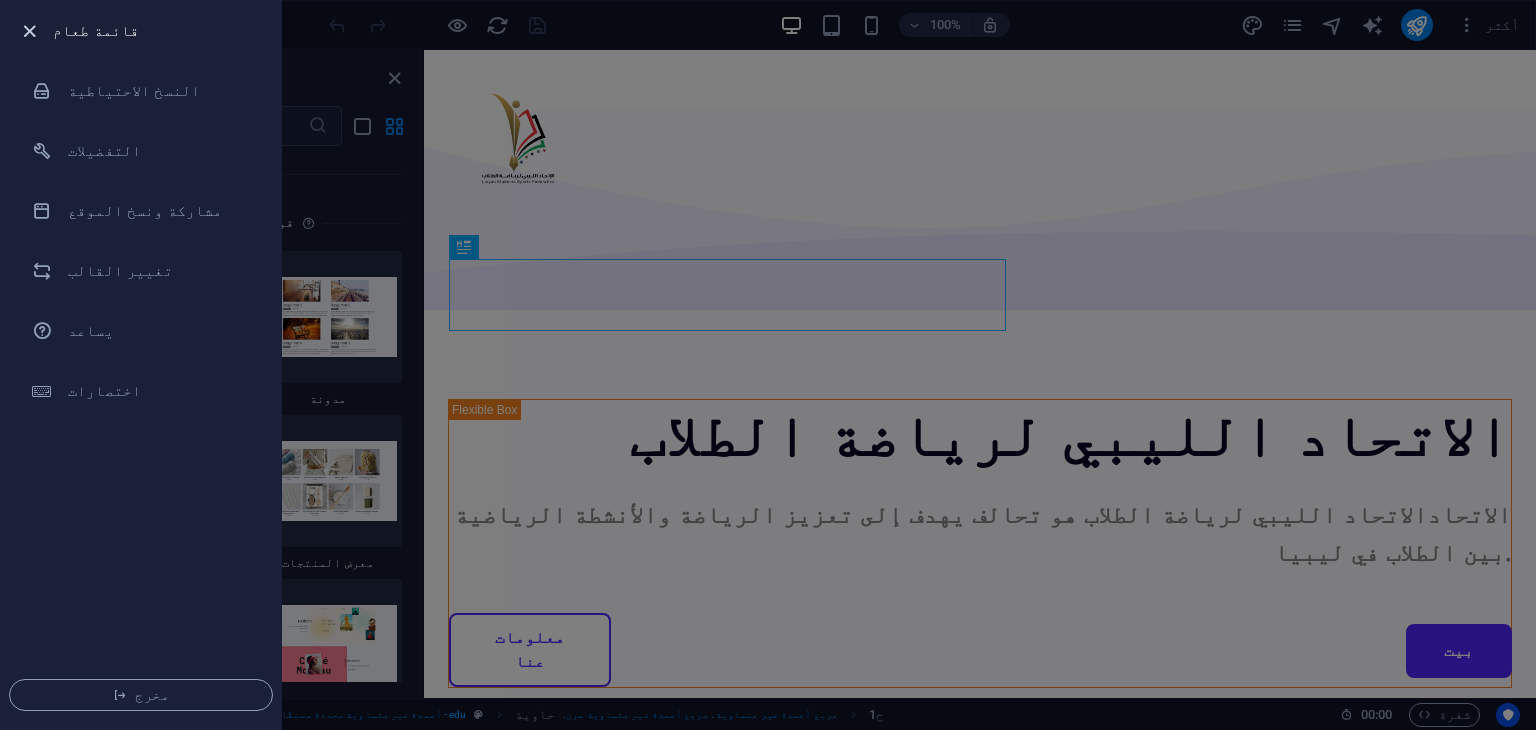 click at bounding box center (29, 31) 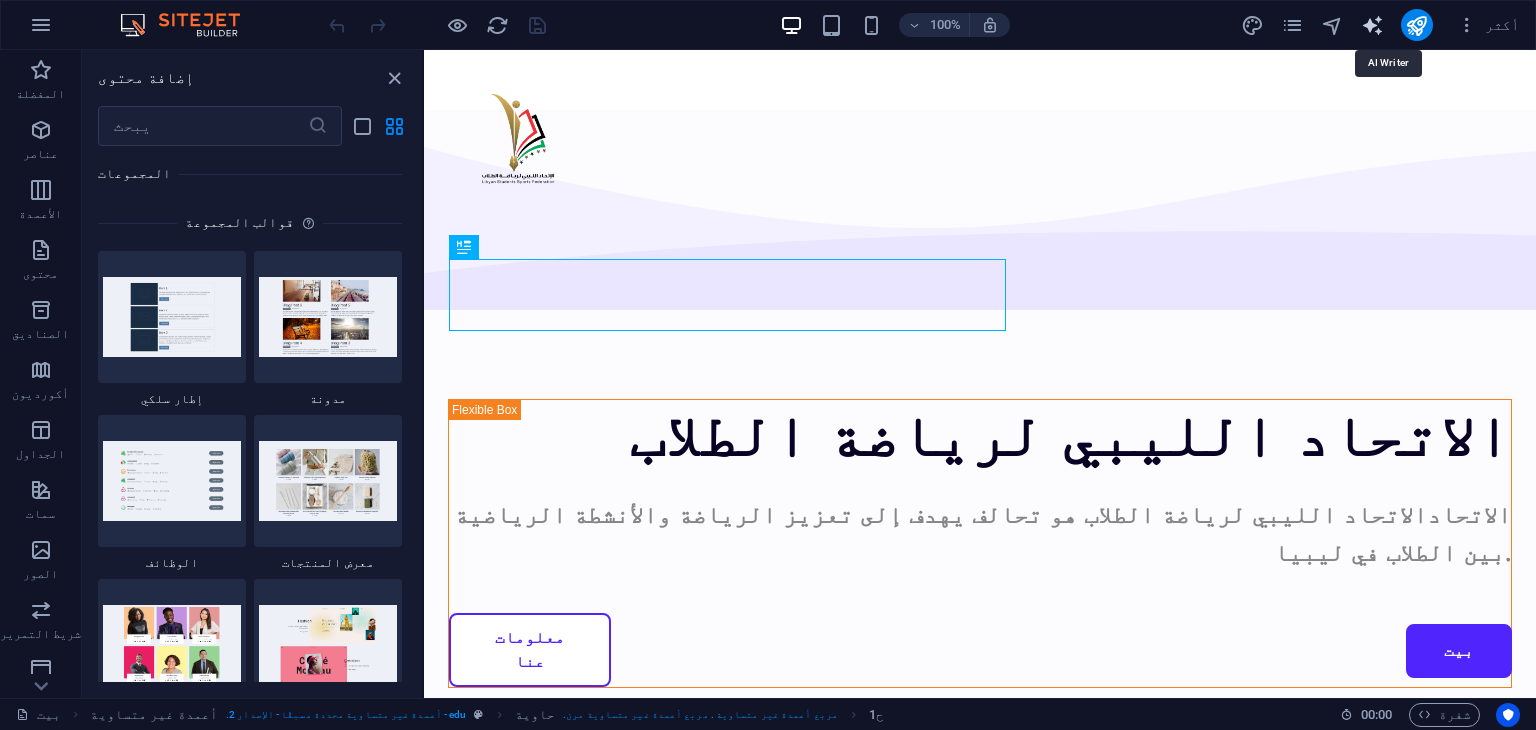 click at bounding box center [1372, 25] 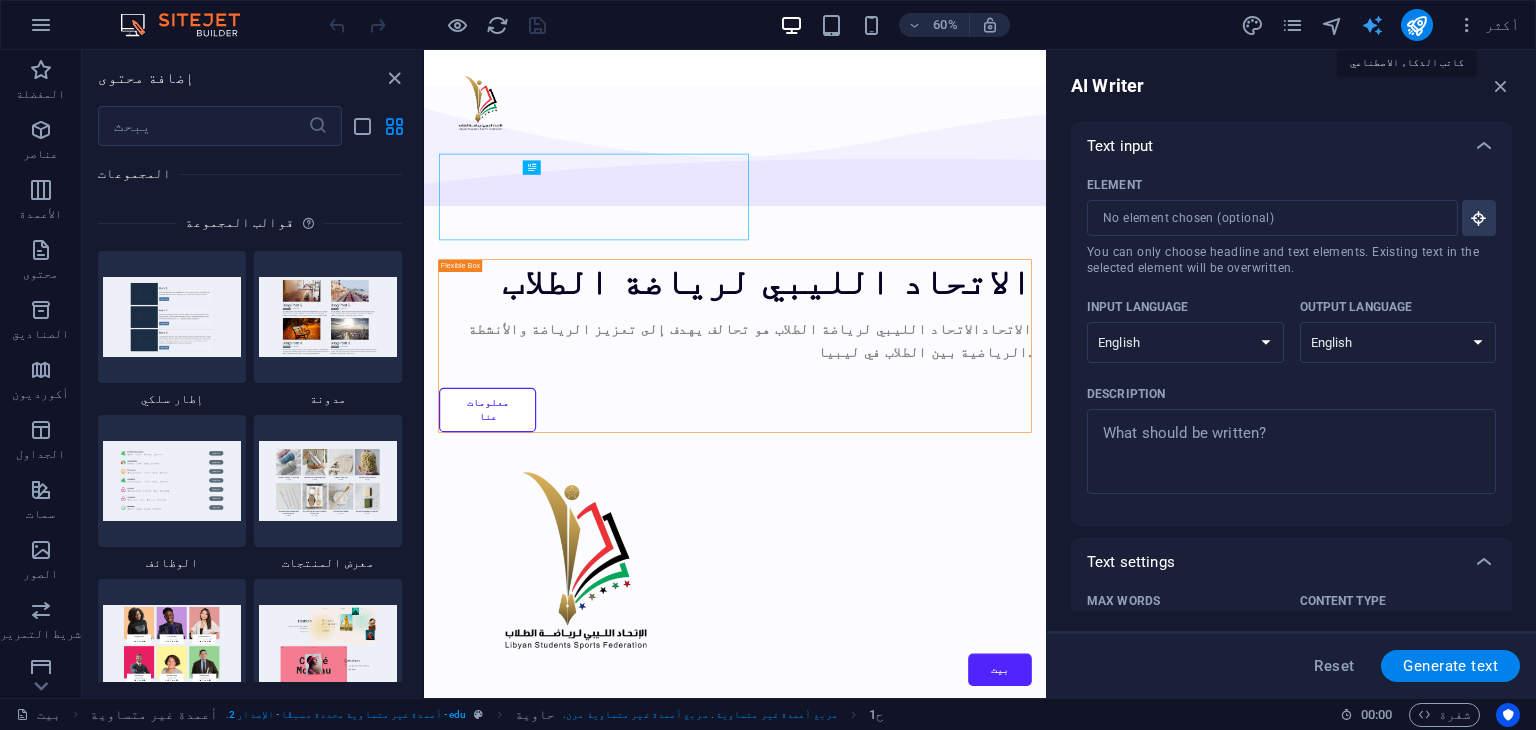 scroll, scrollTop: 0, scrollLeft: 0, axis: both 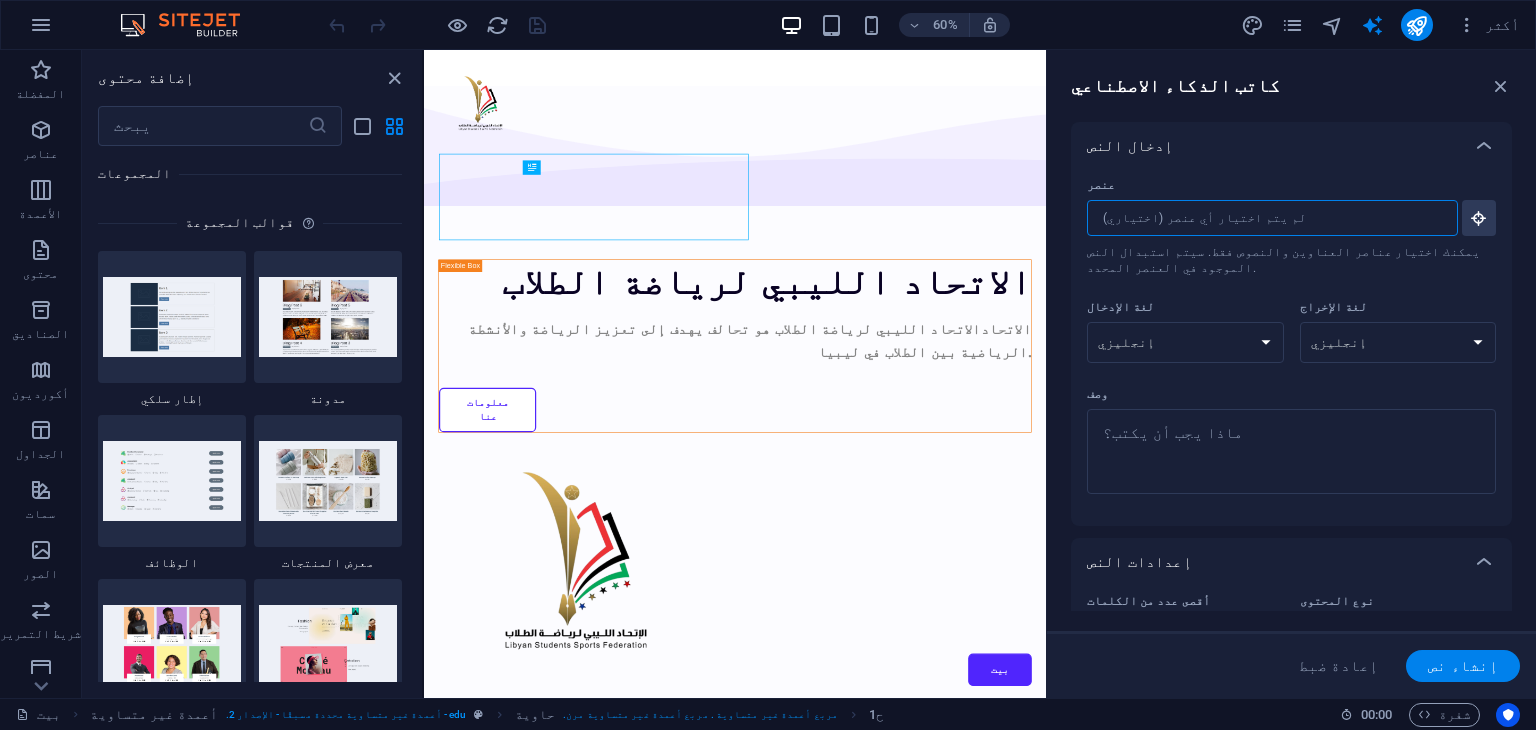 click on "عنصر ​ يمكنك اختيار عناصر العناوين والنصوص فقط. سيتم استبدال النص الموجود في العنصر المحدد." at bounding box center (1265, 218) 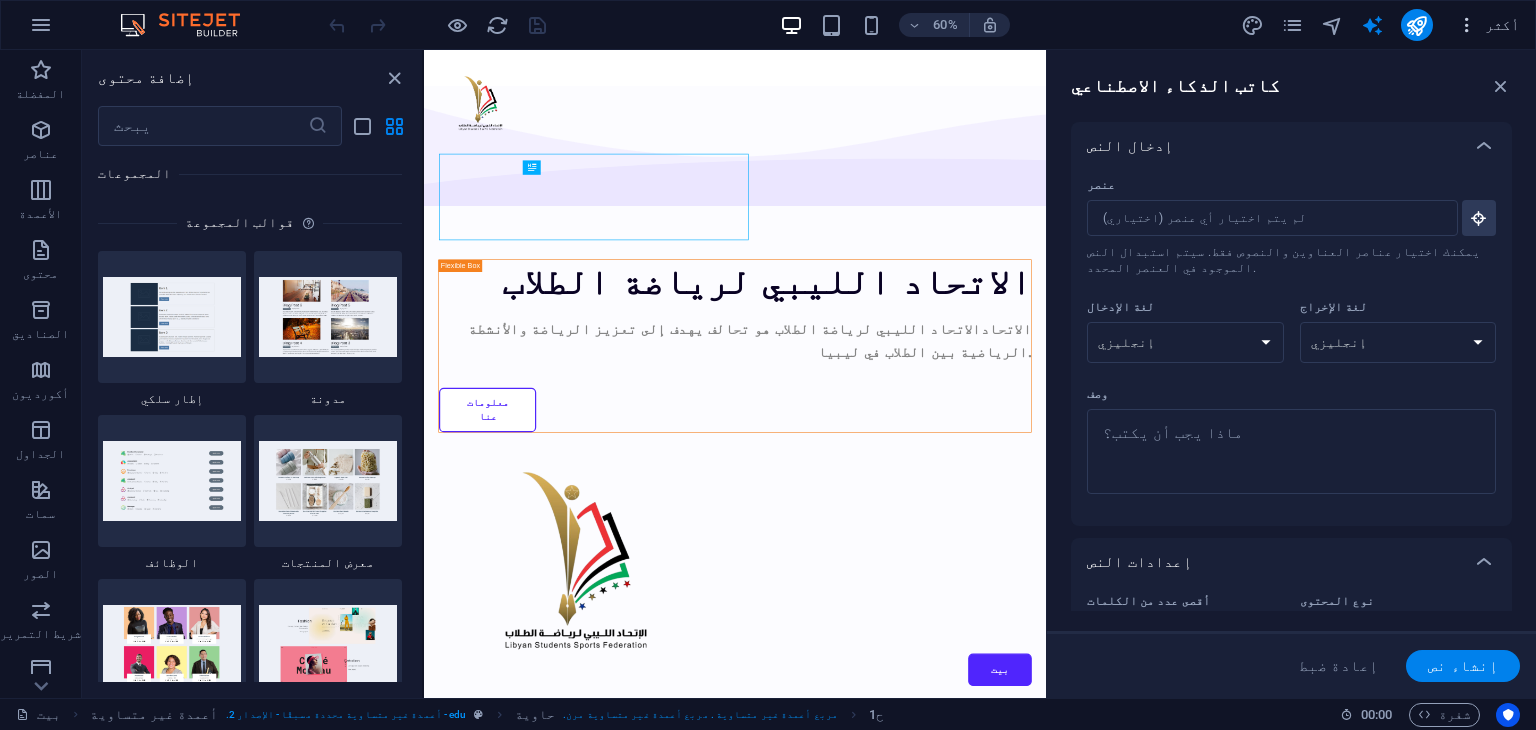 click on "أكثر" at bounding box center [1488, 25] 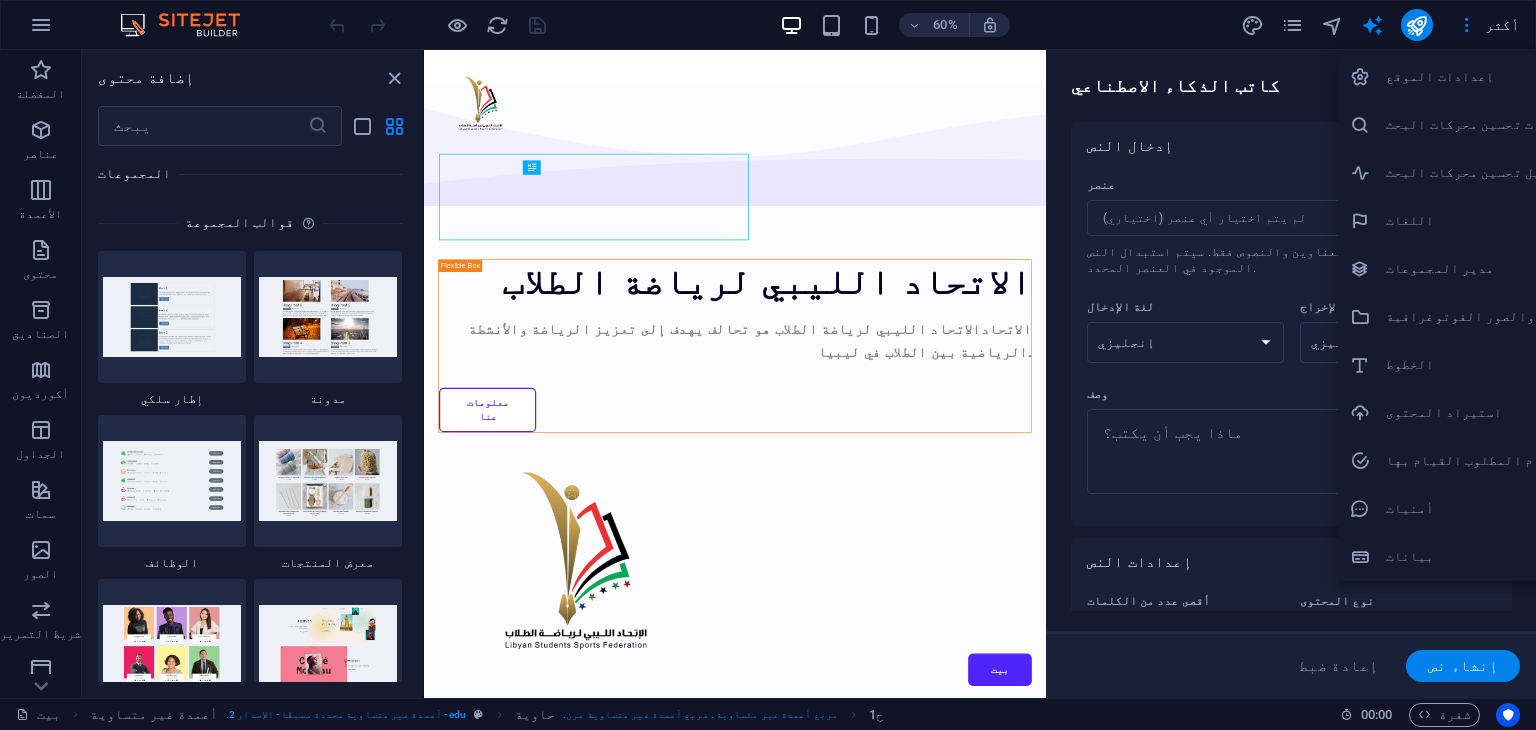 click on "إعدادات الموقع" at bounding box center (1440, 76) 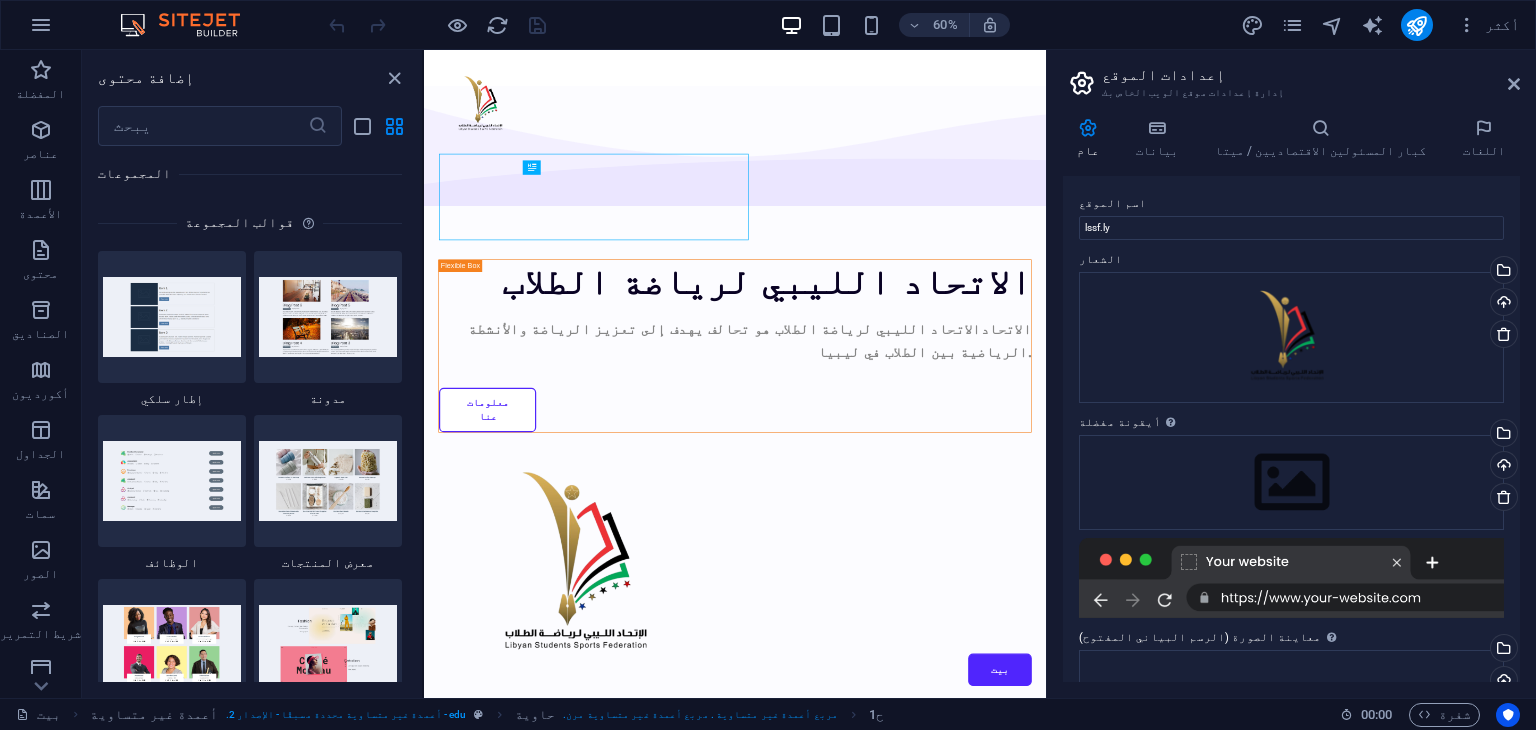 drag, startPoint x: 1524, startPoint y: 214, endPoint x: 1524, endPoint y: 271, distance: 57 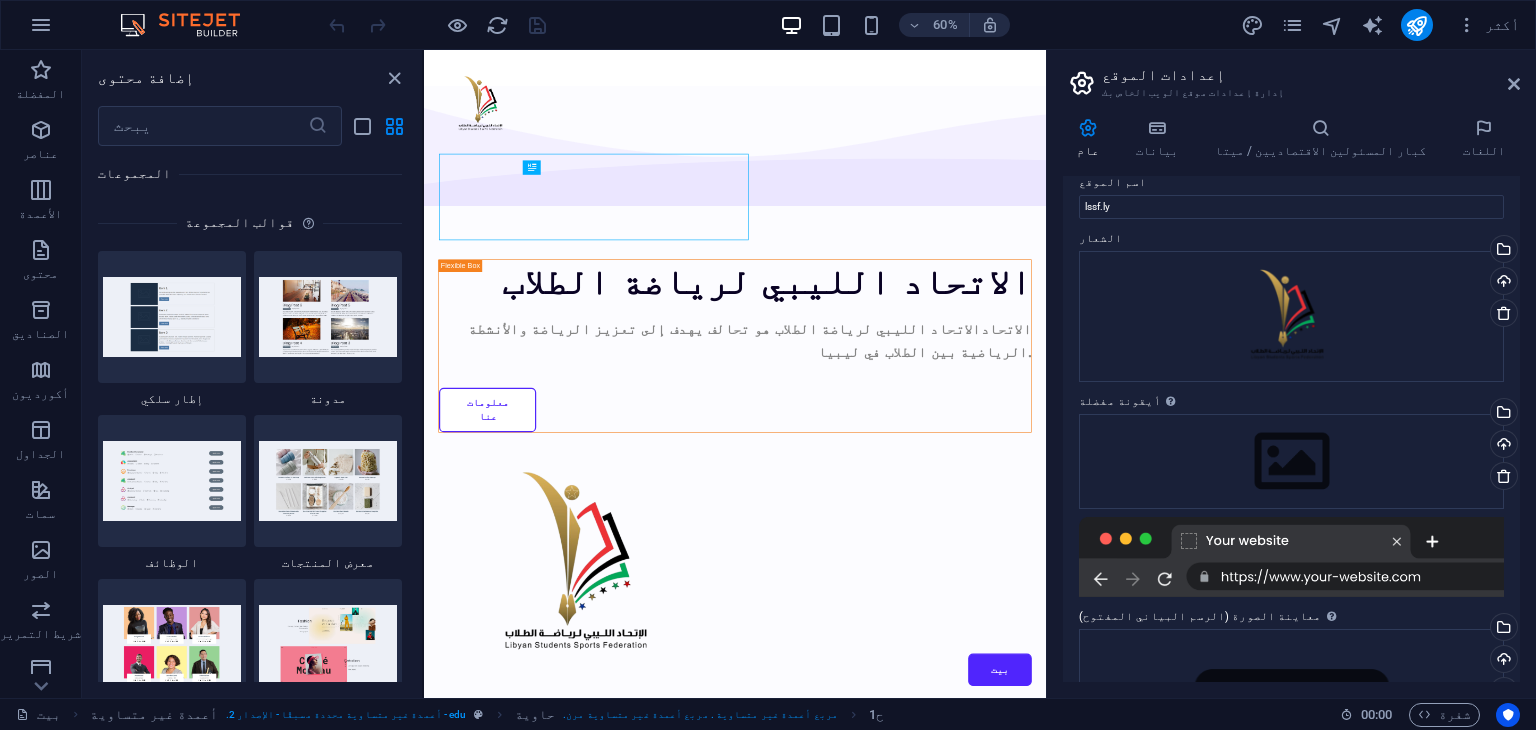 scroll, scrollTop: 0, scrollLeft: 0, axis: both 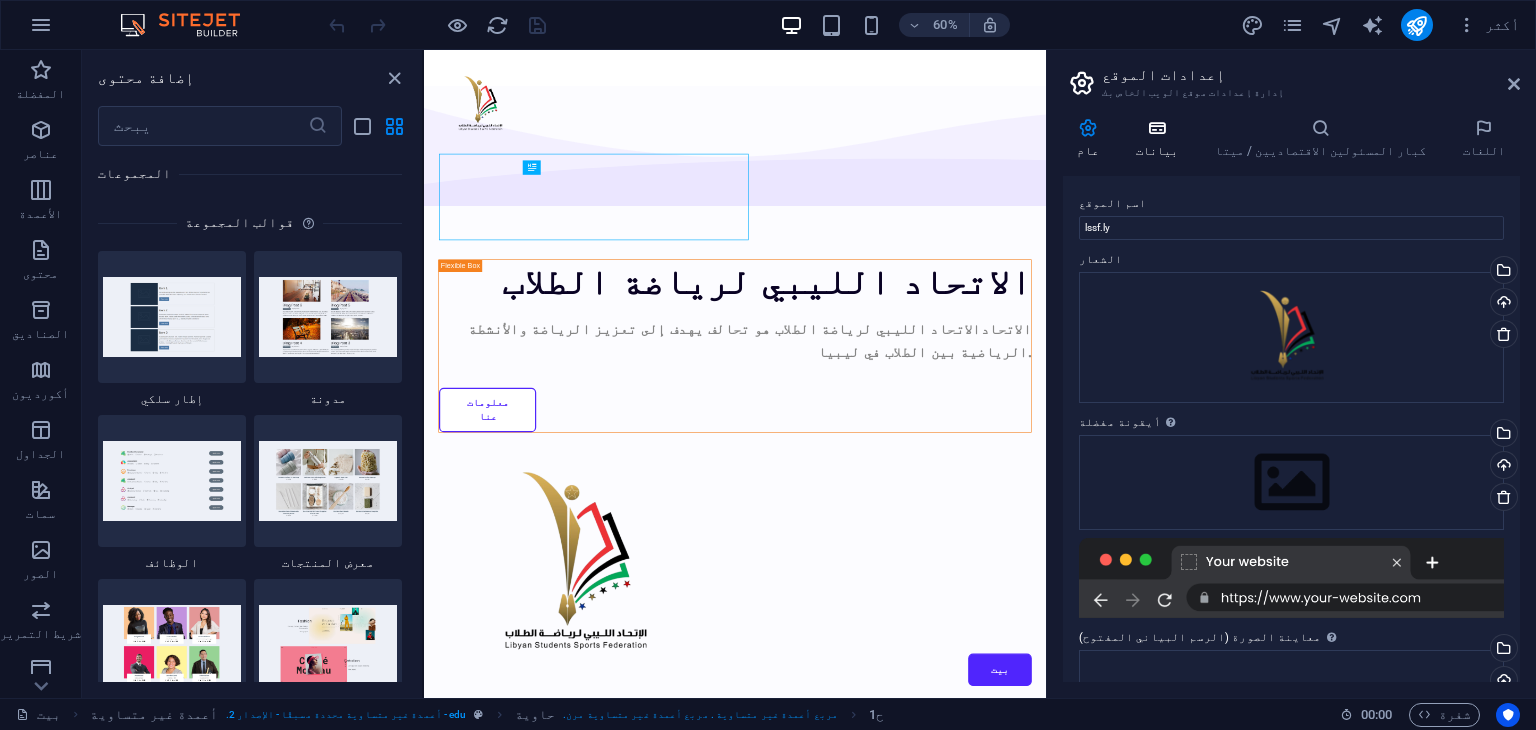 click on "بيانات" at bounding box center (1161, 139) 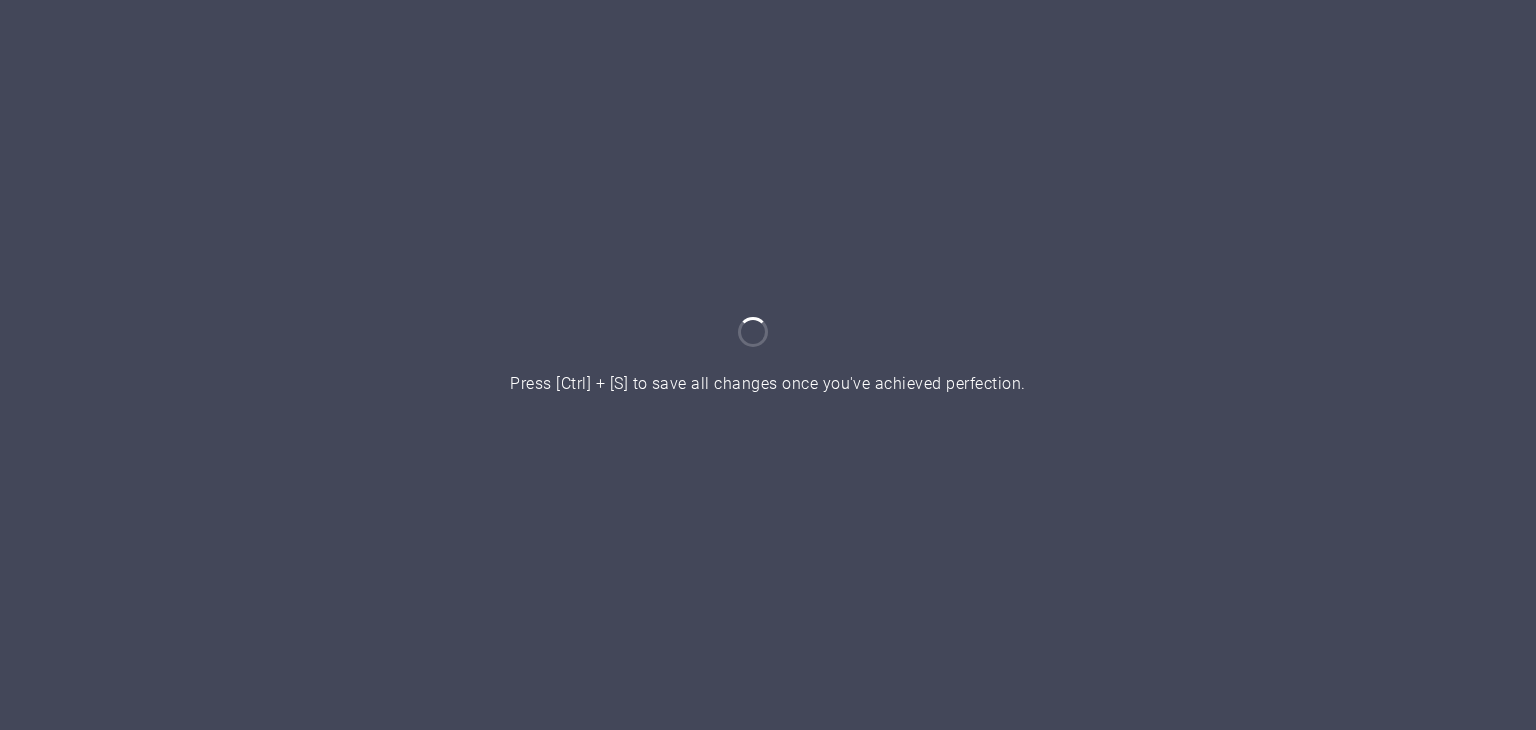 scroll, scrollTop: 0, scrollLeft: 0, axis: both 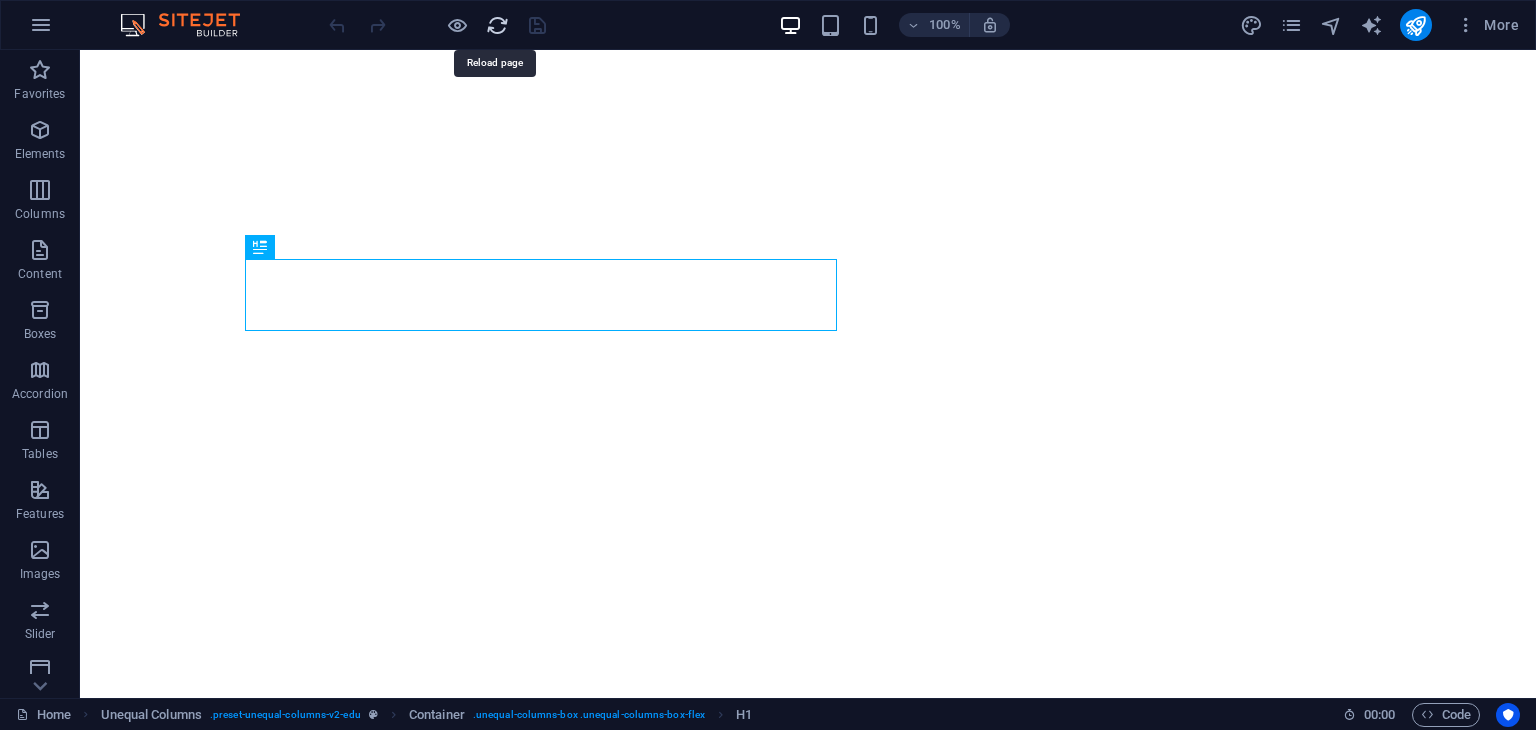 click at bounding box center [497, 25] 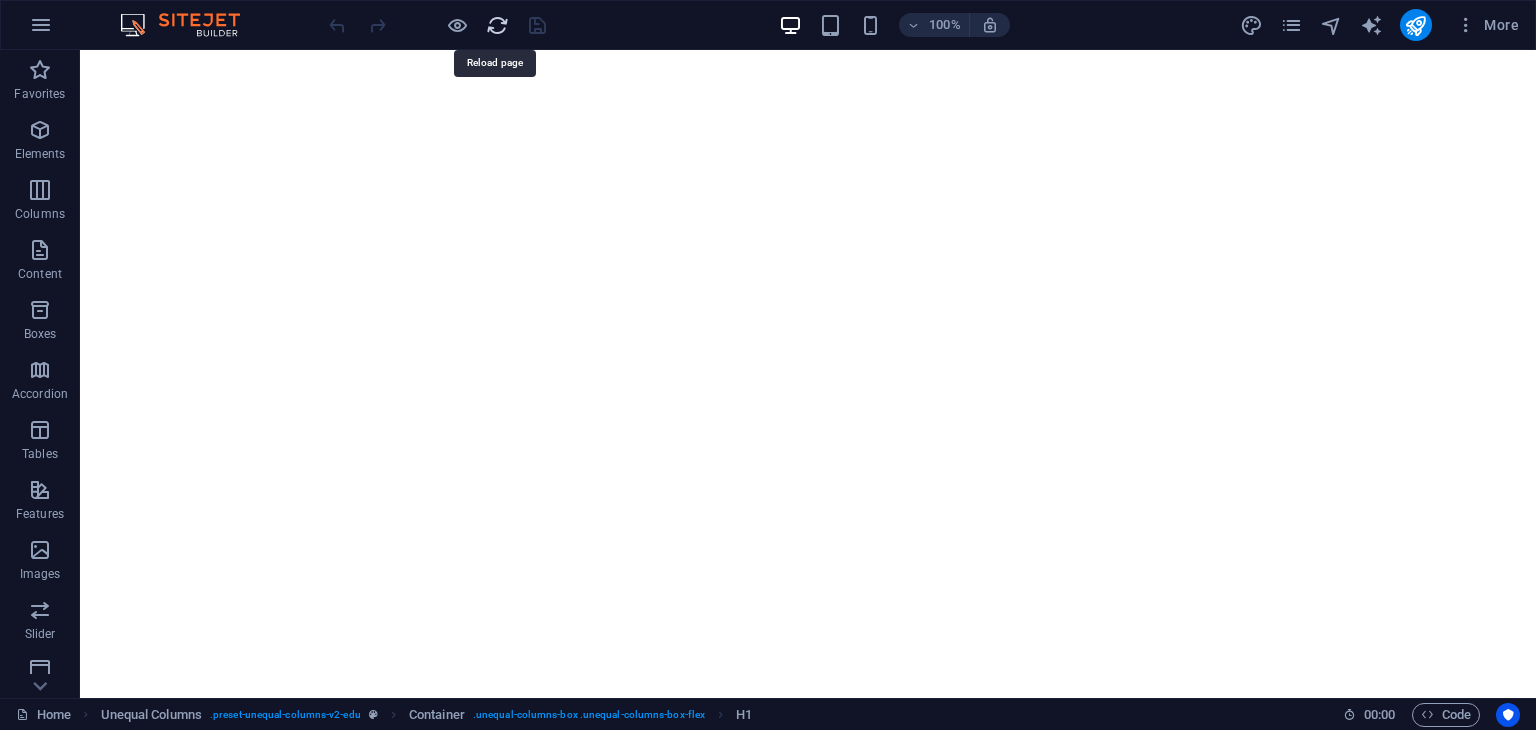 click at bounding box center (497, 25) 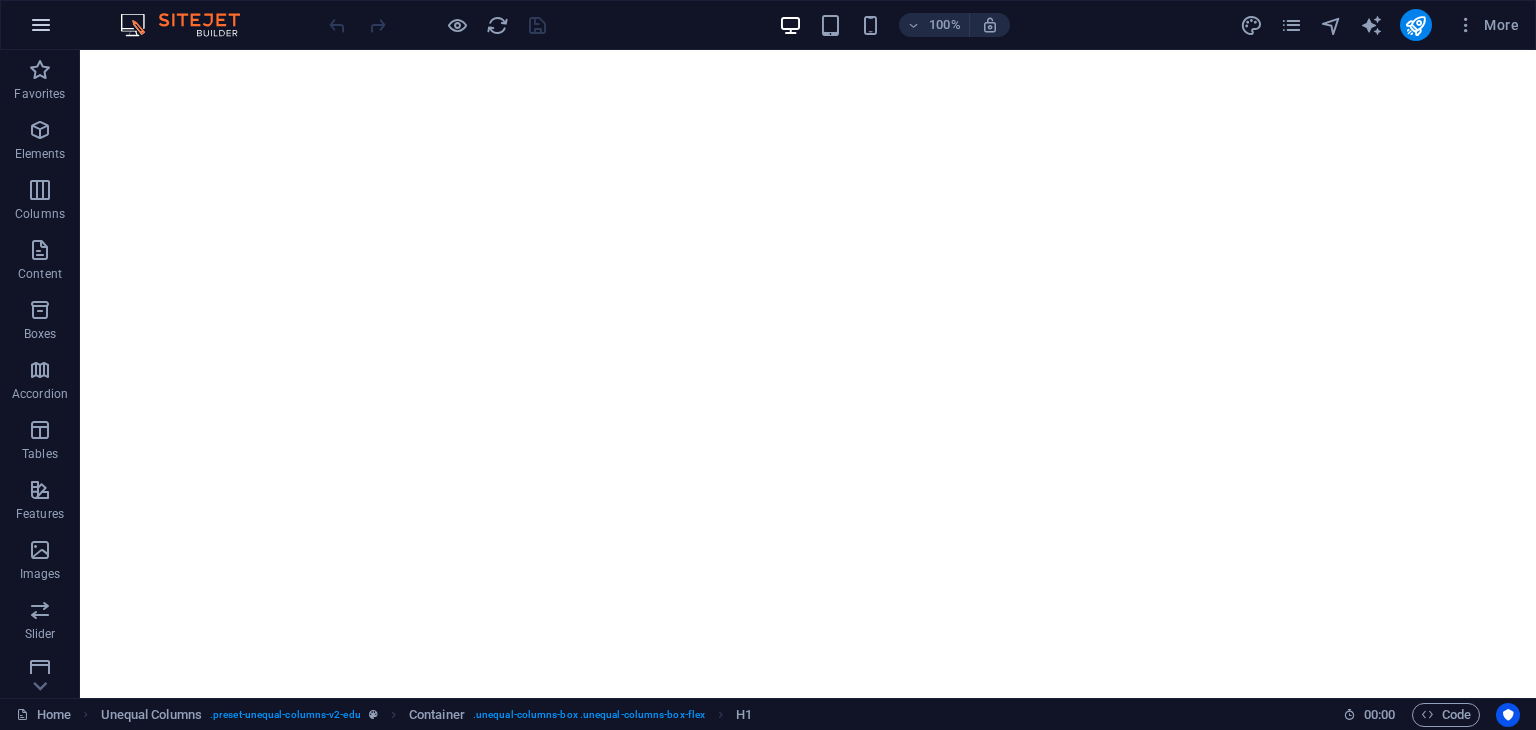 click at bounding box center (41, 25) 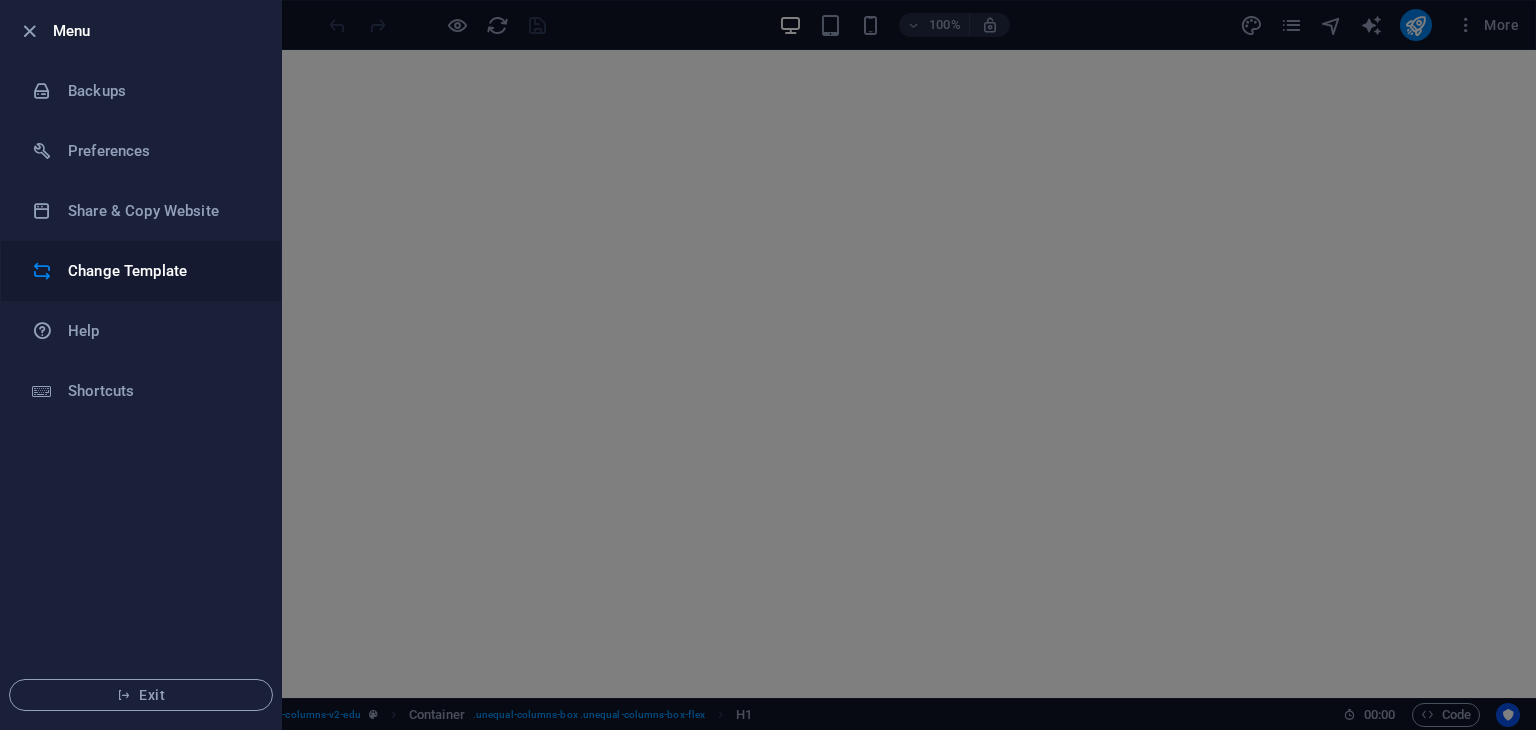 click on "Change Template" at bounding box center [160, 271] 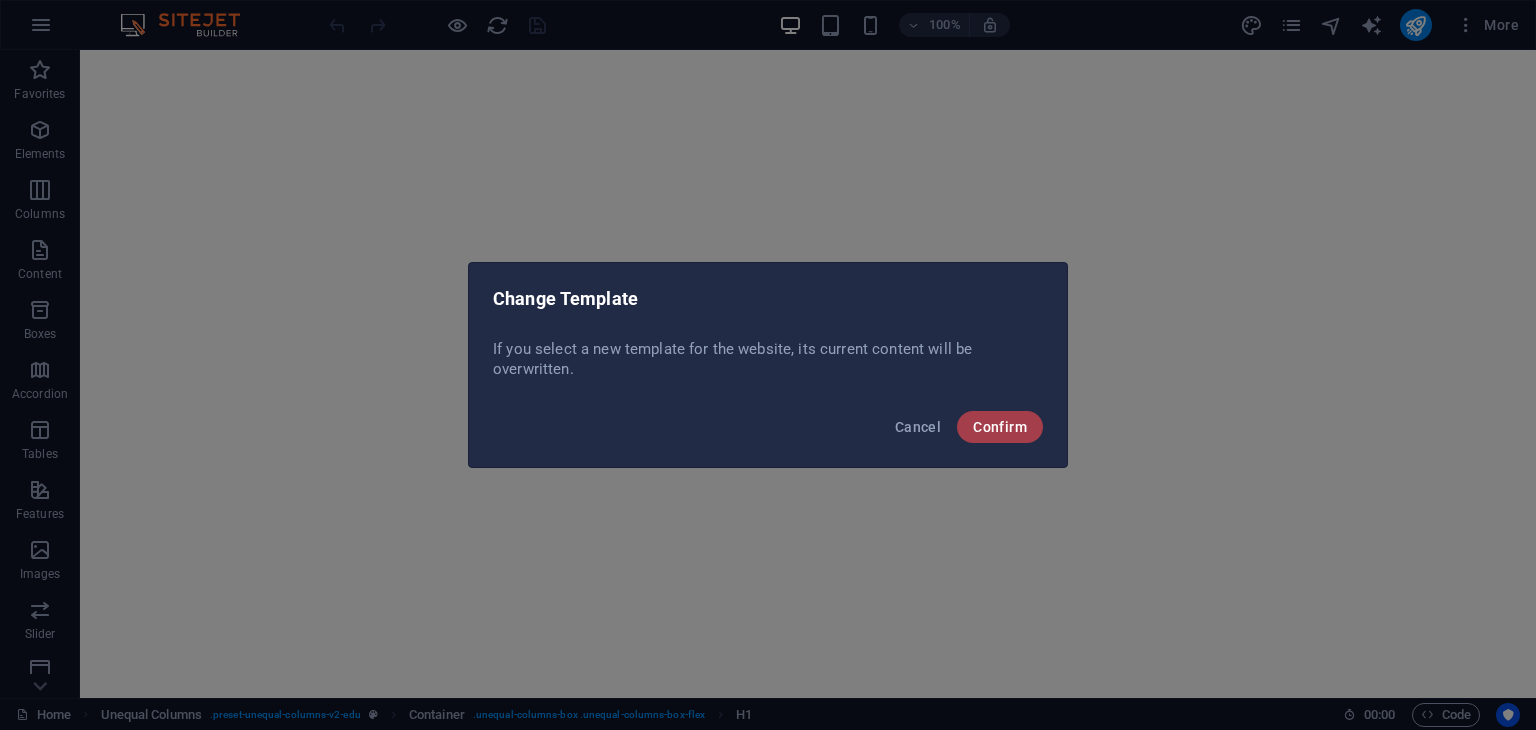 click on "Confirm" at bounding box center (1000, 427) 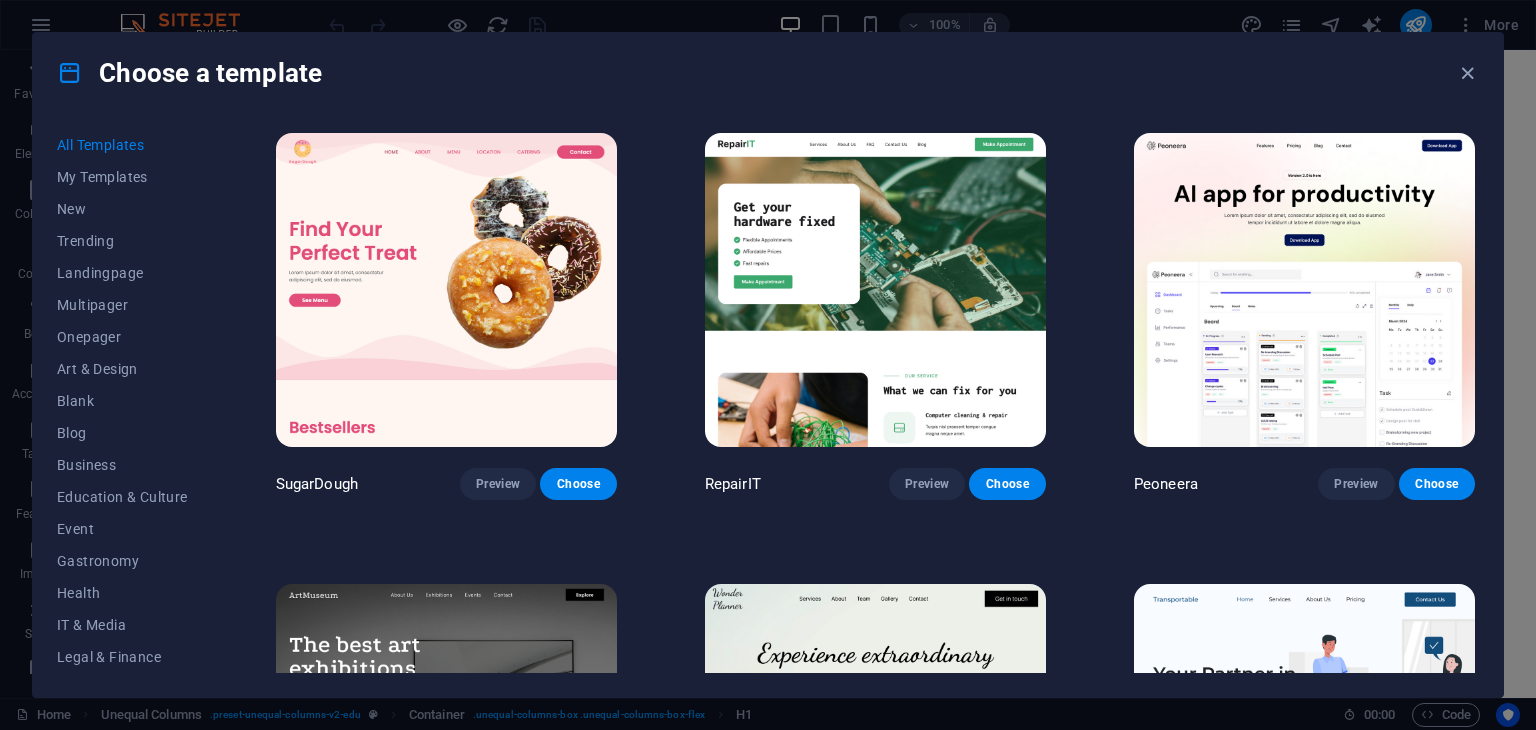 drag, startPoint x: 1479, startPoint y: 146, endPoint x: 1479, endPoint y: 193, distance: 47 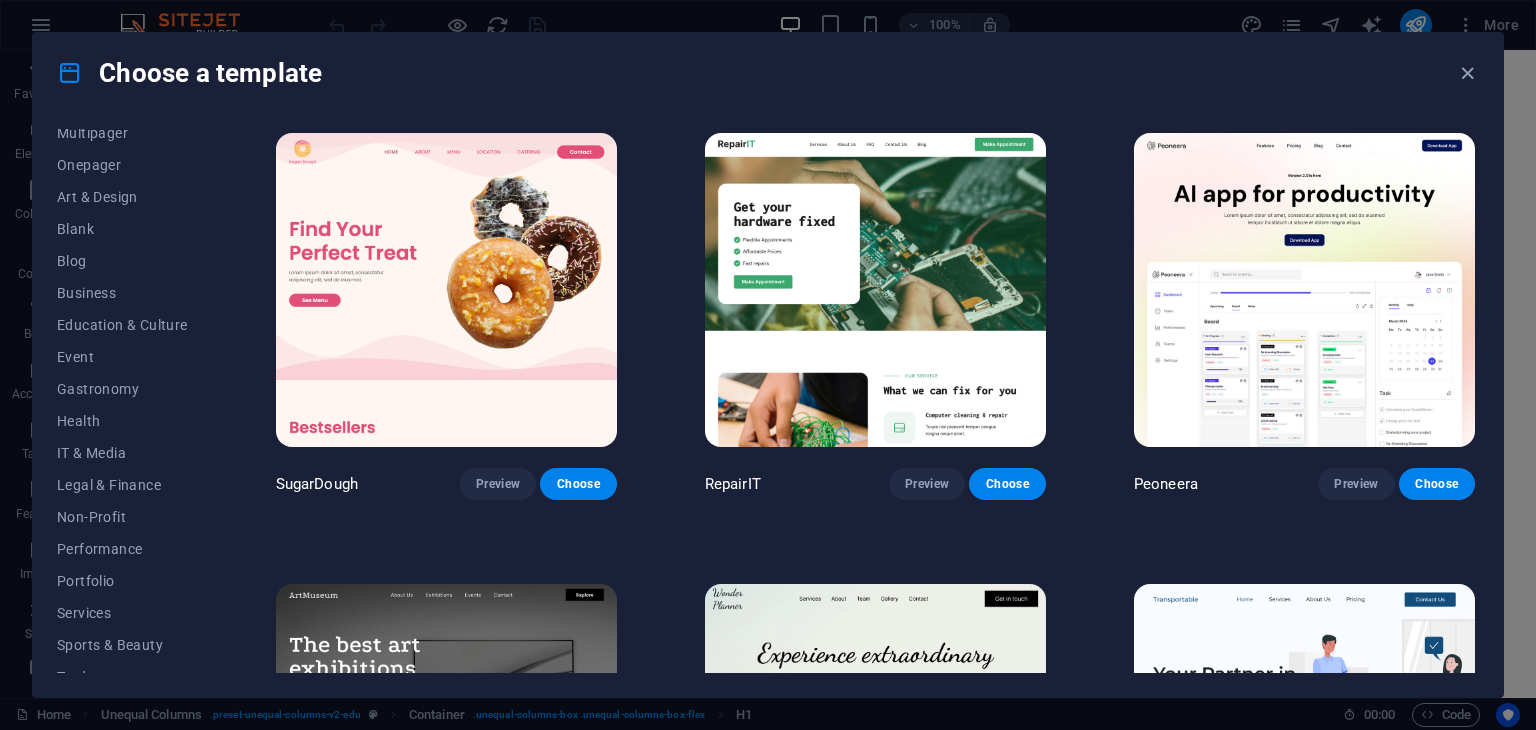 scroll, scrollTop: 256, scrollLeft: 0, axis: vertical 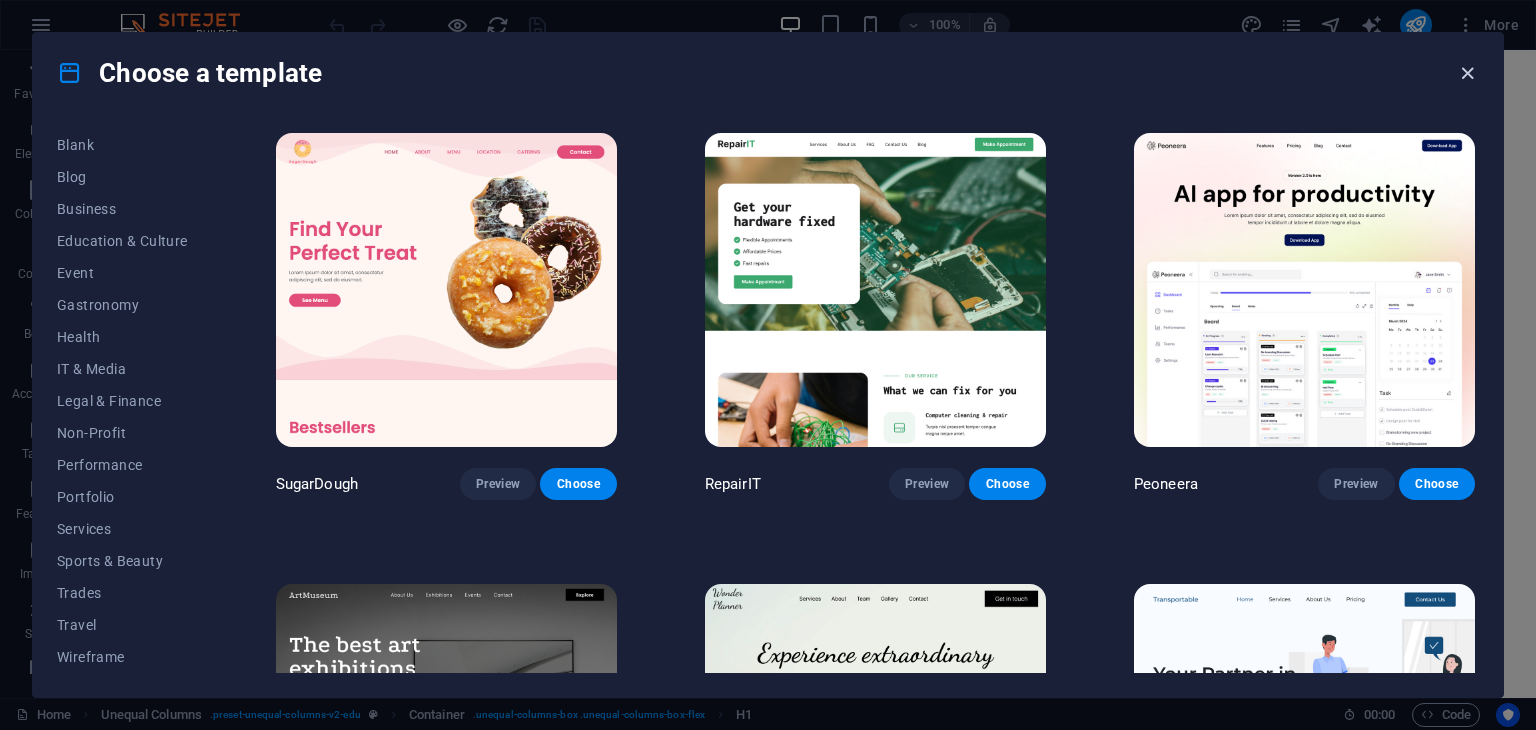 click at bounding box center (1467, 73) 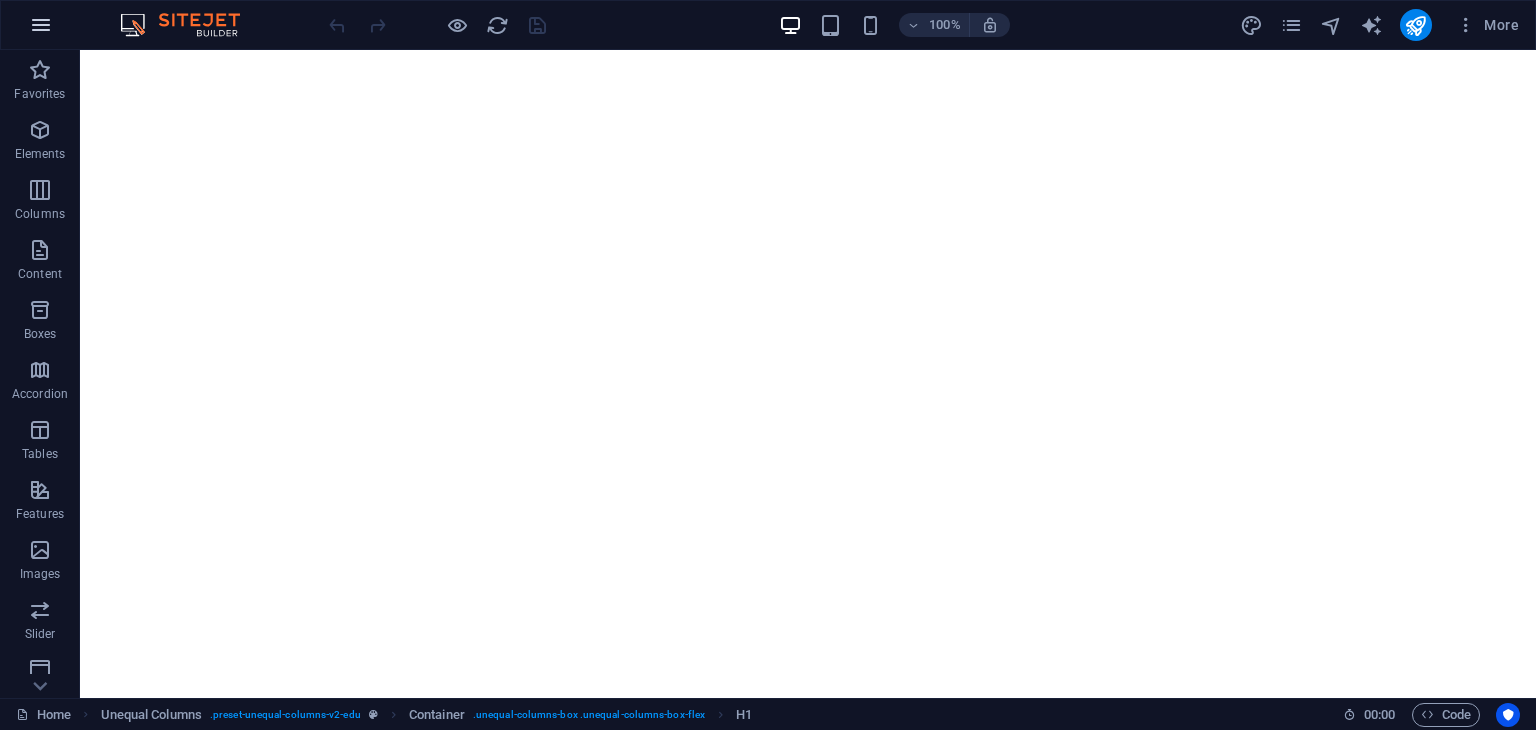 click at bounding box center [41, 25] 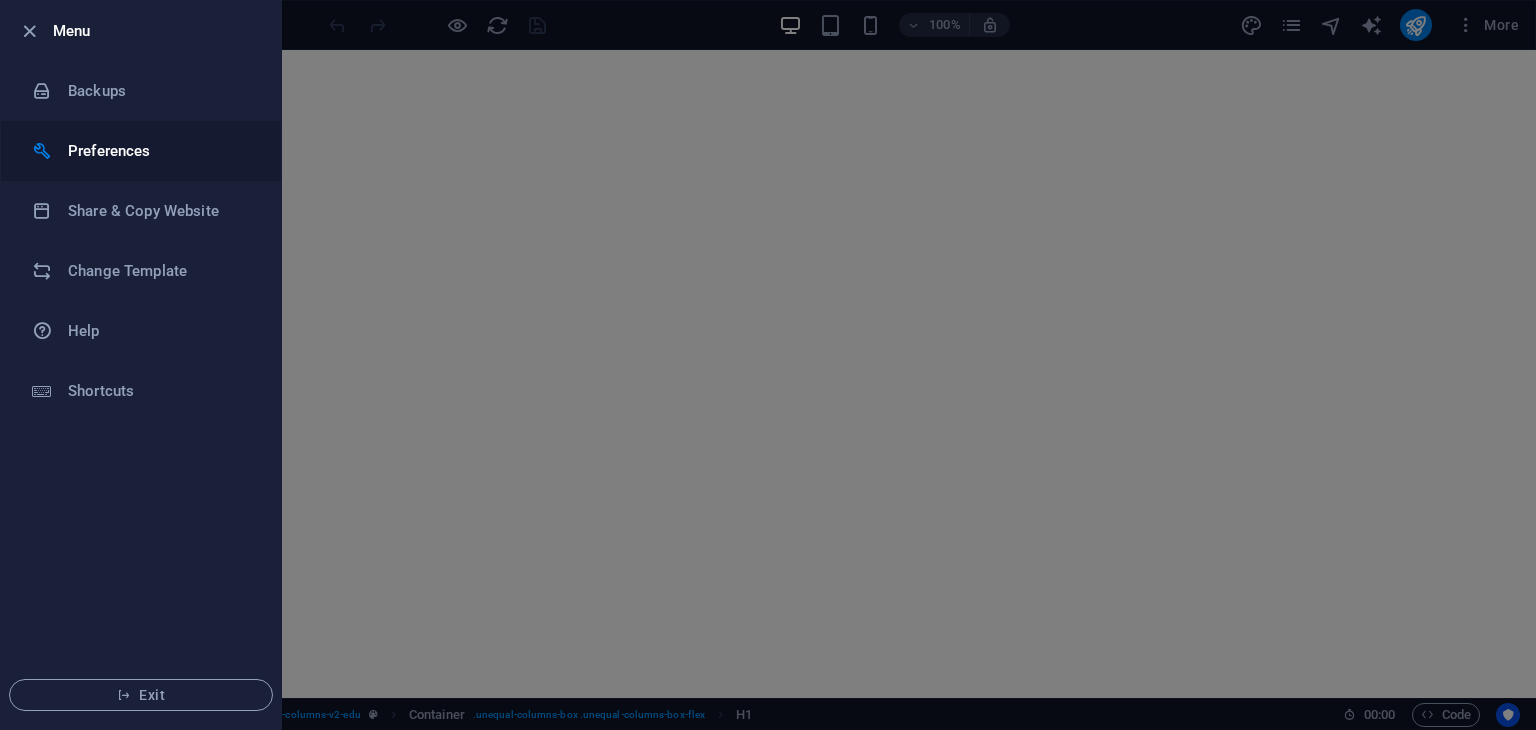 click on "Preferences" at bounding box center (141, 151) 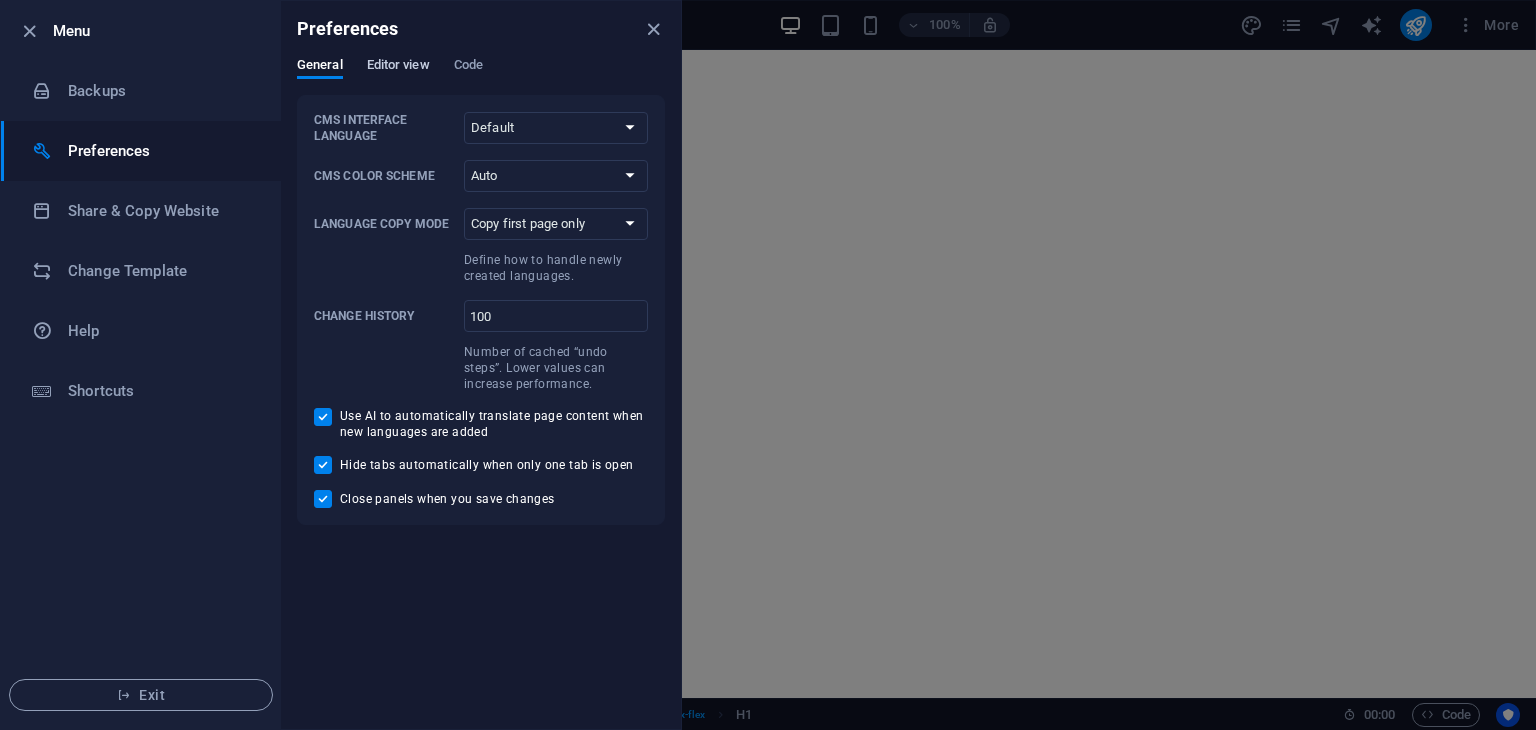 click on "Editor view" at bounding box center (398, 67) 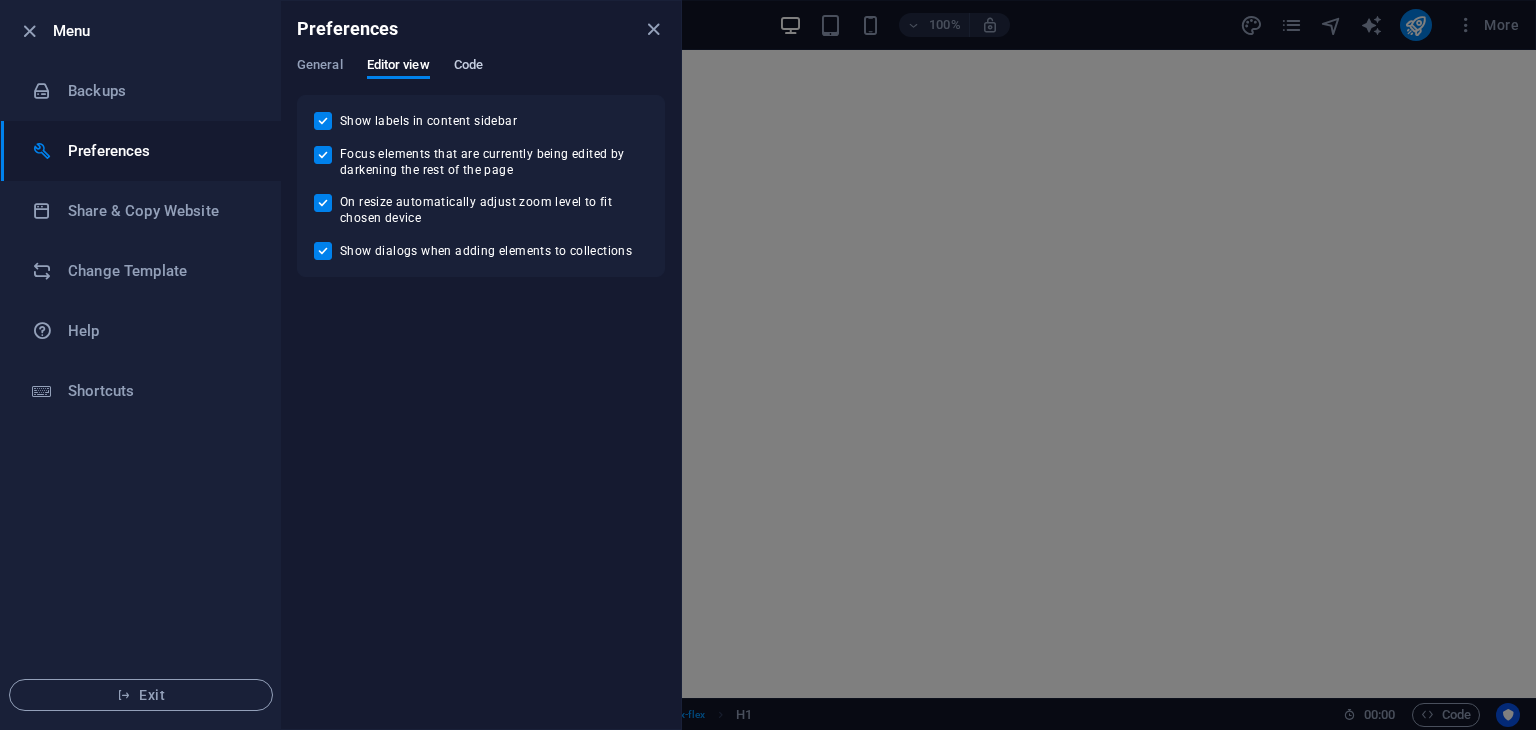 click on "Code" at bounding box center (468, 67) 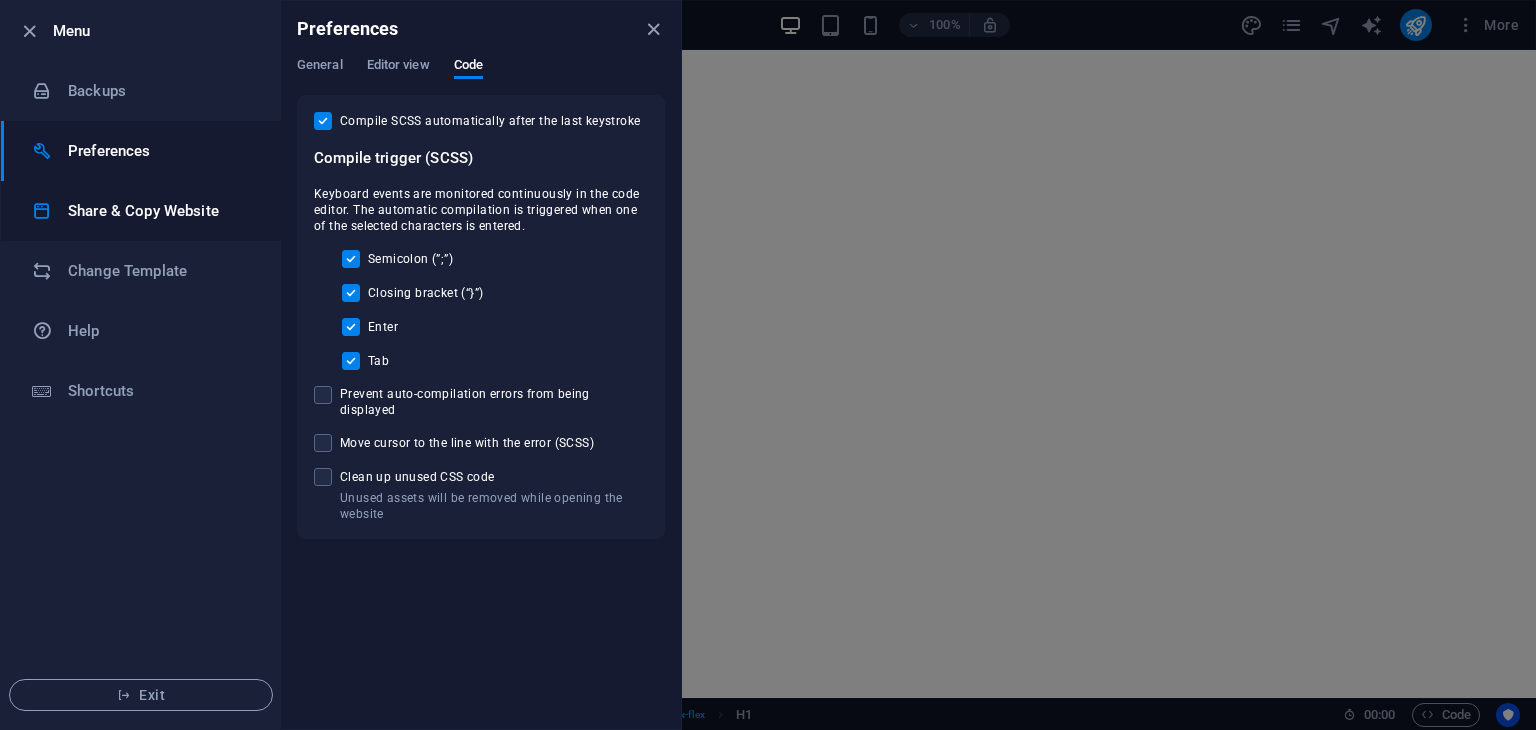 click on "Share & Copy Website" at bounding box center [160, 211] 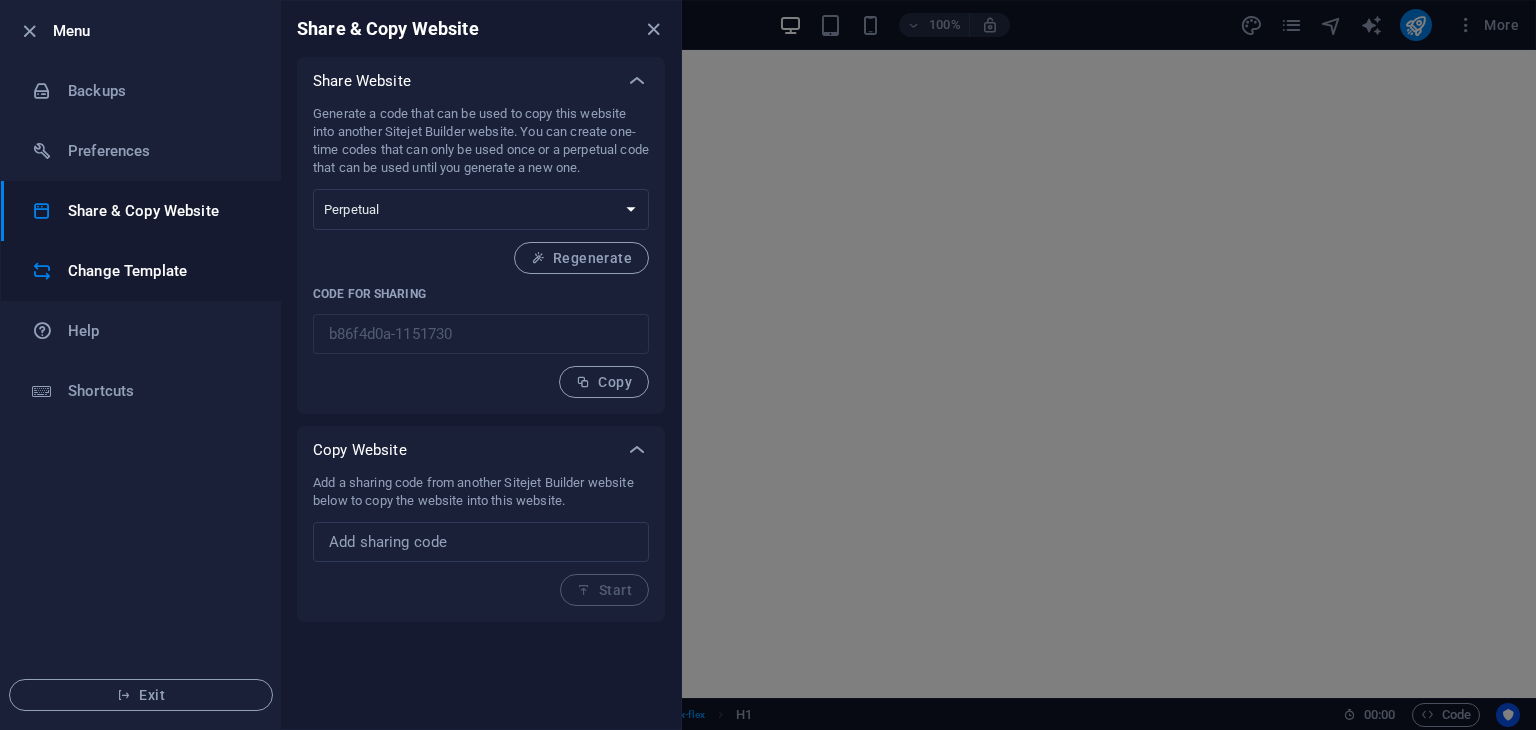 click on "Change Template" at bounding box center (141, 271) 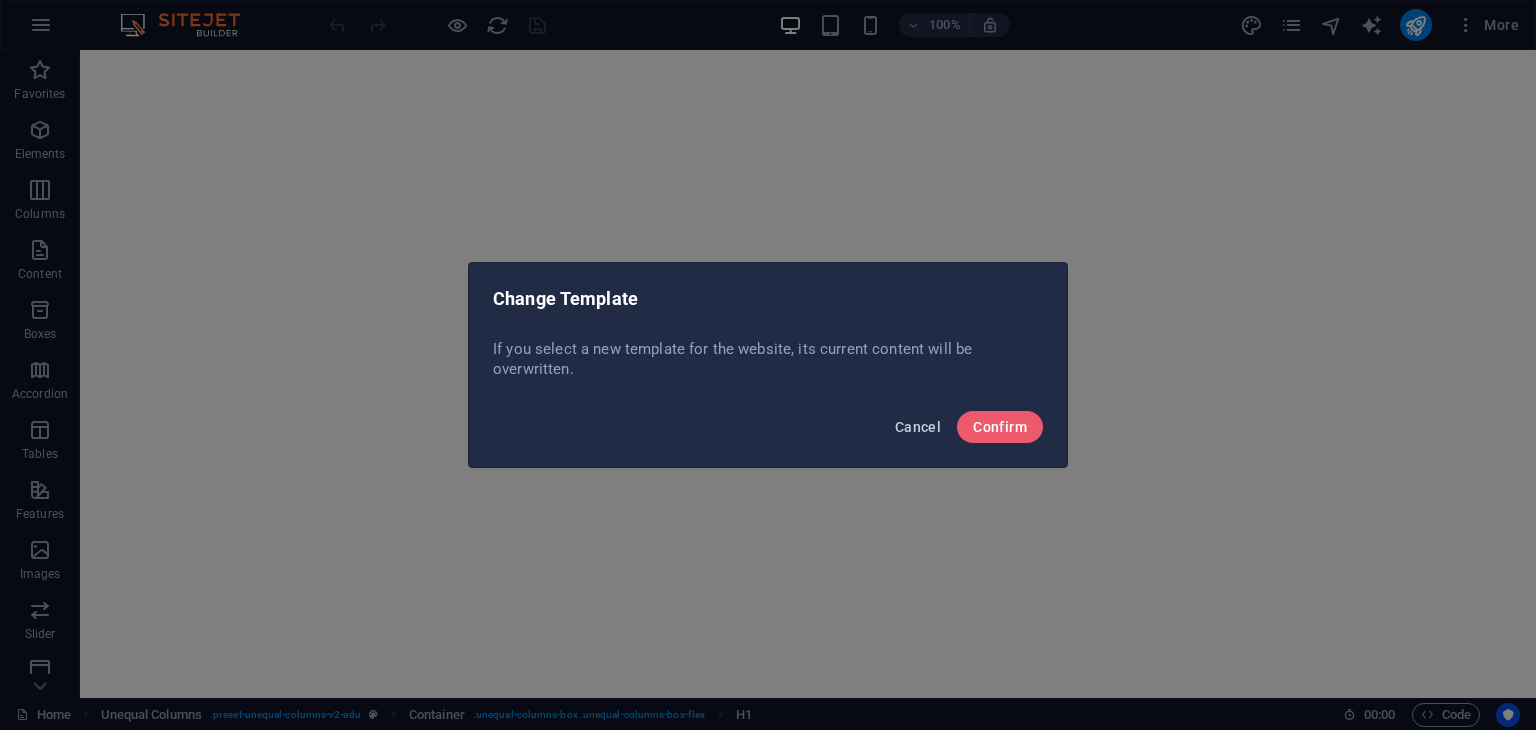 click on "Cancel" at bounding box center [918, 427] 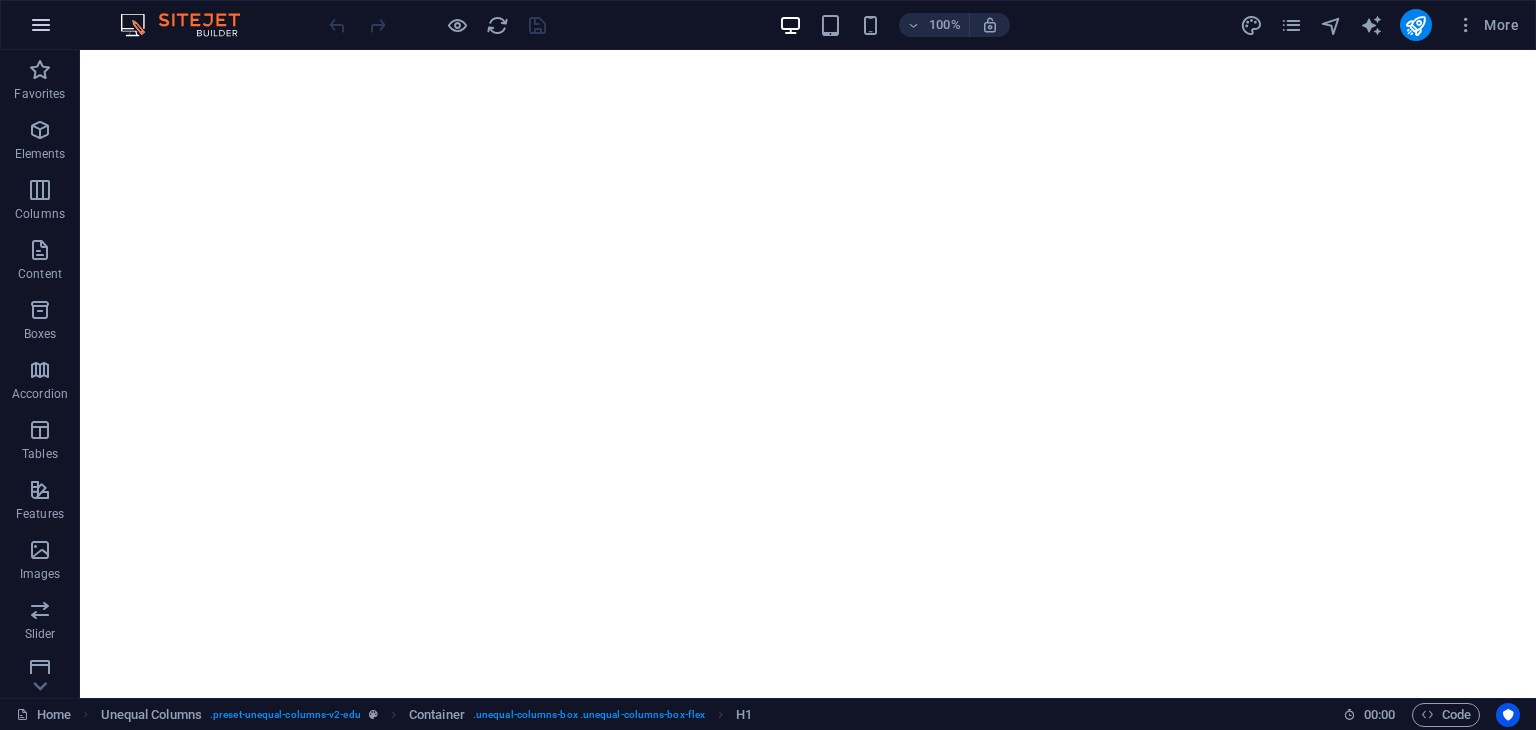 click at bounding box center [41, 25] 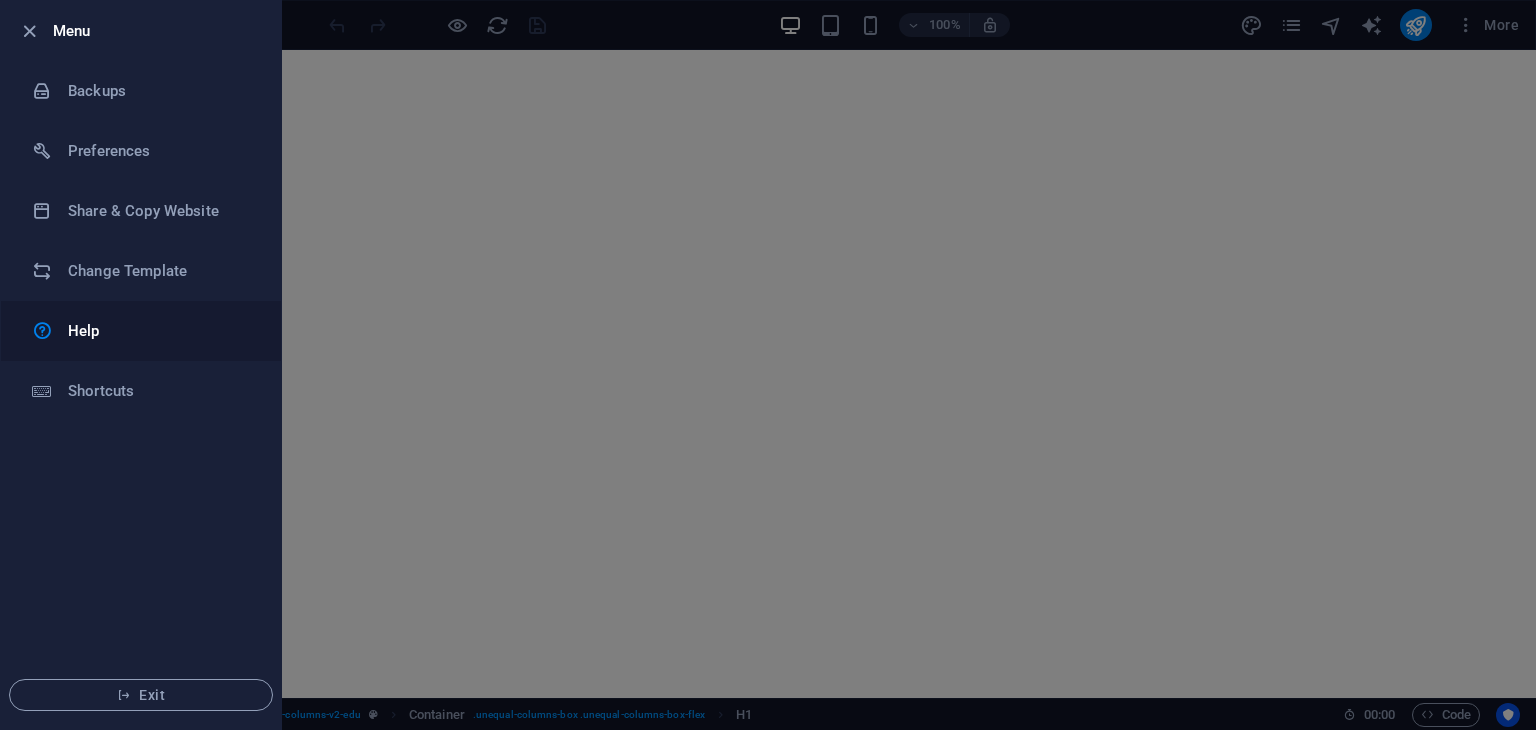 click on "Help" at bounding box center (160, 331) 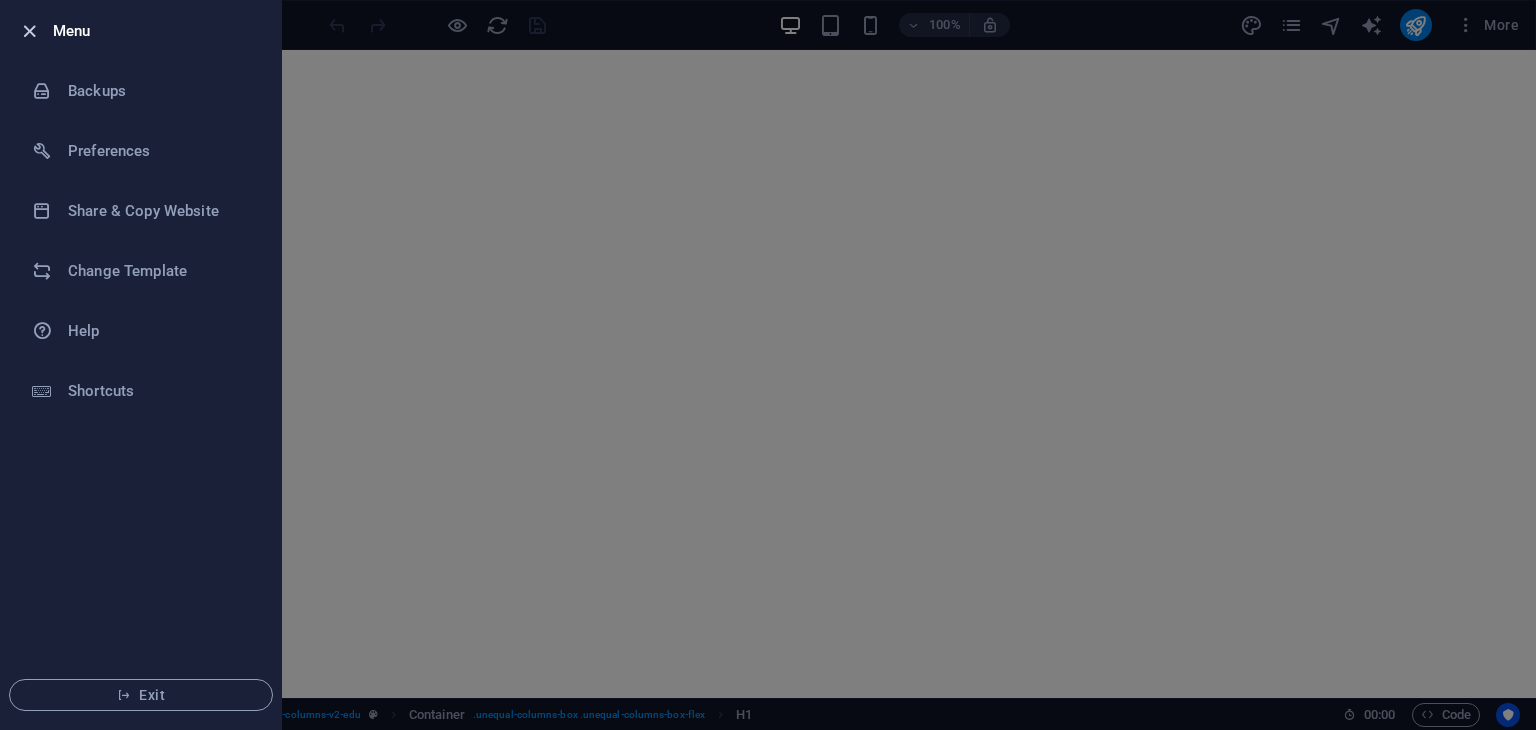 click at bounding box center [29, 31] 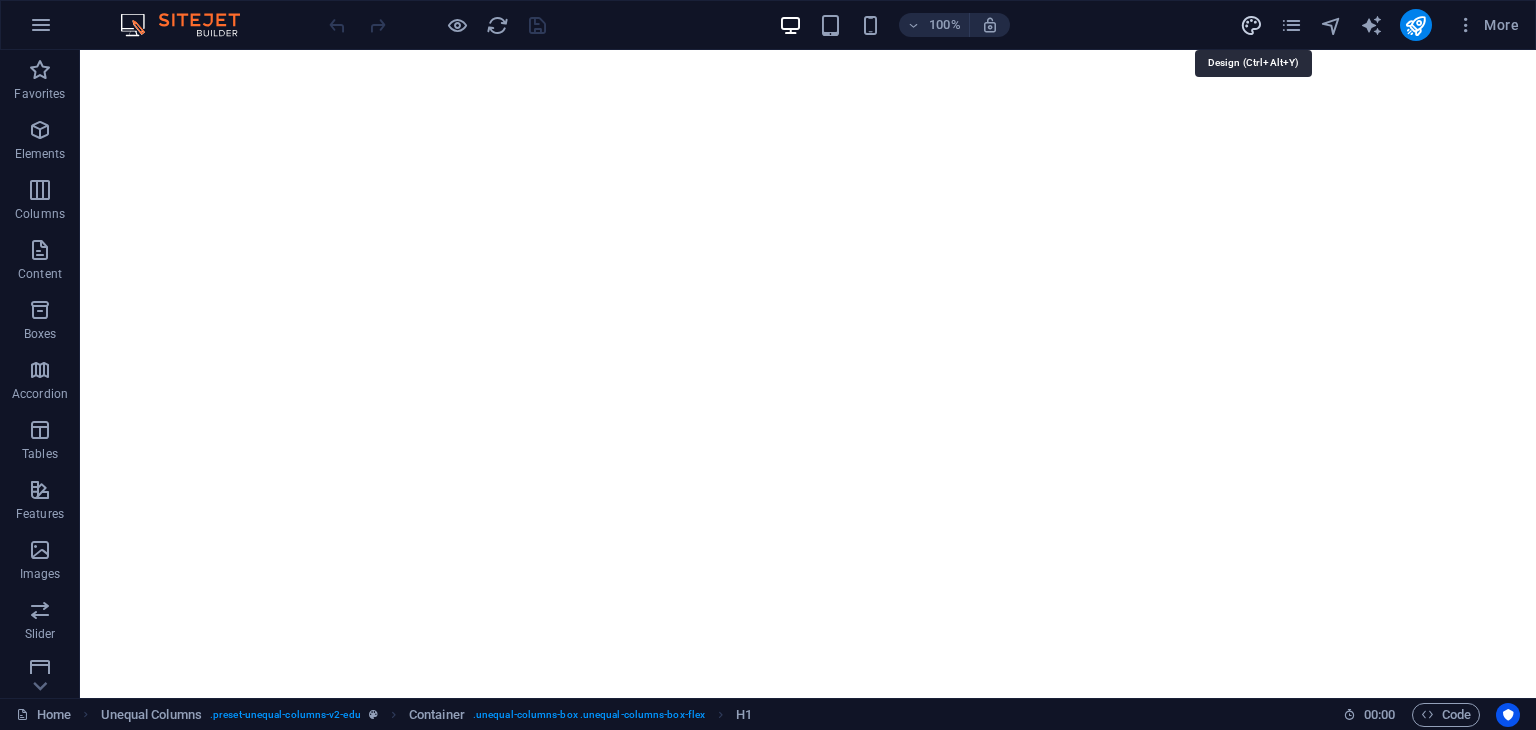 click at bounding box center [1251, 25] 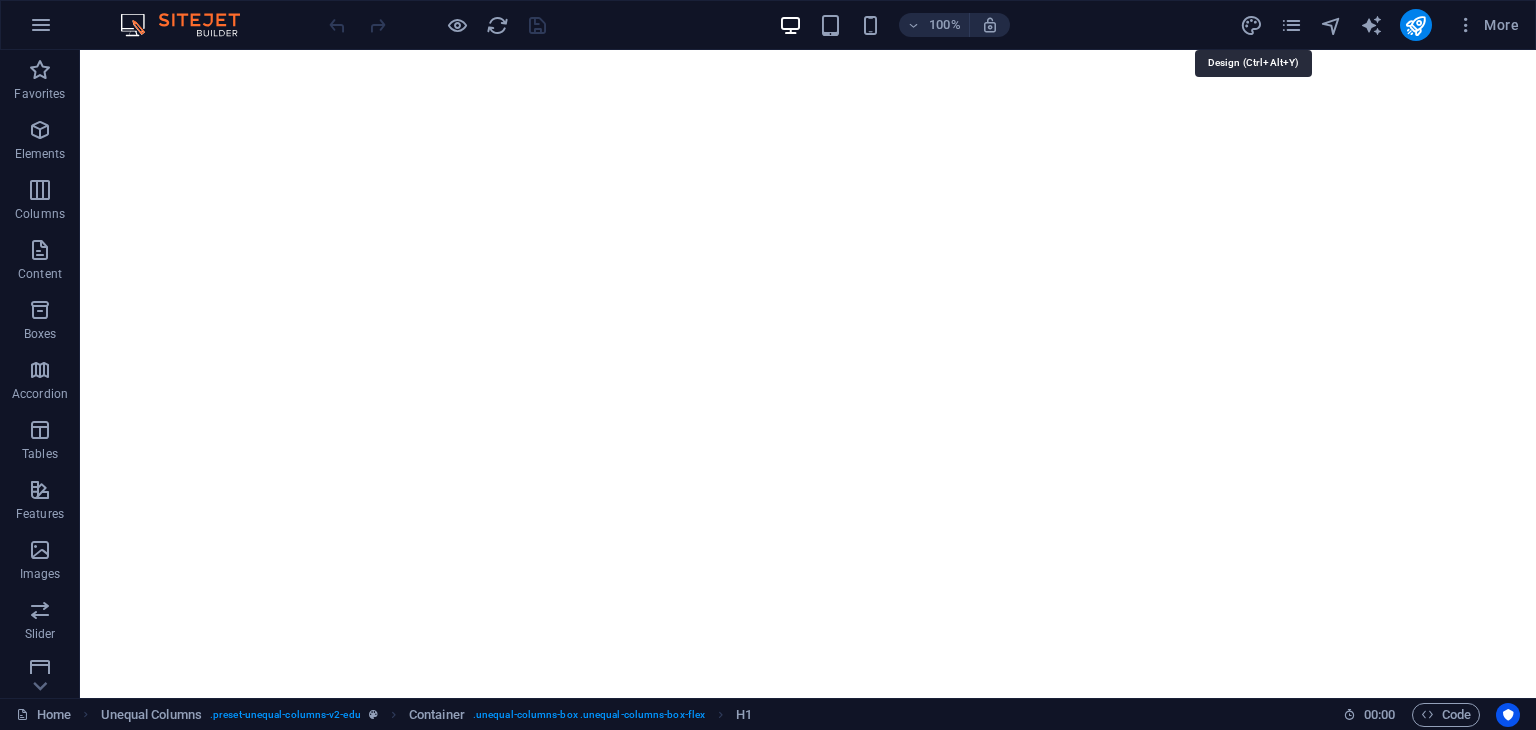 select on "px" 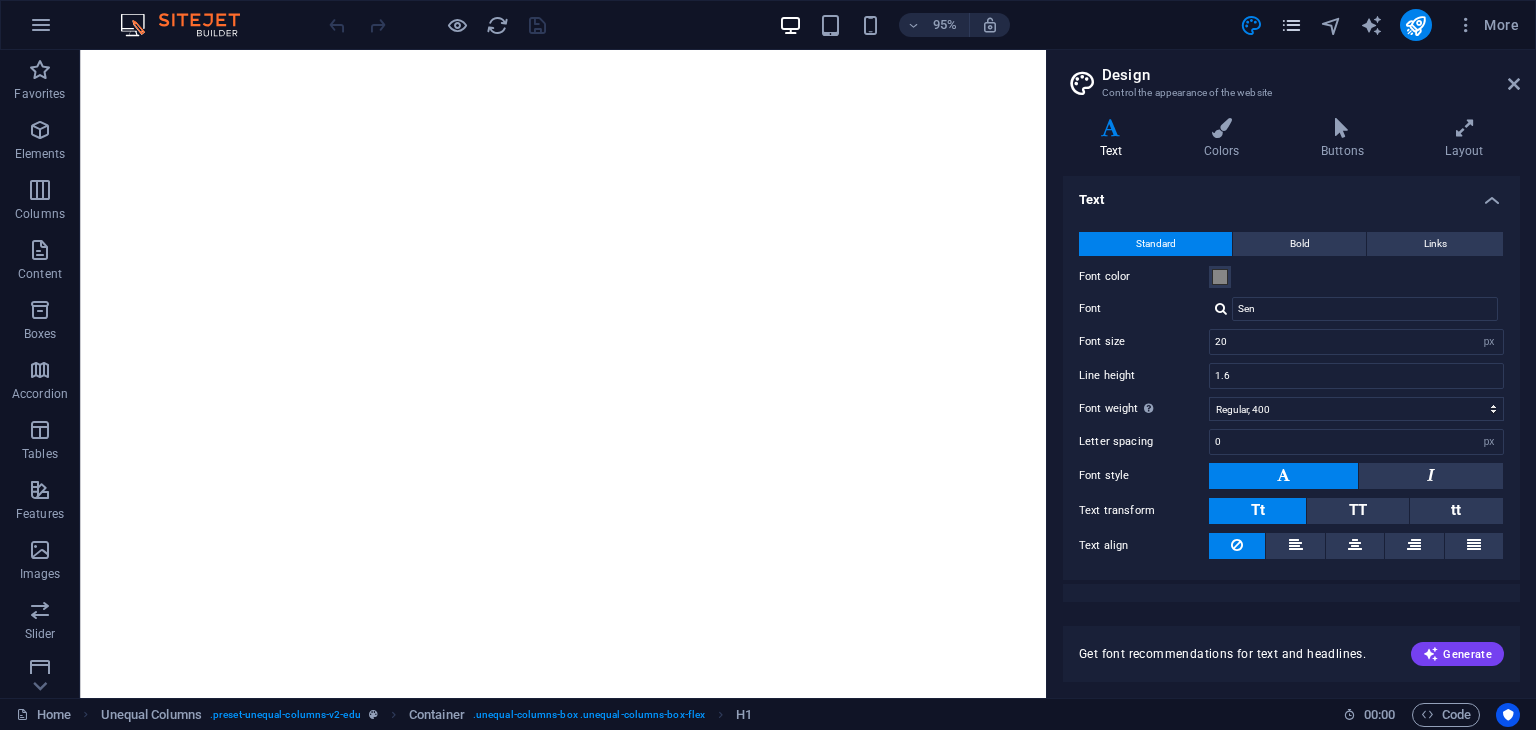 click at bounding box center (1291, 25) 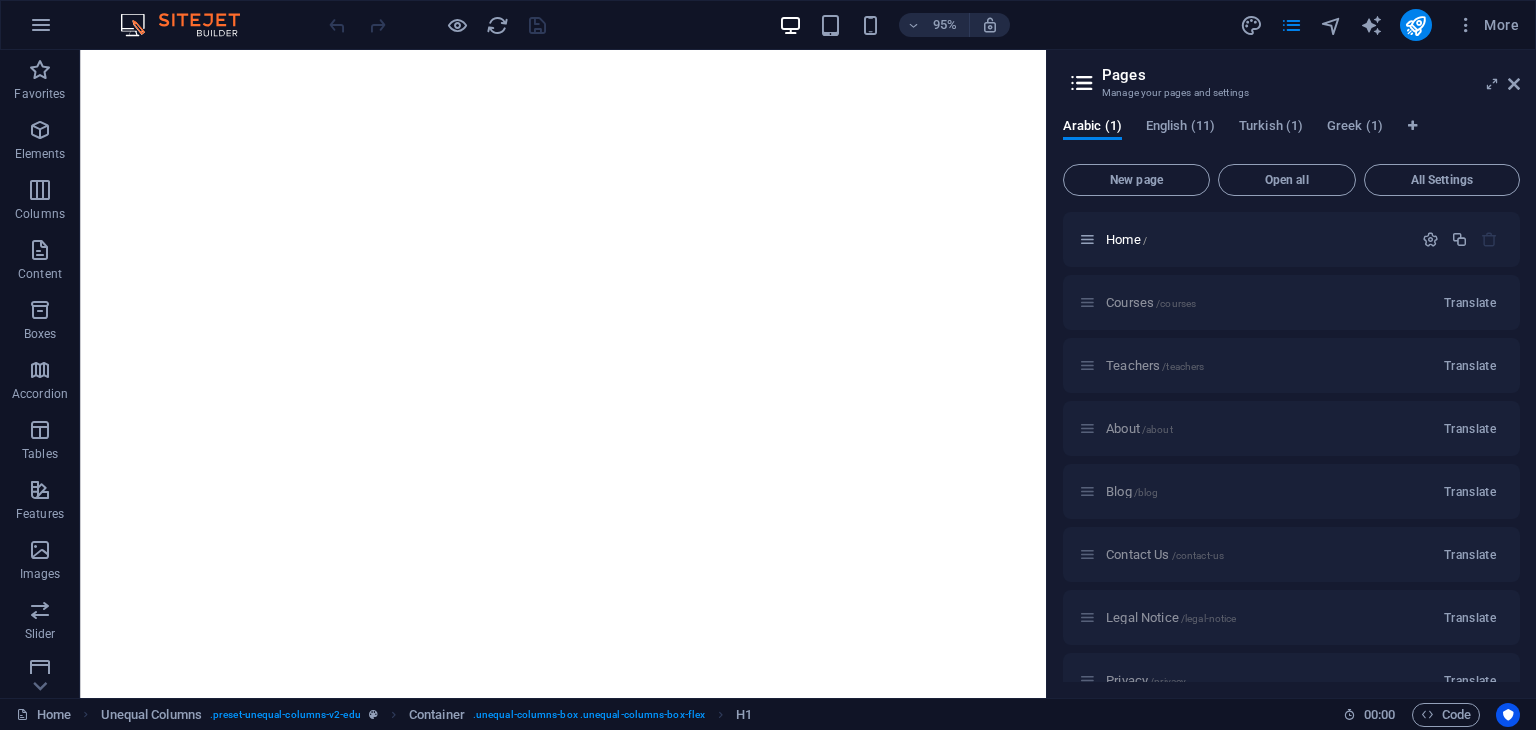 click on "More" at bounding box center [1383, 25] 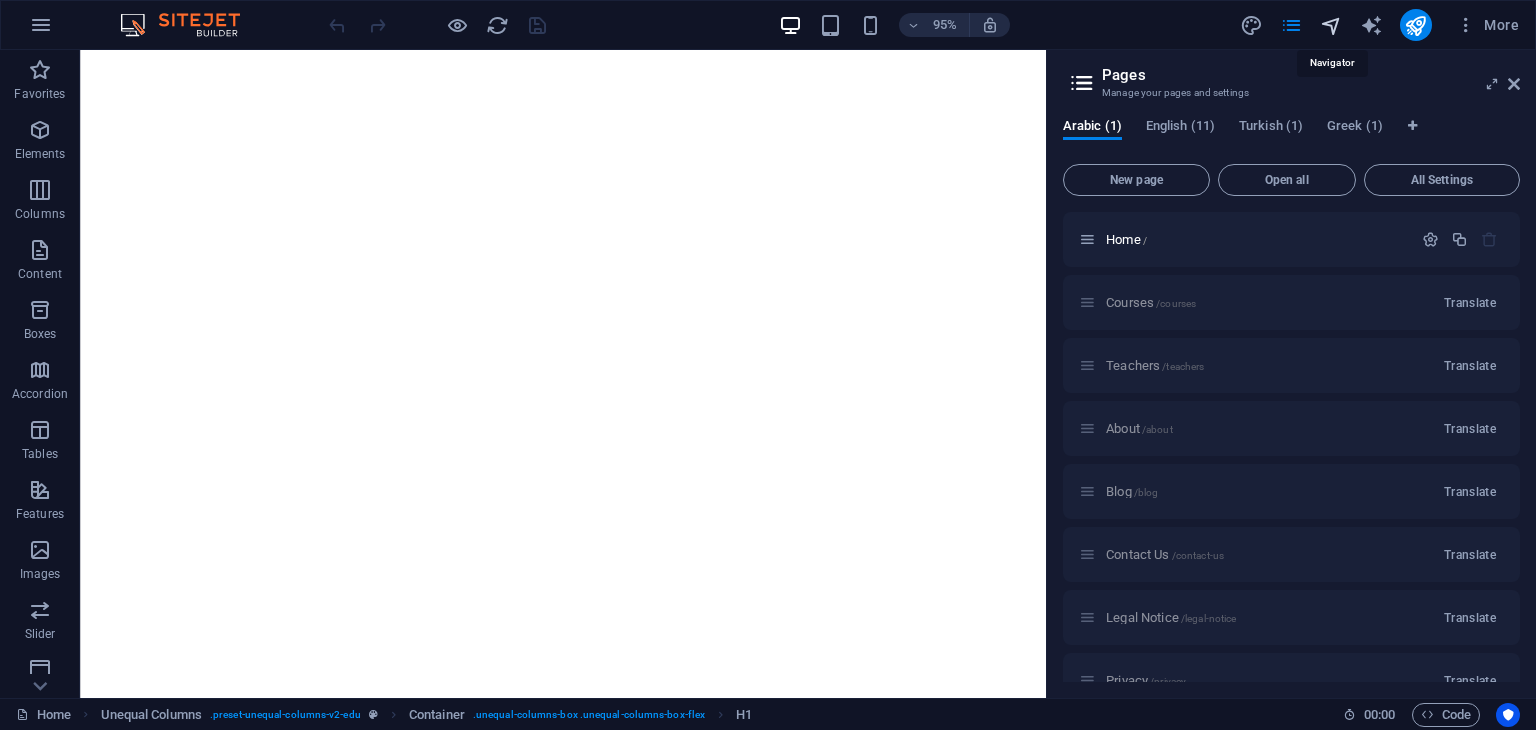 click at bounding box center [1331, 25] 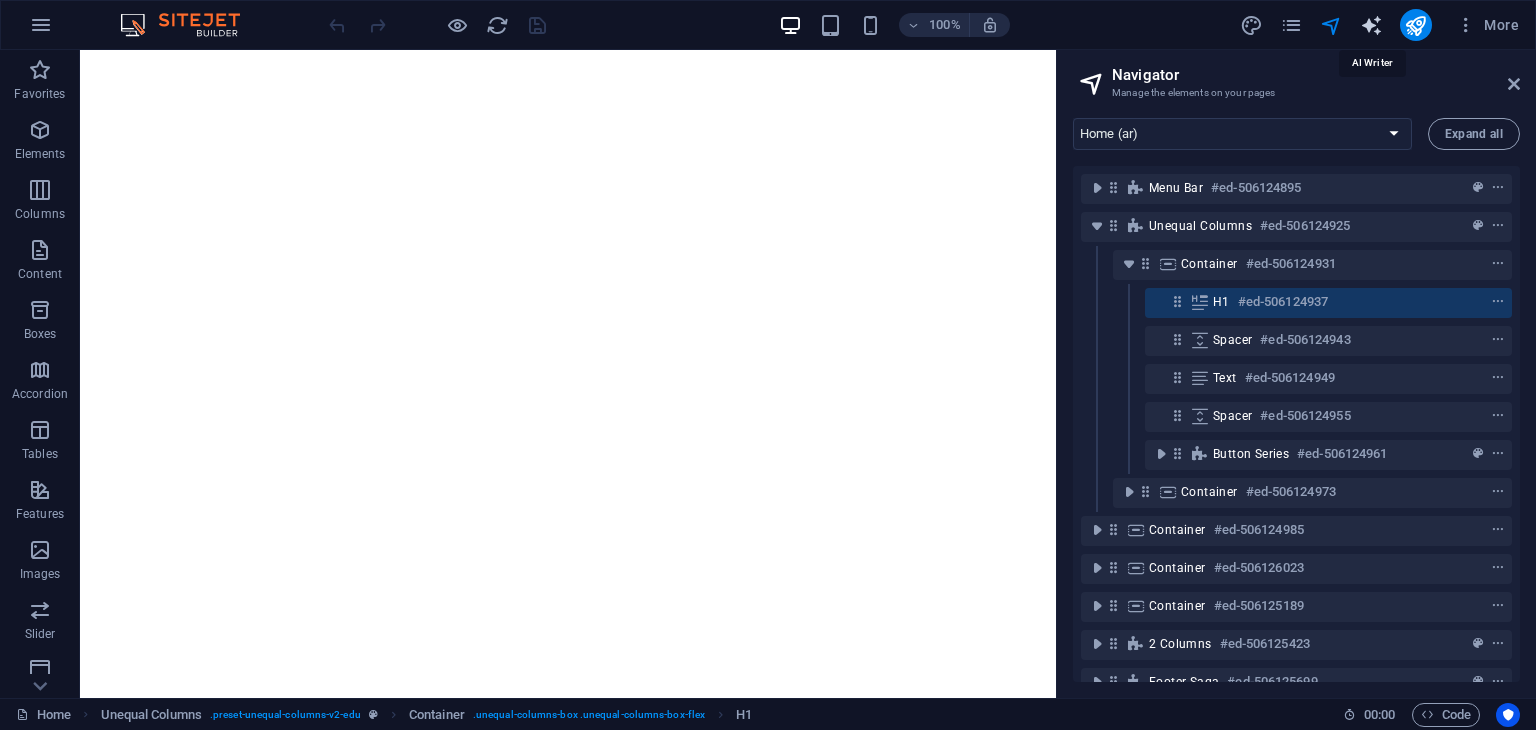 click at bounding box center [1371, 25] 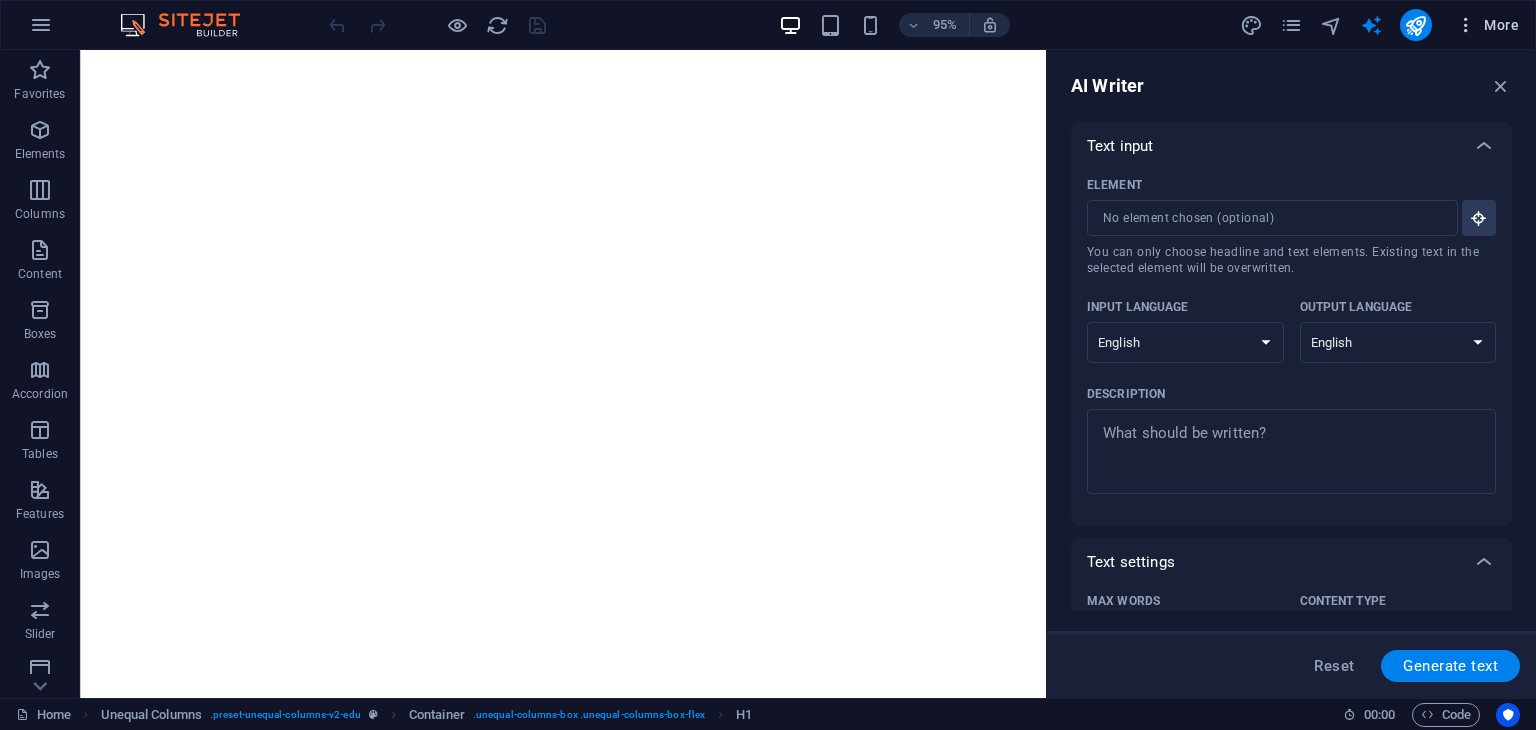 click at bounding box center (1466, 25) 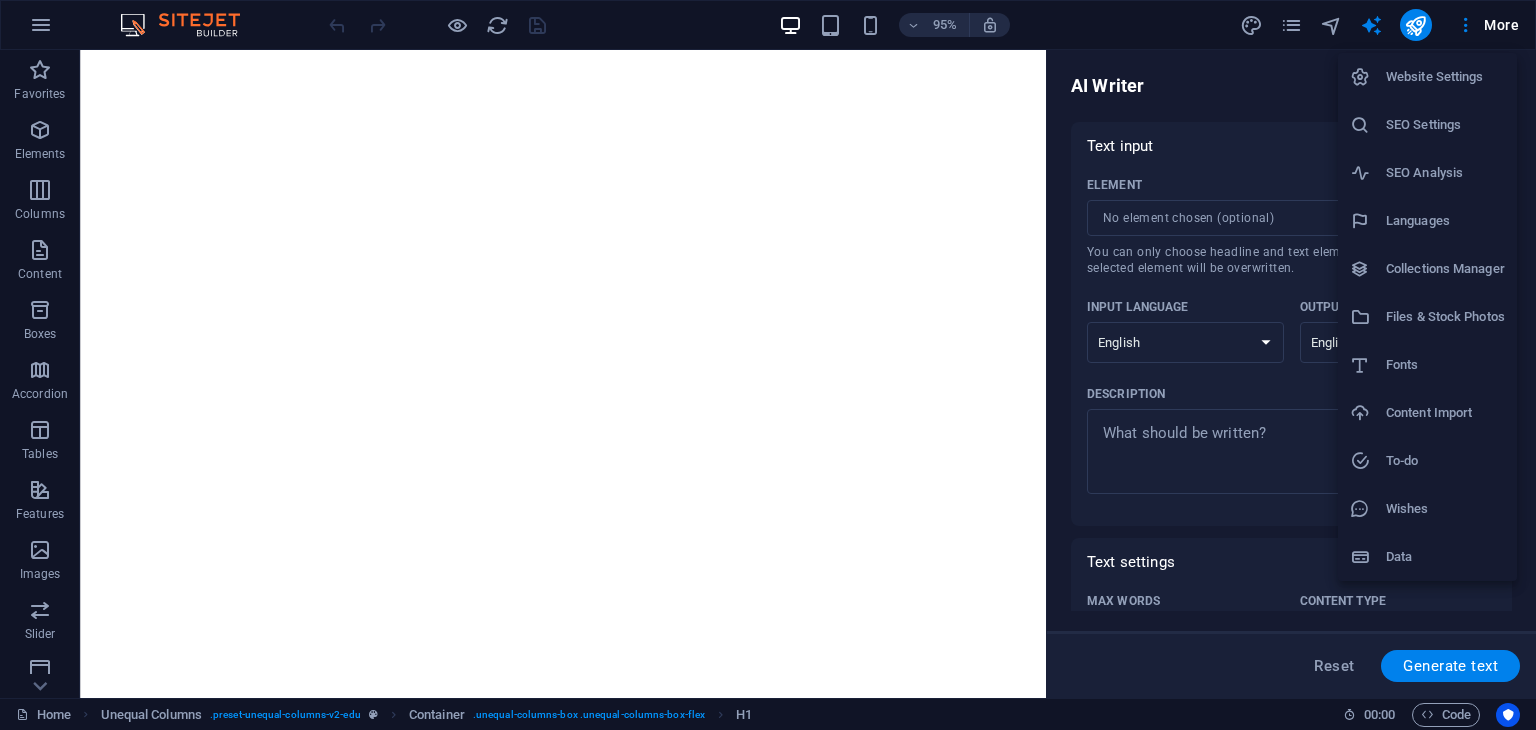 click at bounding box center [768, 365] 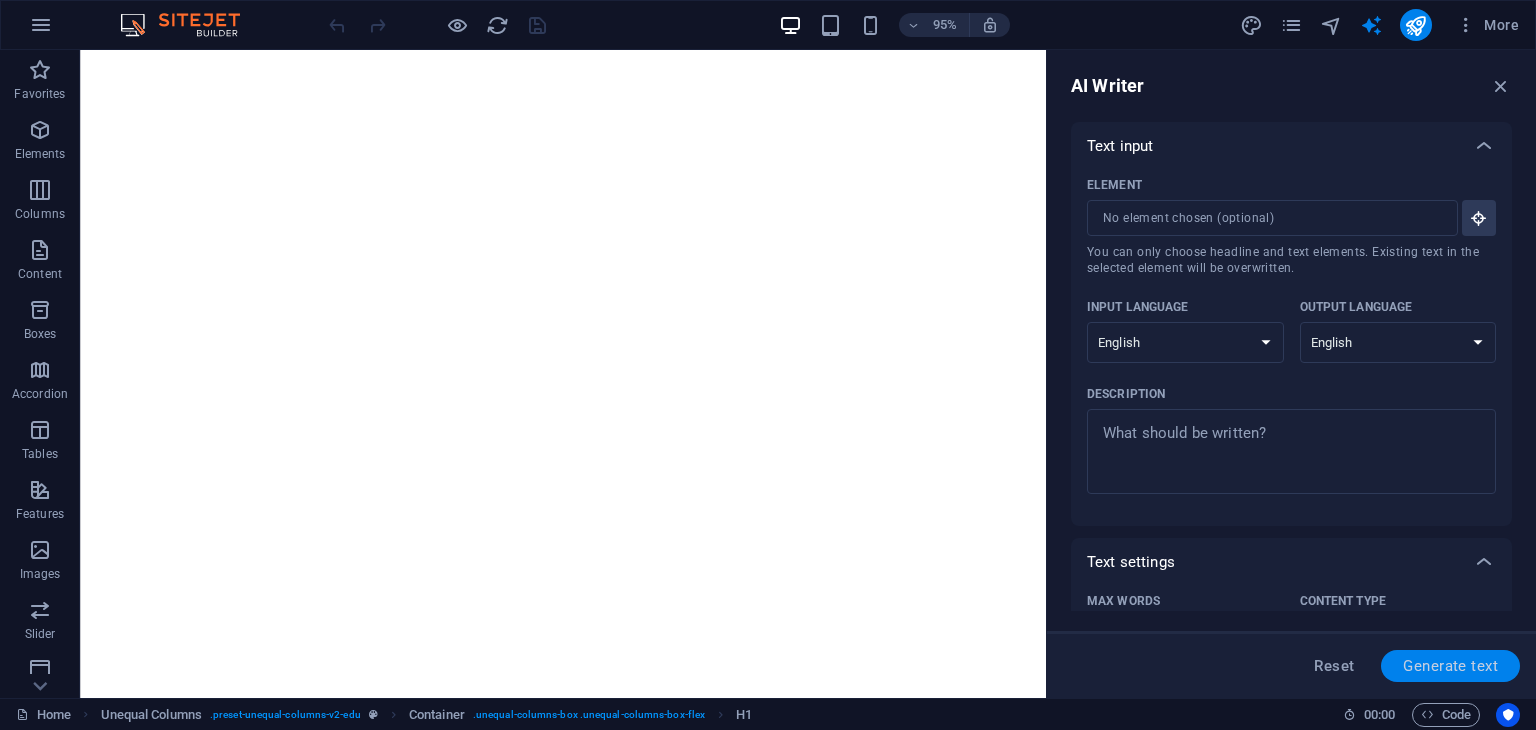 click on "Generate text" at bounding box center [1450, 666] 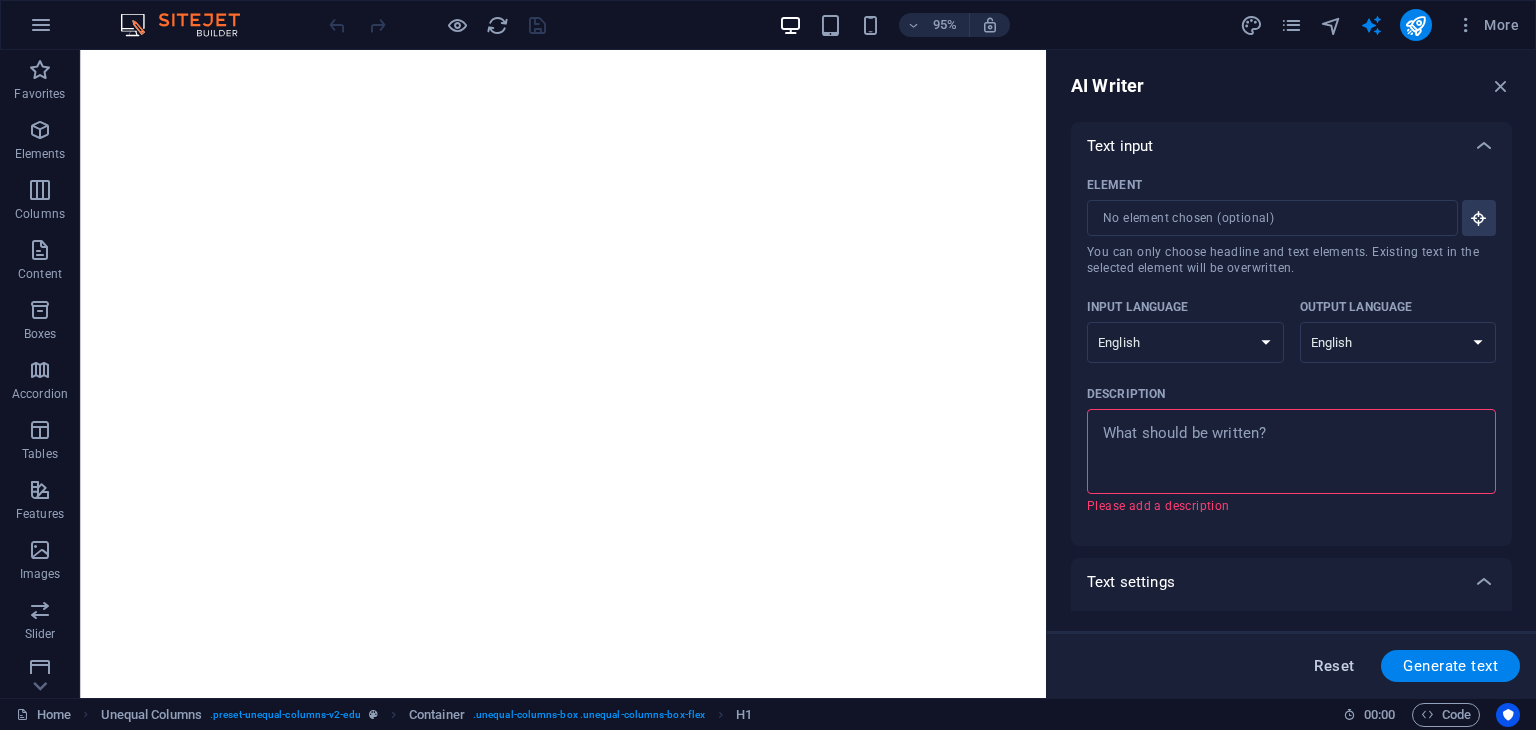 click on "Reset" at bounding box center (1334, 666) 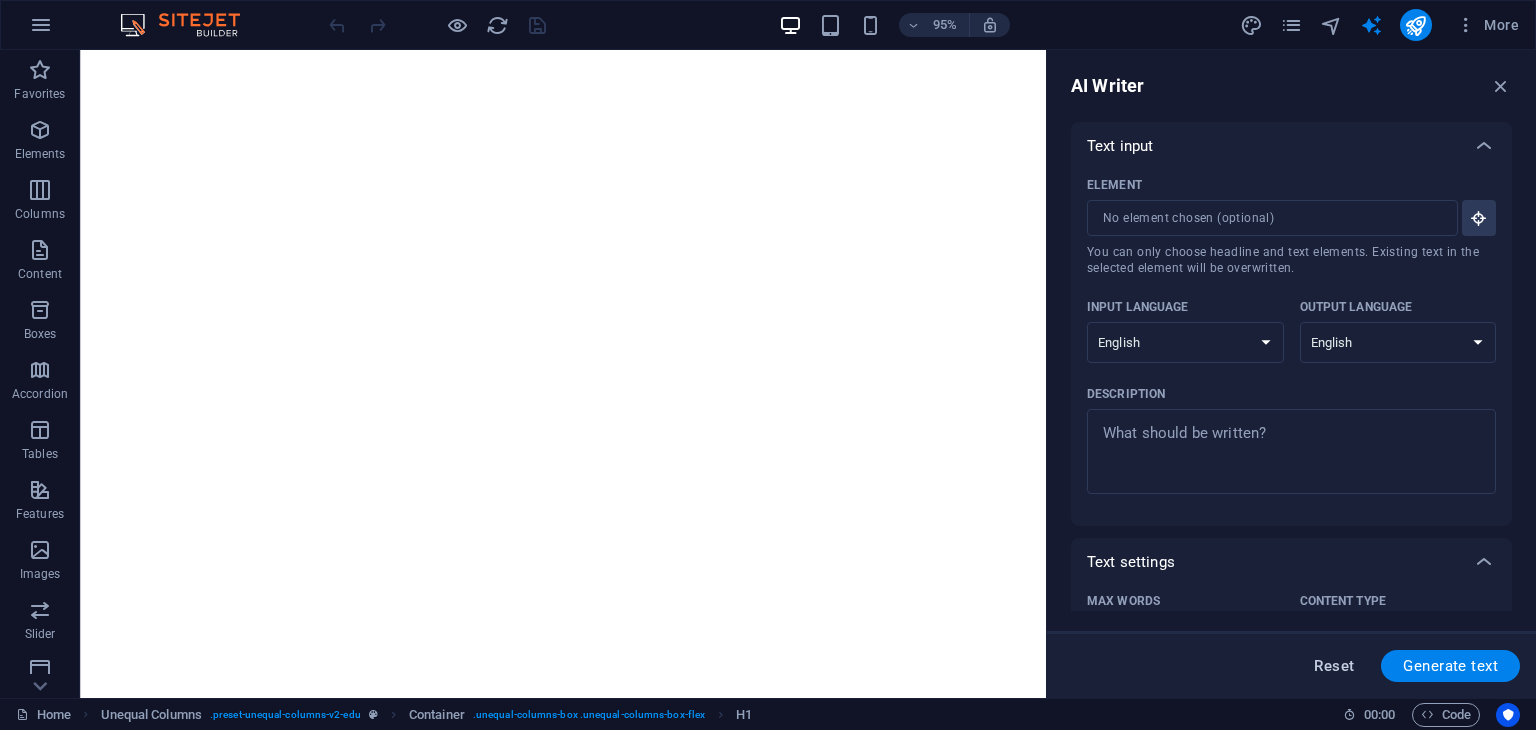 click on "Reset" at bounding box center [1334, 666] 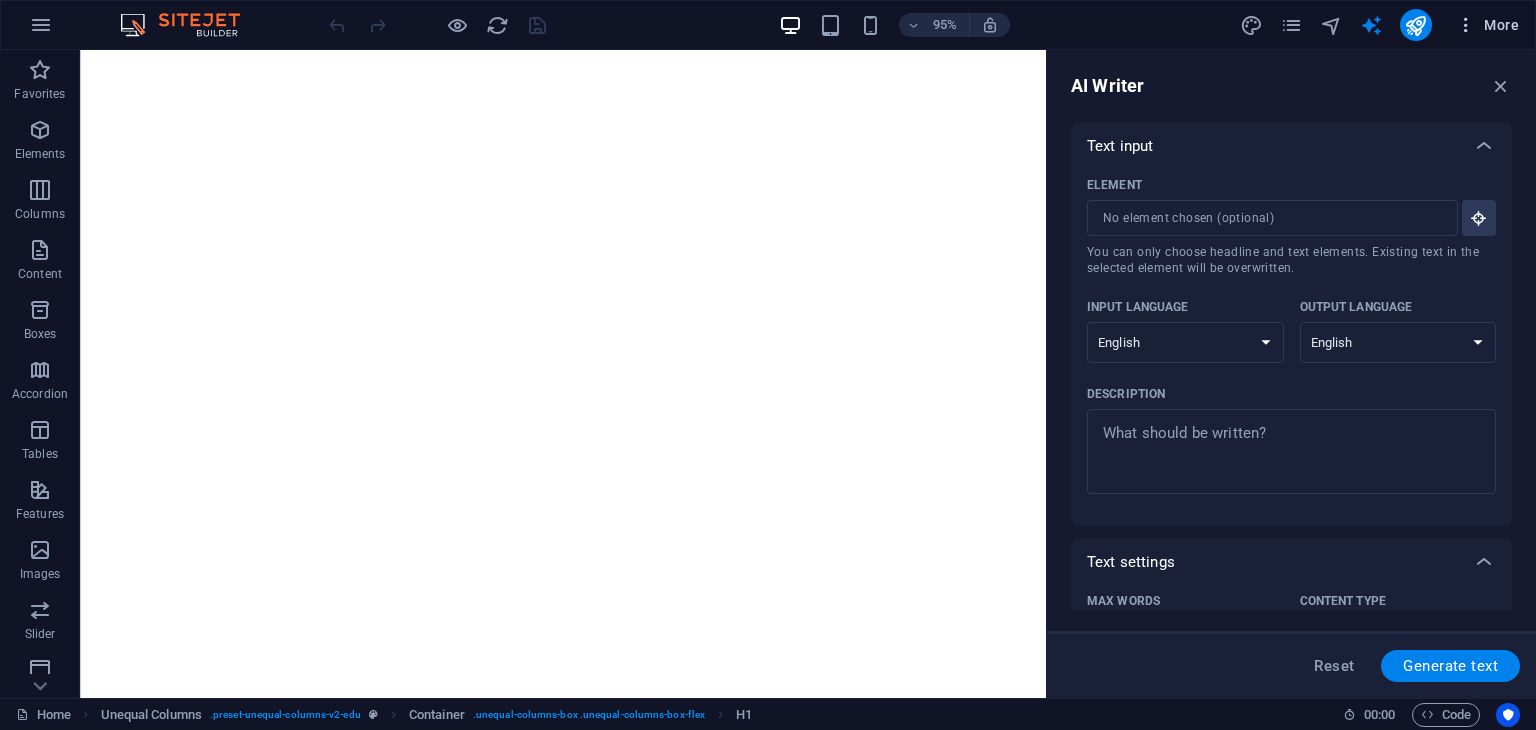 click on "More" at bounding box center [1487, 25] 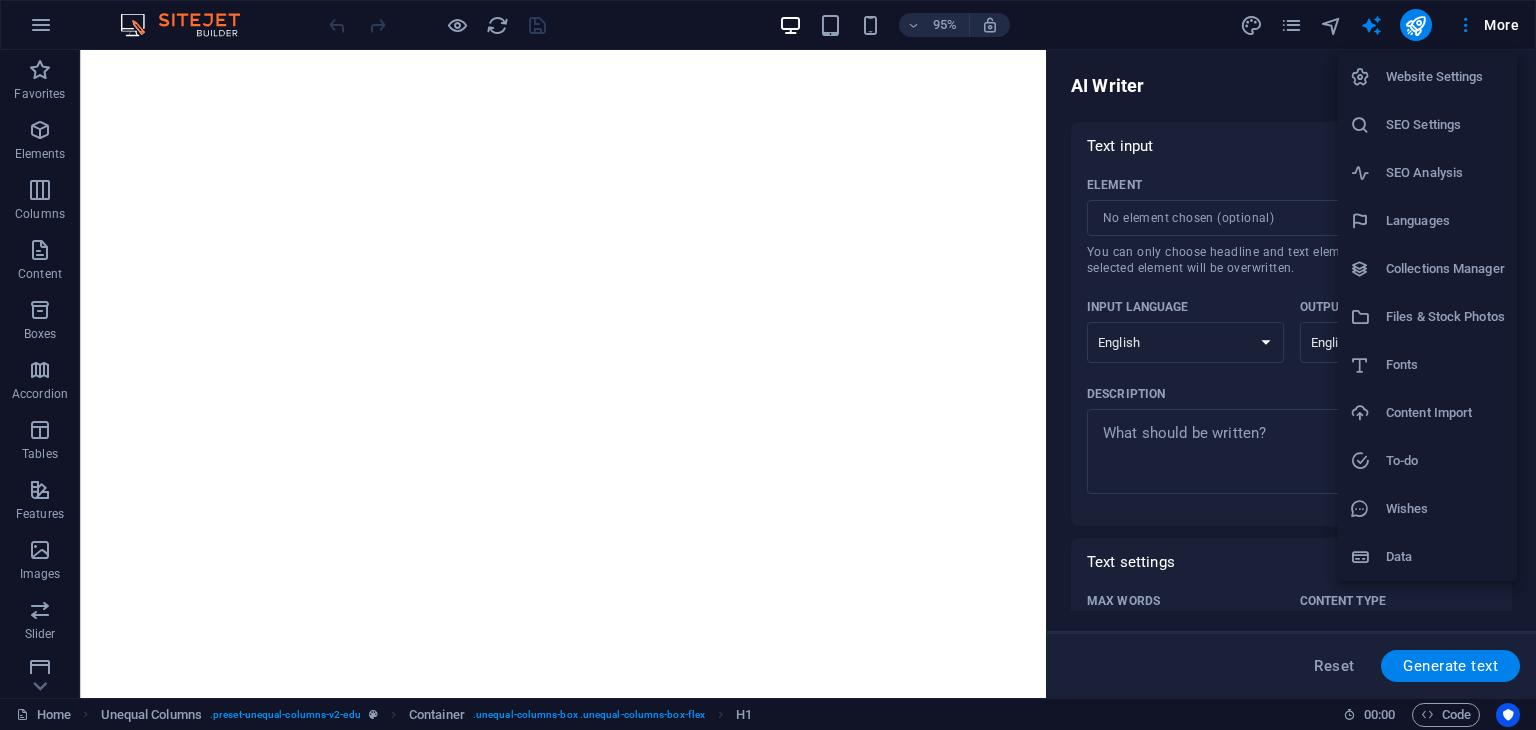 click on "Content Import" at bounding box center (1445, 413) 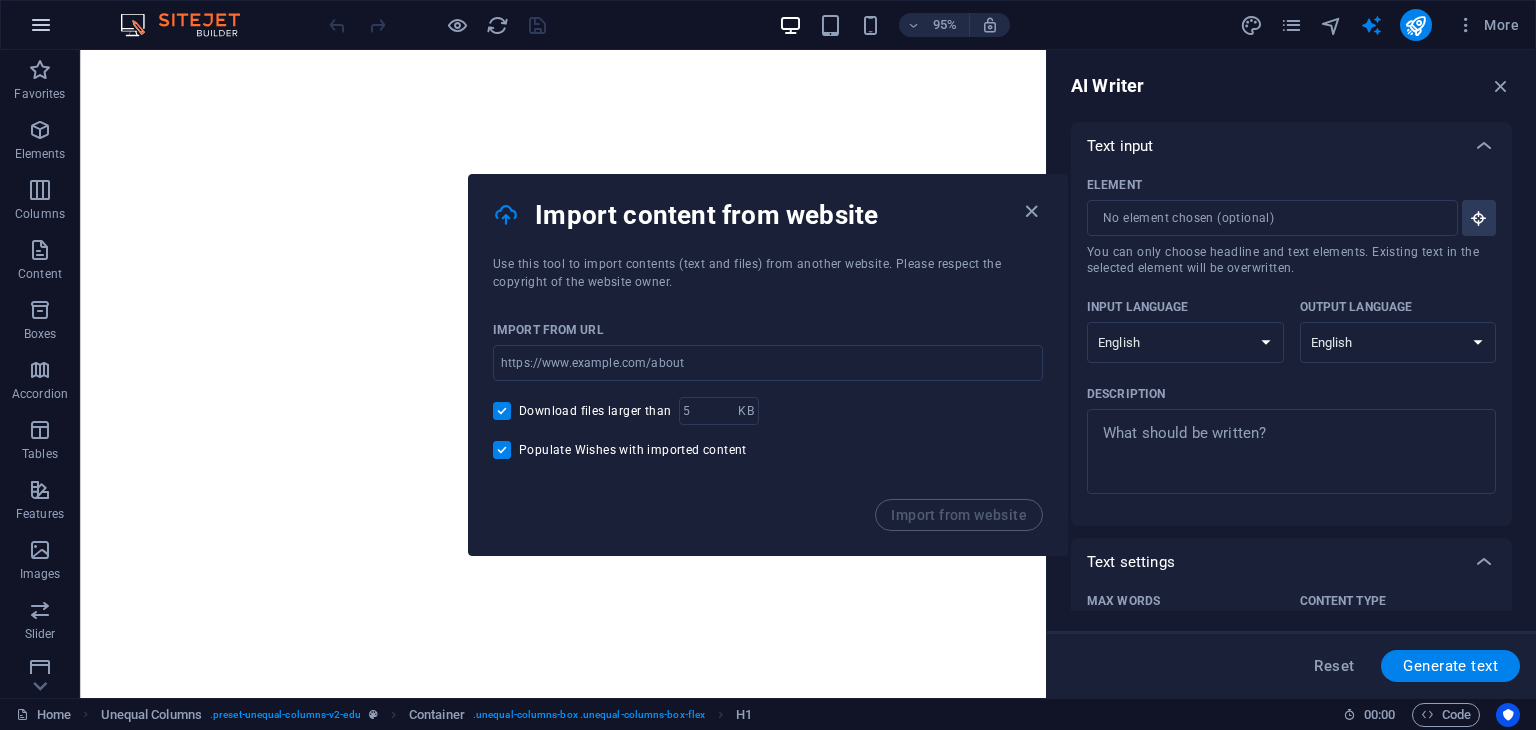 click at bounding box center [41, 25] 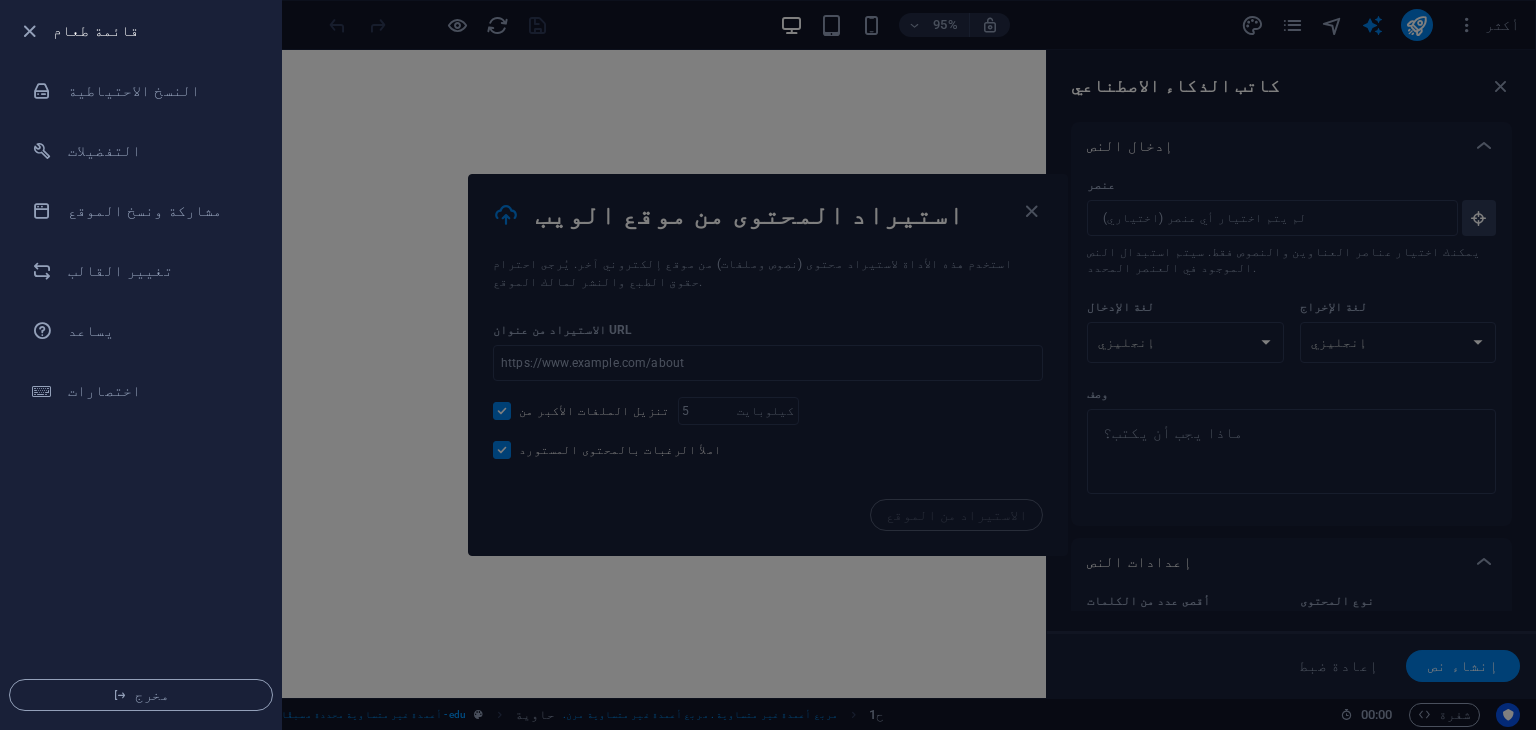 click at bounding box center (768, 365) 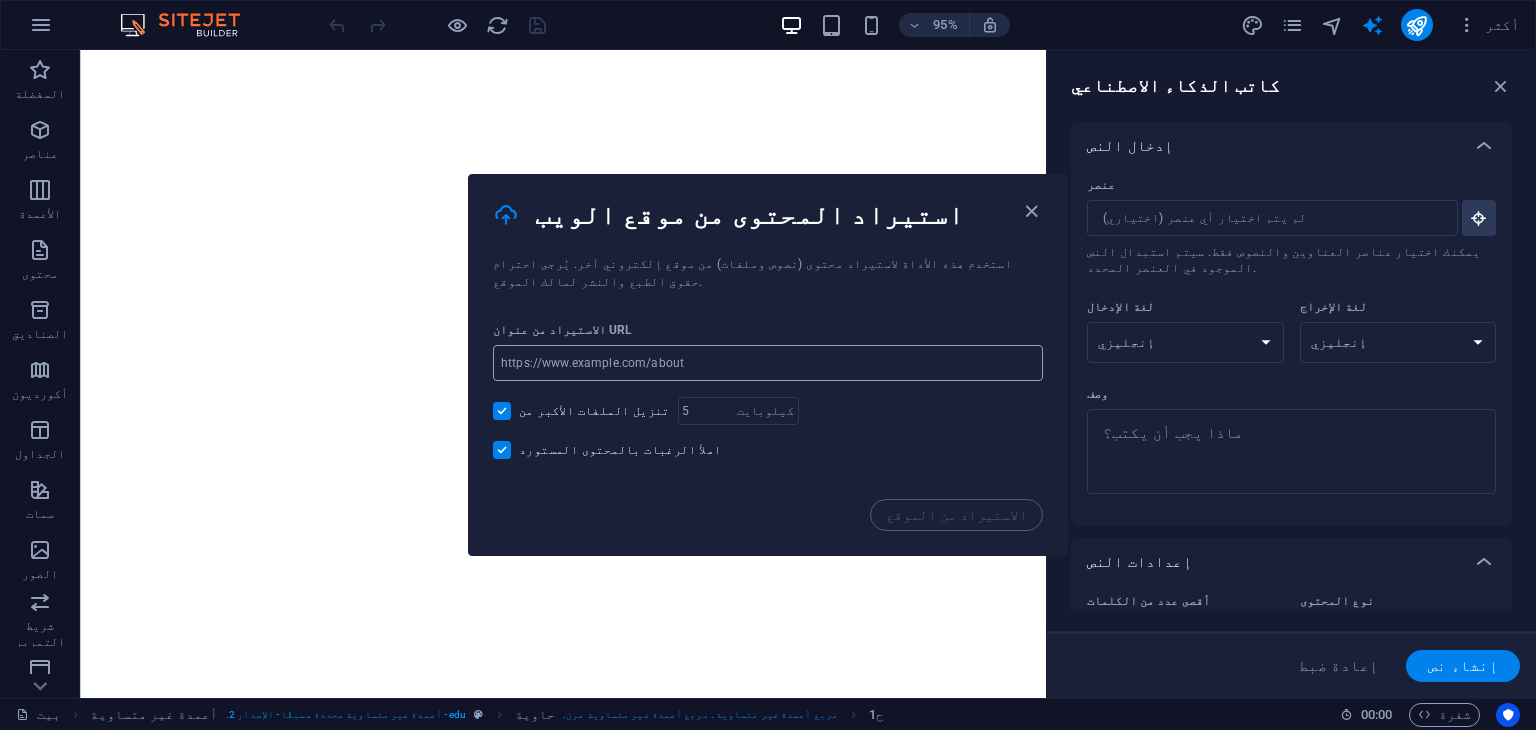 click at bounding box center [768, 363] 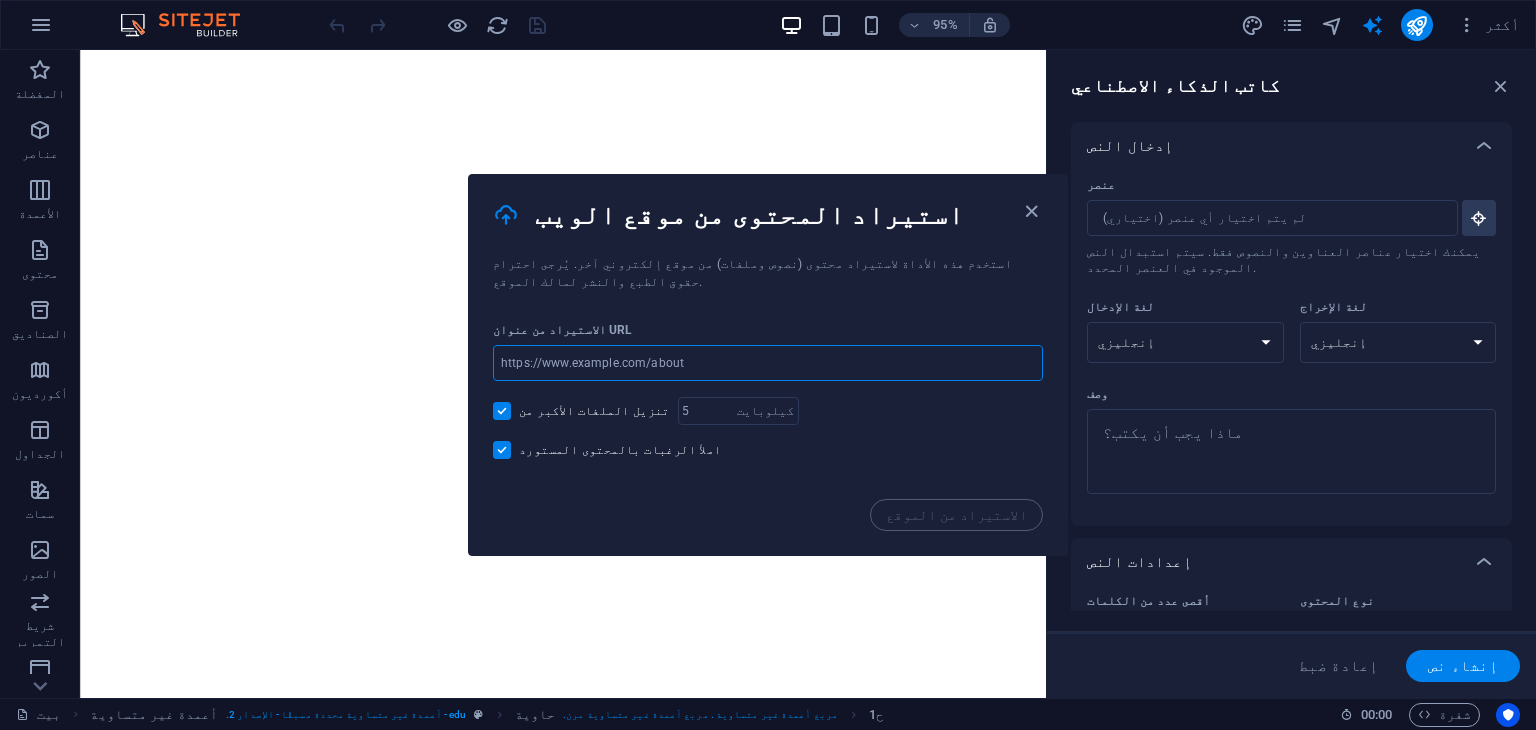paste on "https://www.canva.com/design/DAGu2LdXD78/GmG6AcCI_4JOaiazbYO5Xw/view?utm_content=DAGu2LdXD78&utm_campaign=designshare&utm_medium=link2&utm_source=uniquelinks&utlId=ha1d787e220" 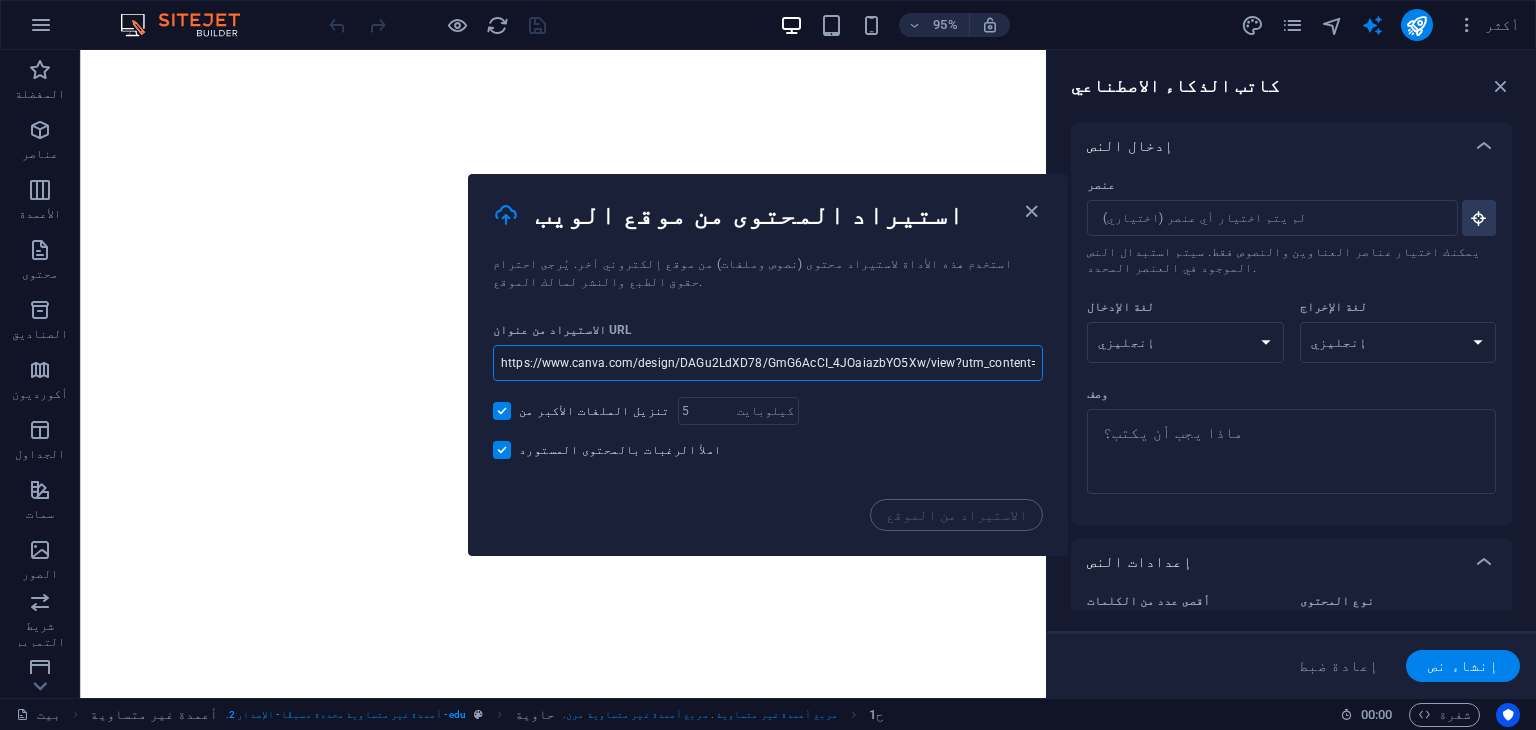 scroll, scrollTop: 0, scrollLeft: 604, axis: horizontal 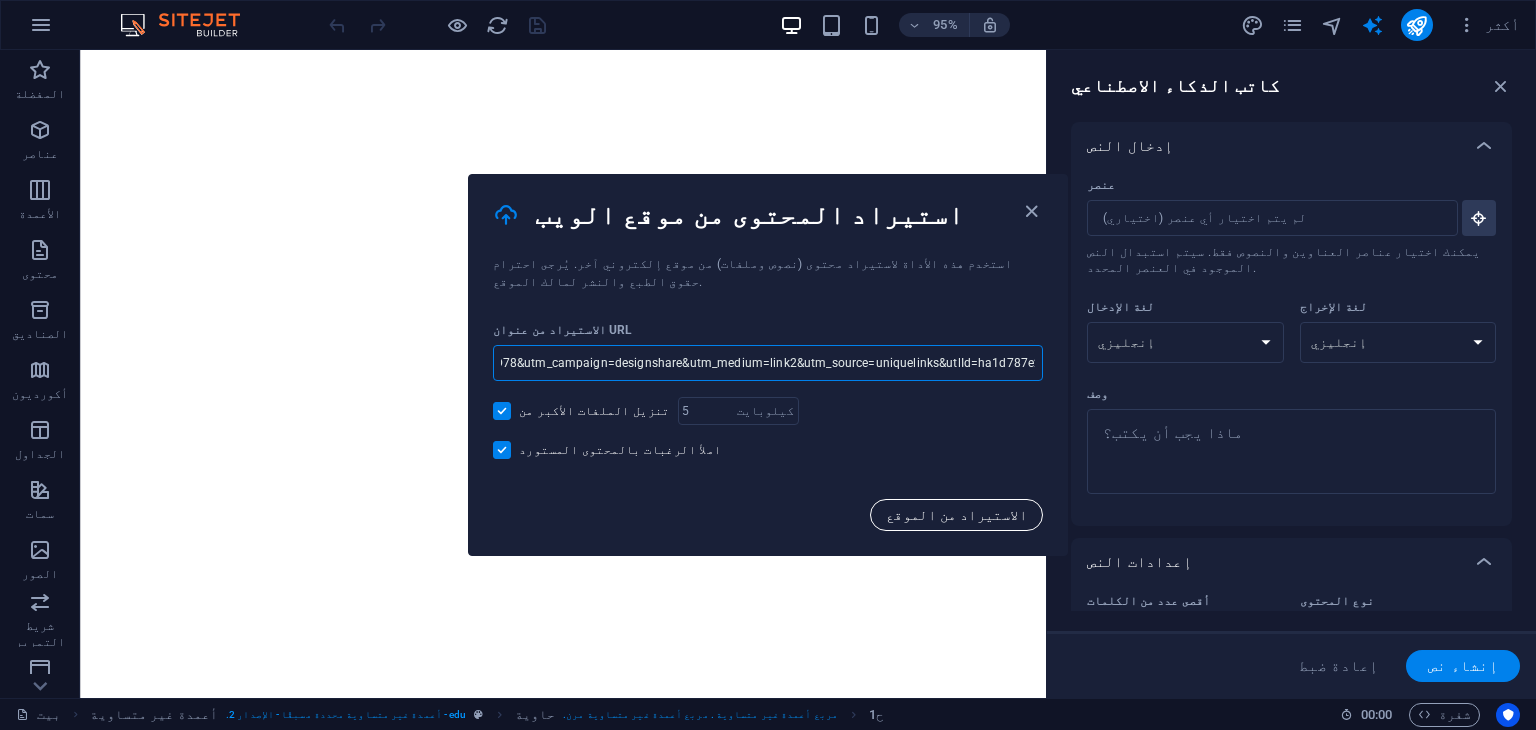 type on "https://www.canva.com/design/DAGu2LdXD78/GmG6AcCI_4JOaiazbYO5Xw/view?utm_content=DAGu2LdXD78&utm_campaign=designshare&utm_medium=link2&utm_source=uniquelinks&utlId=ha1d787e220" 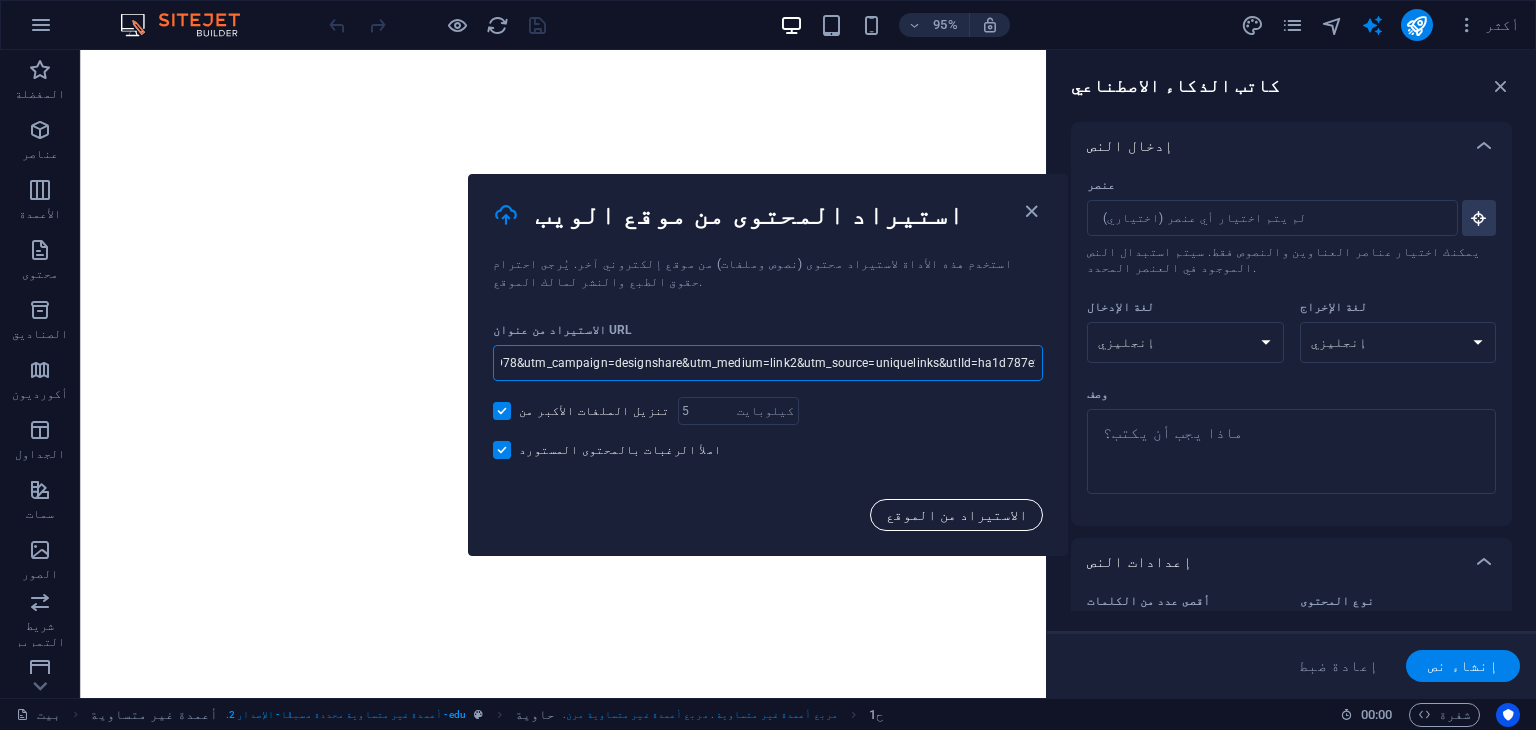 scroll, scrollTop: 0, scrollLeft: 0, axis: both 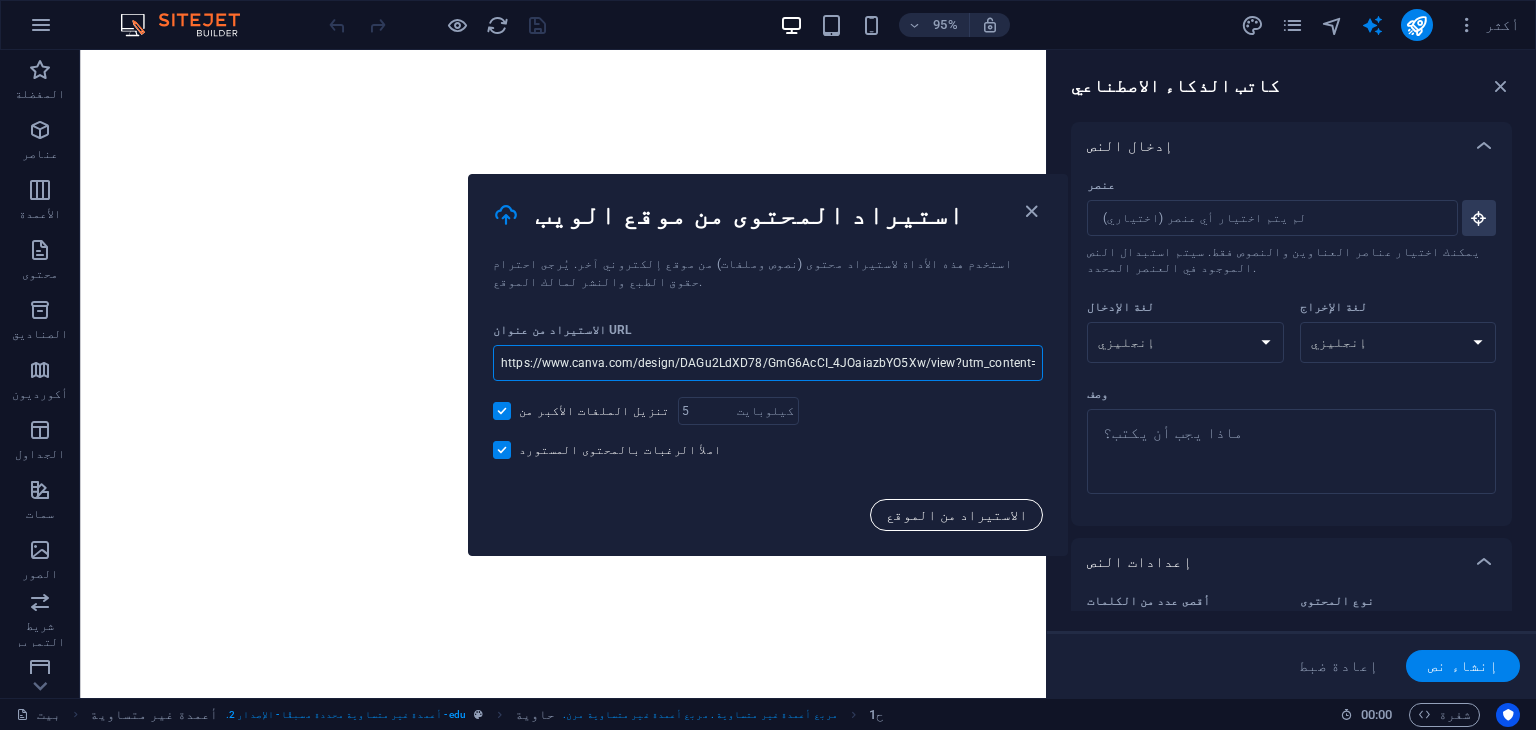 click on "الاستيراد من الموقع" at bounding box center (956, 515) 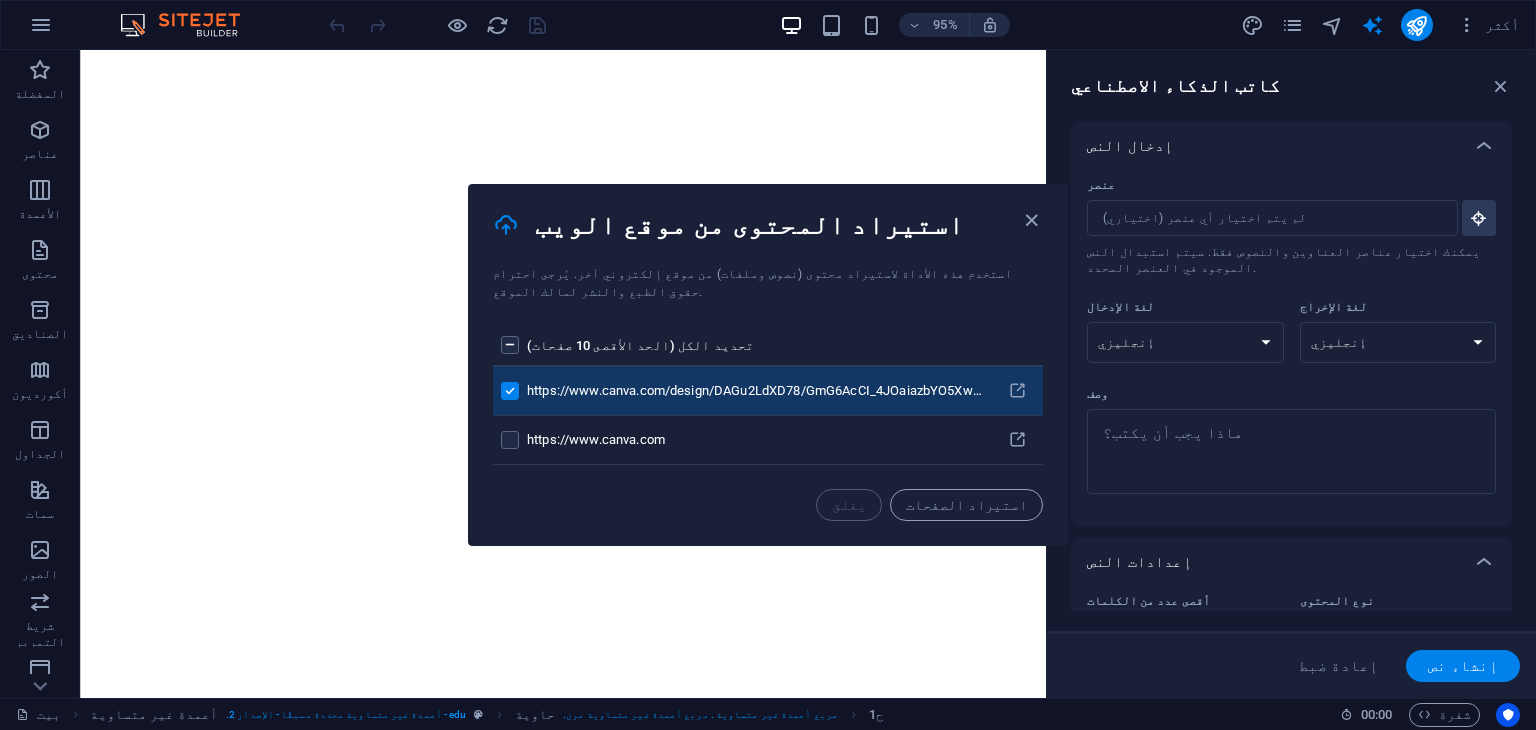 click on "استيراد الصفحات" at bounding box center [966, 505] 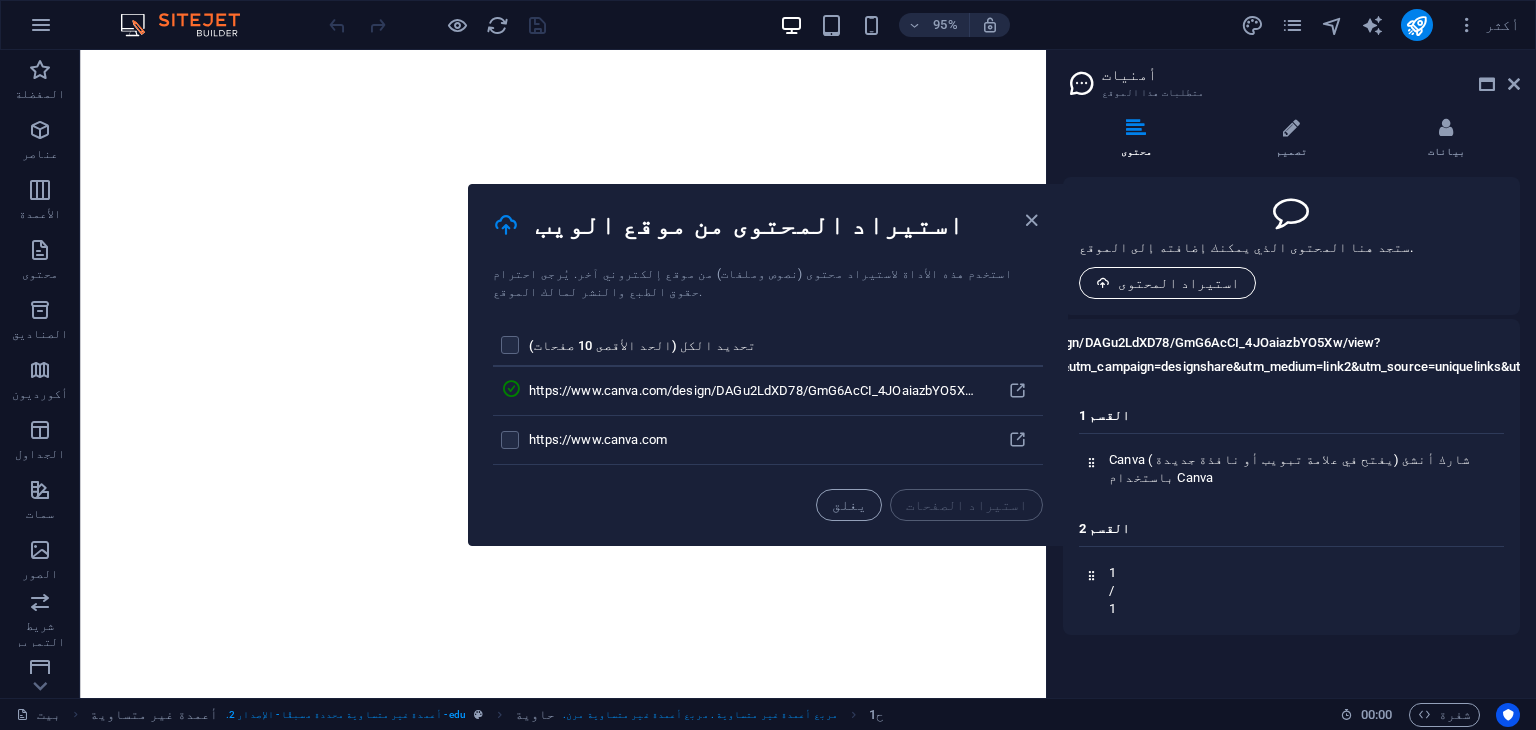 click on "استيراد المحتوى" at bounding box center (1178, 283) 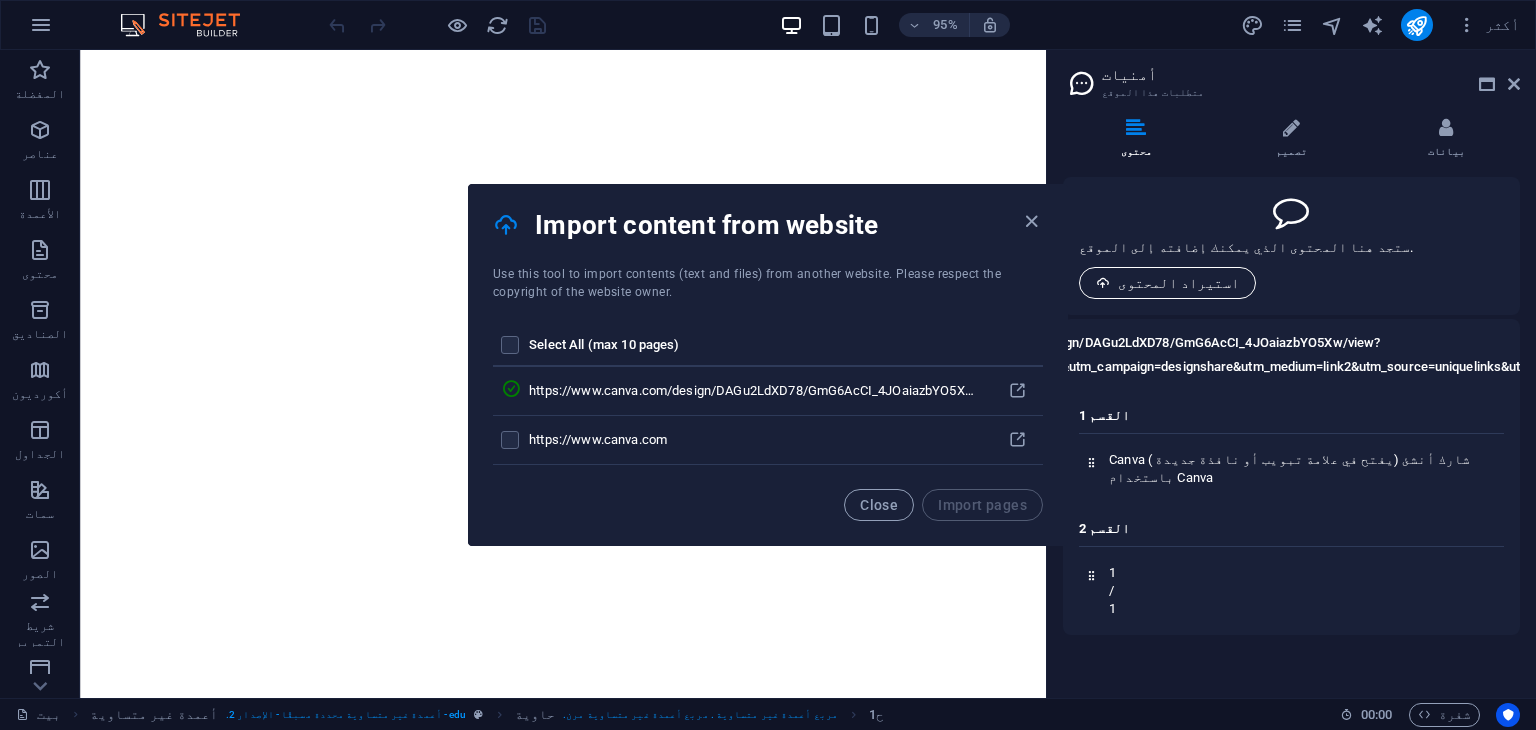 click on "استيراد المحتوى" at bounding box center [1178, 283] 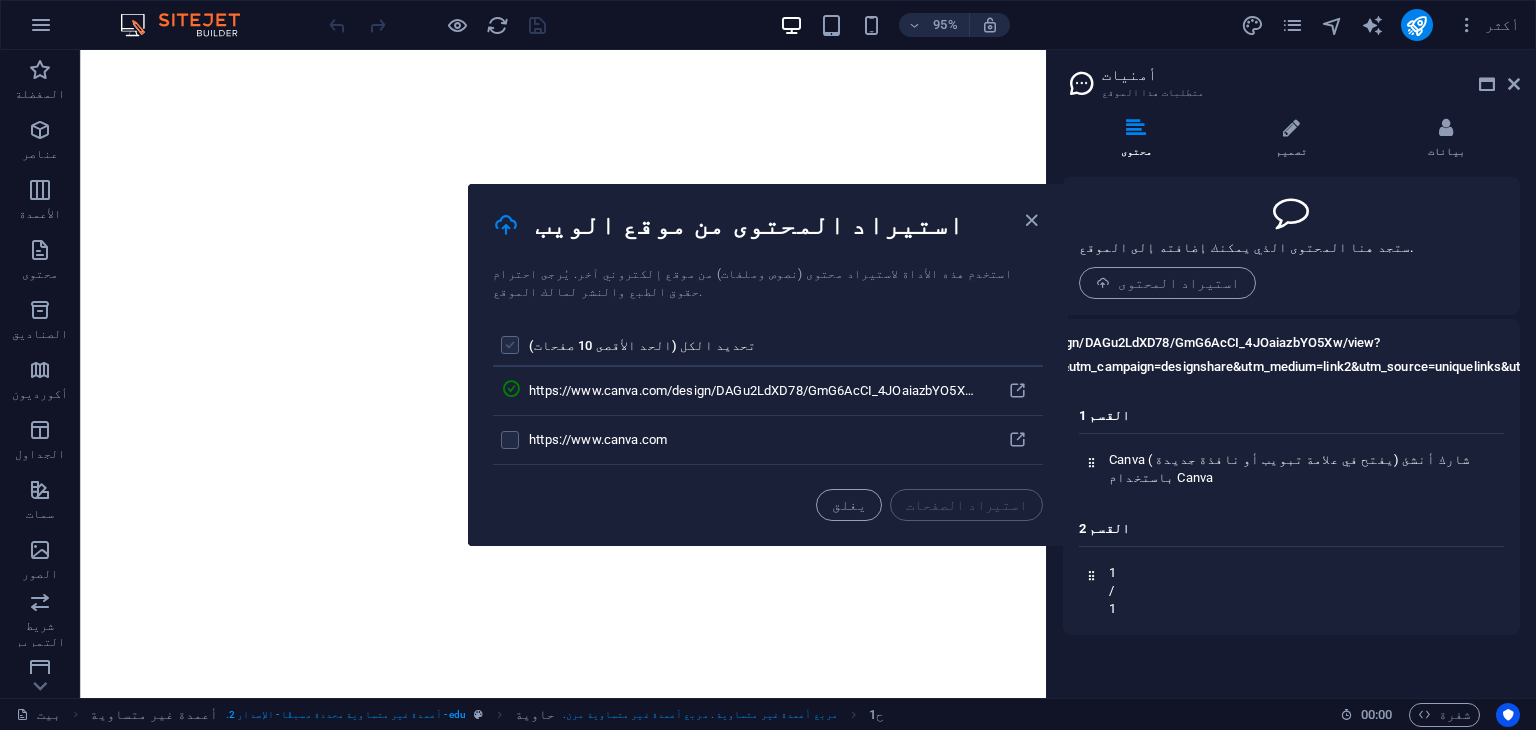 click at bounding box center (510, 345) 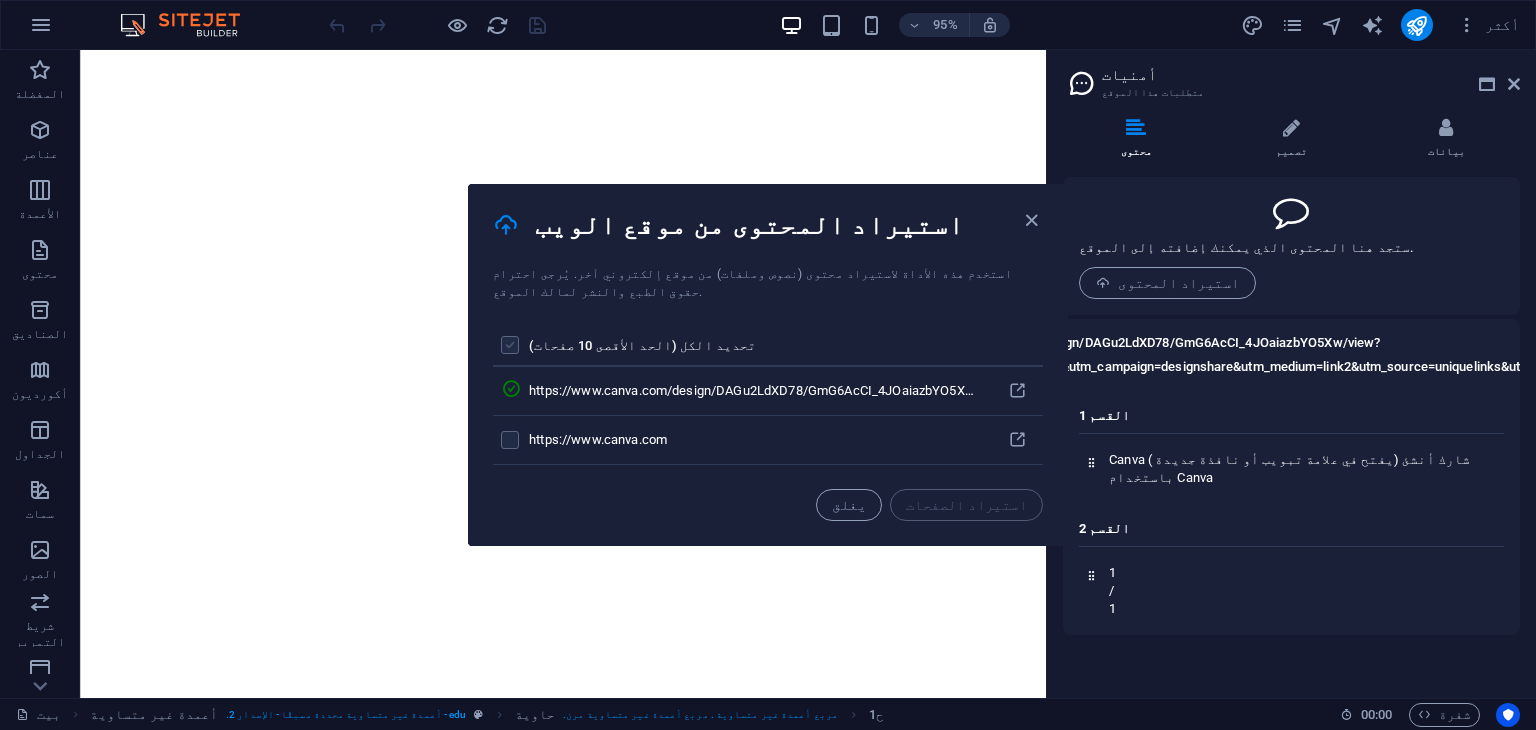 click at bounding box center [510, 345] 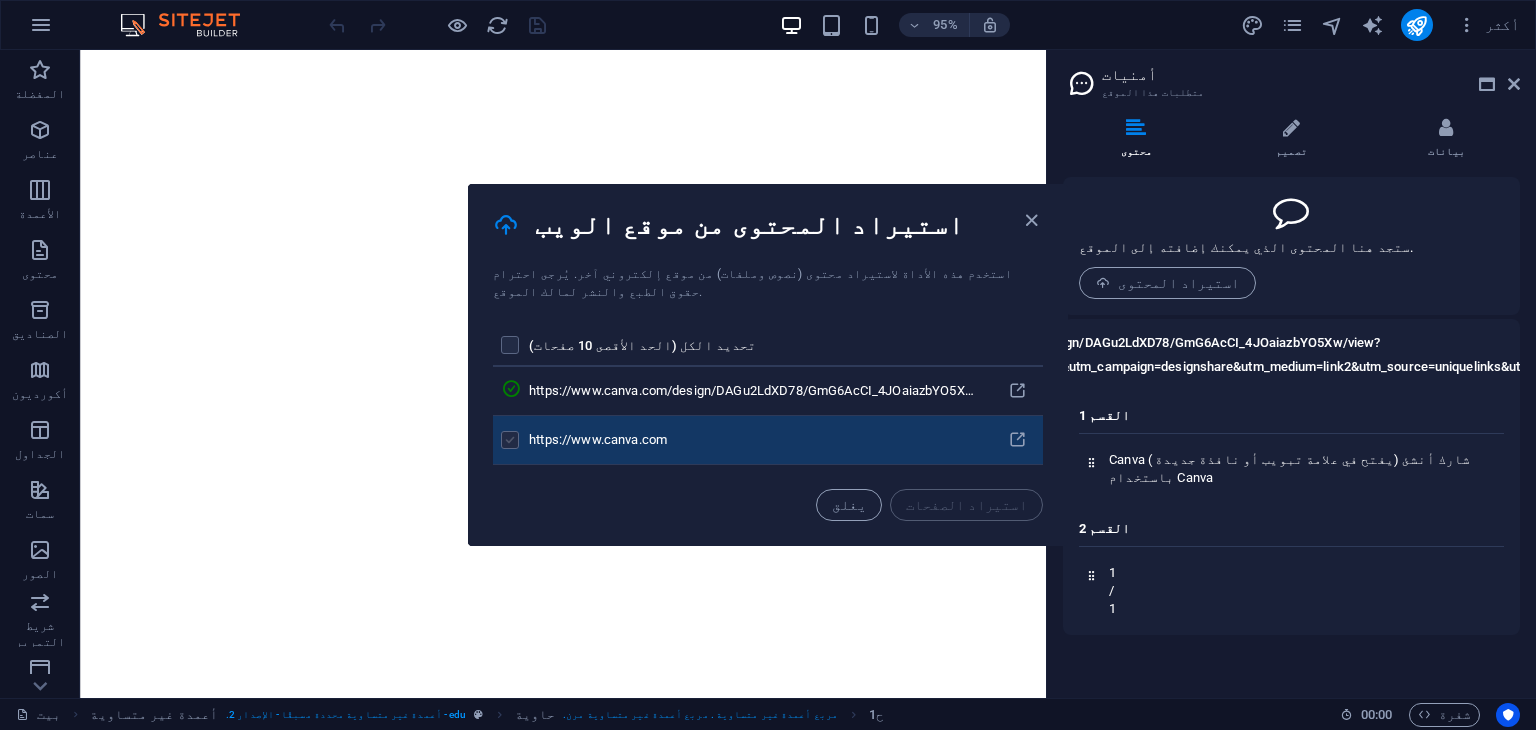 click at bounding box center (510, 440) 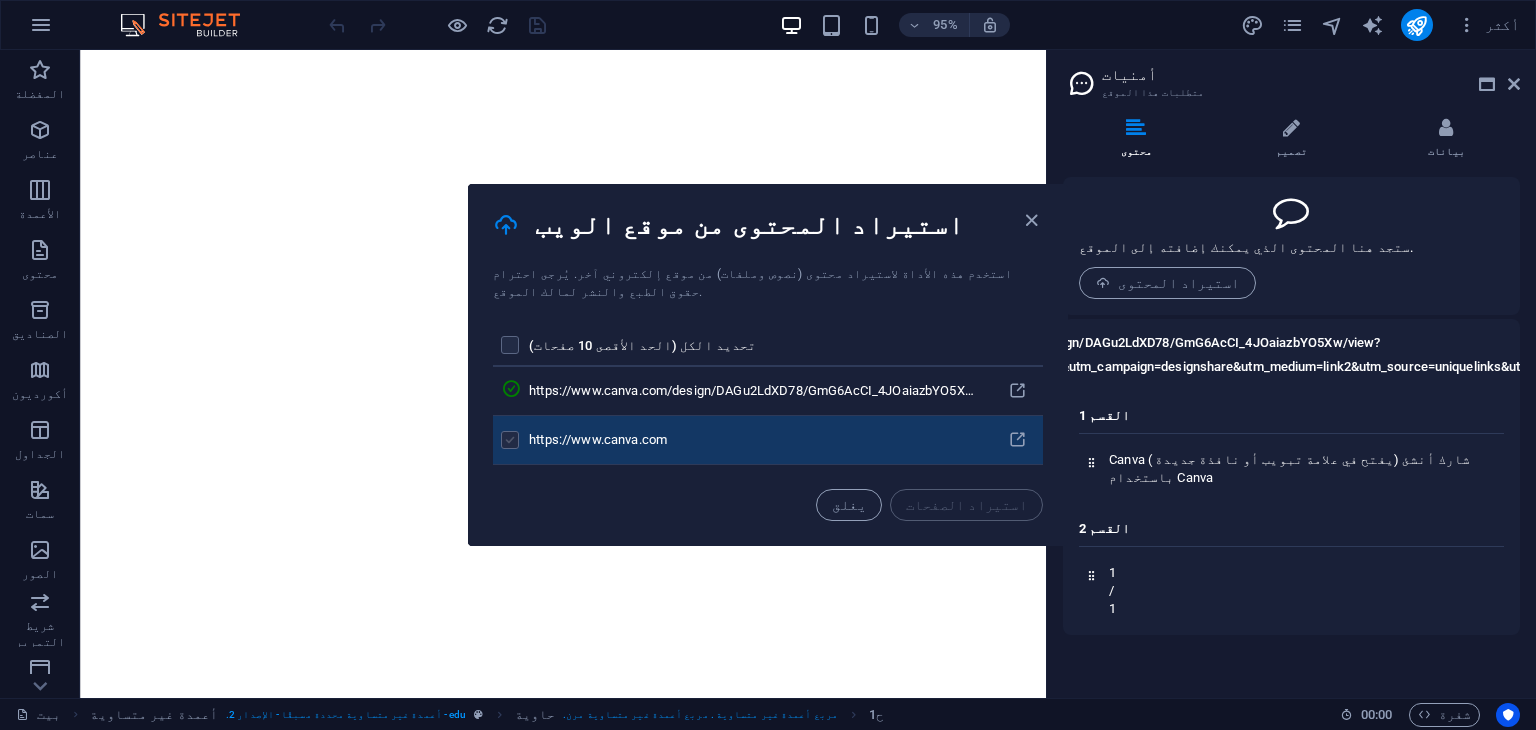 click at bounding box center (510, 440) 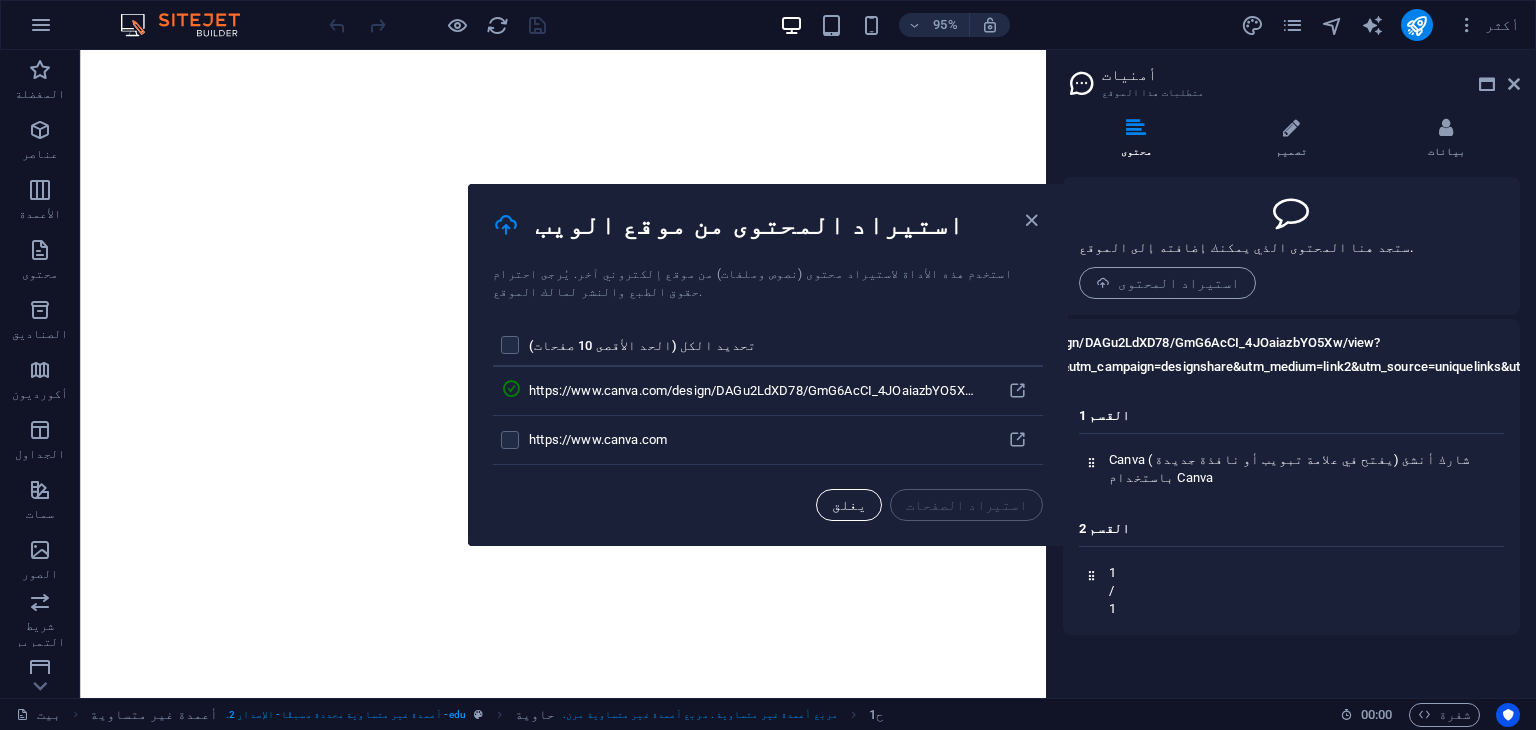 click on "يغلق" at bounding box center (849, 505) 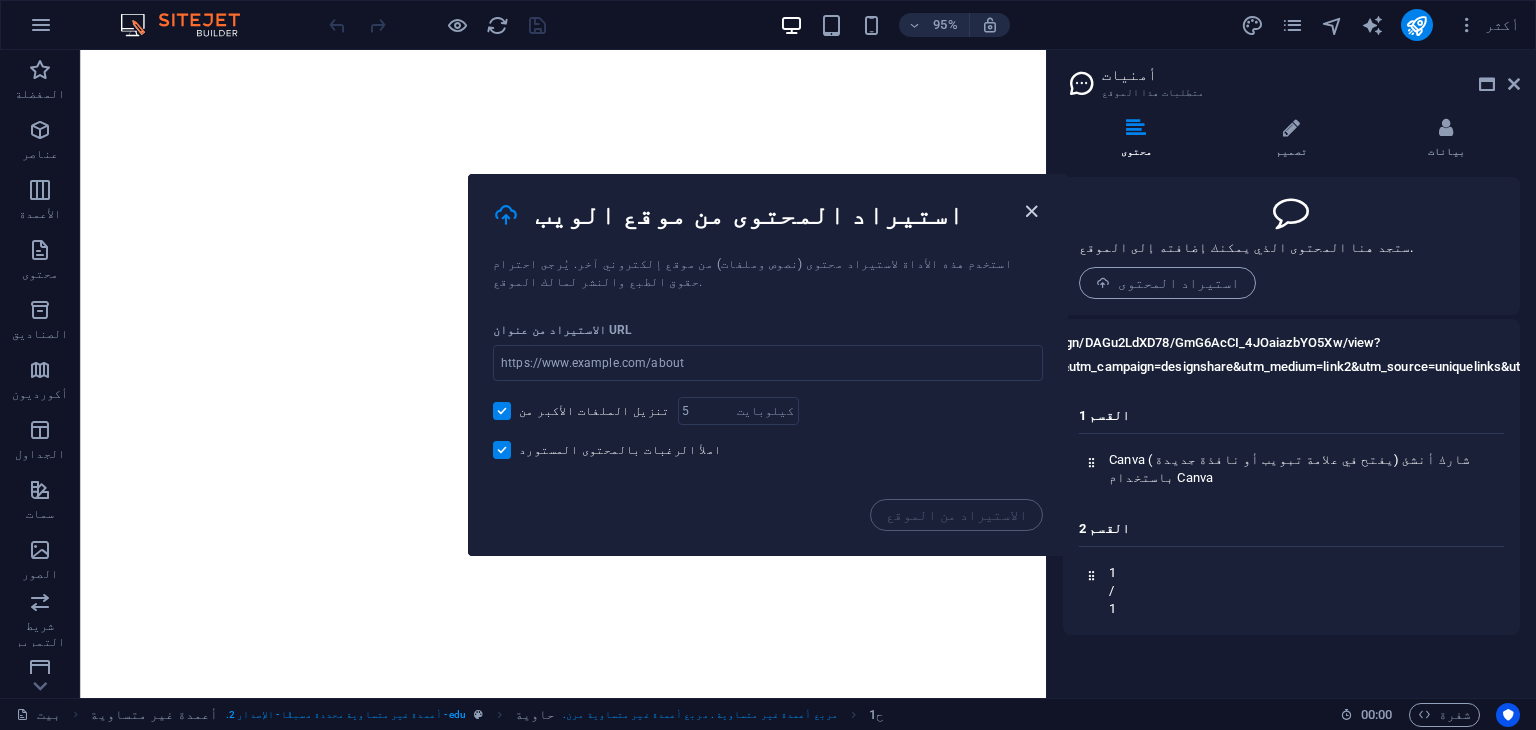 click at bounding box center [1031, 211] 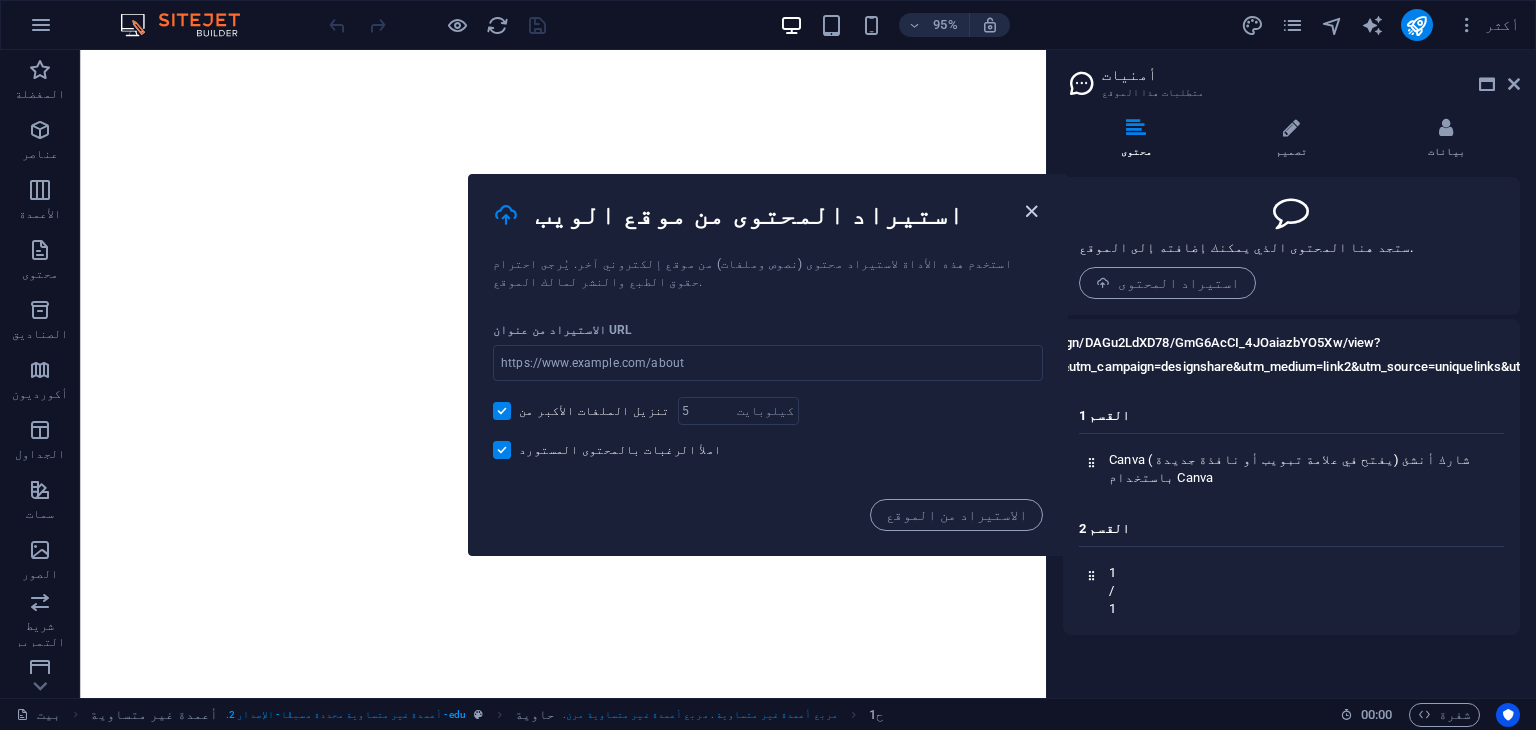 click at bounding box center [1031, 211] 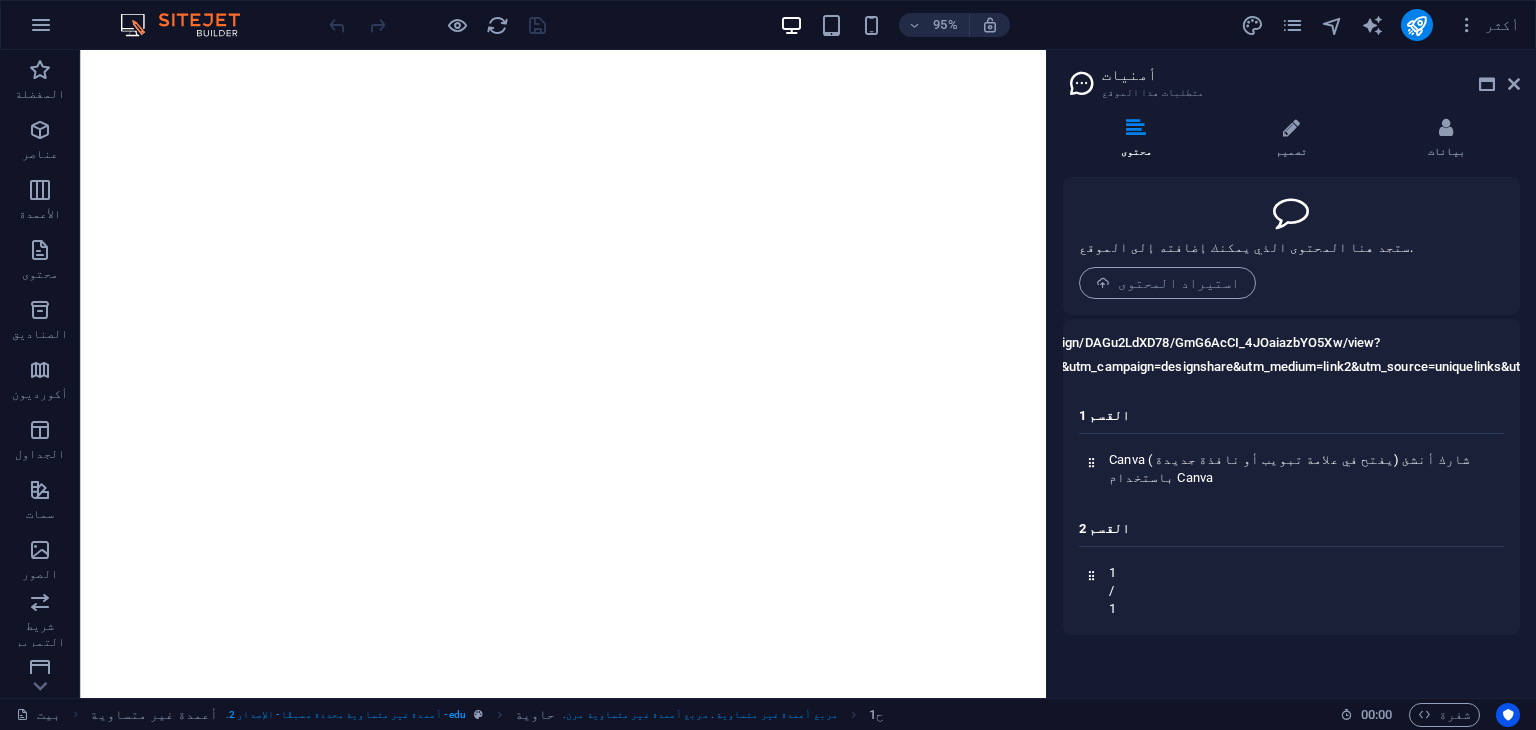 click on "https://www.canva.com/design/DAGu2LdXD78/GmG6AcCI_4JOaiazbYO5Xw/view?utm_content=DAGu2LdXD78&utm_campaign=designshare&utm_medium=link2&utm_source=uniquelinks&utlId=ha1d787e220" at bounding box center (1258, 354) 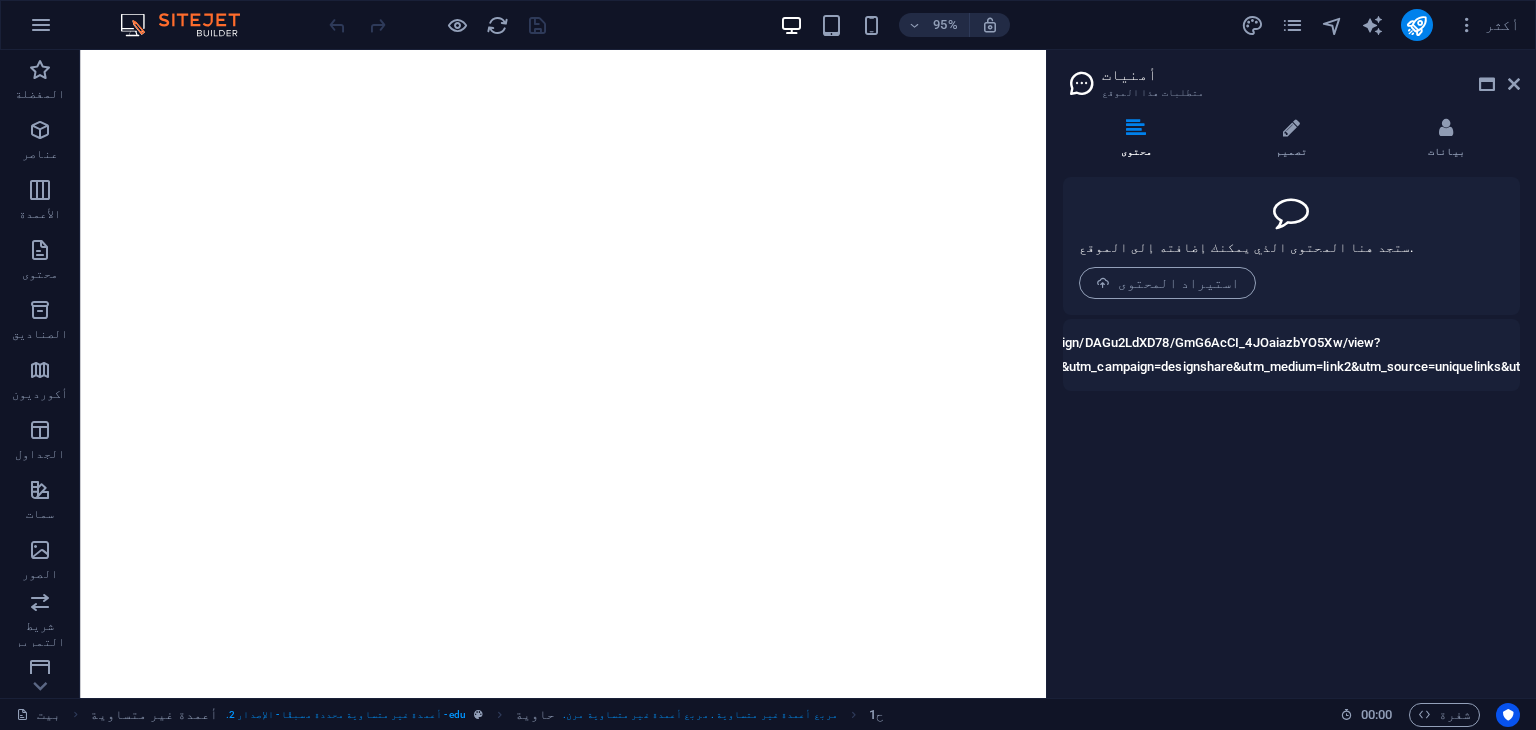 click on "https://www.canva.com/design/DAGu2LdXD78/GmG6AcCI_4JOaiazbYO5Xw/view?utm_content=DAGu2LdXD78&utm_campaign=designshare&utm_medium=link2&utm_source=uniquelinks&utlId=ha1d787e220" at bounding box center (1258, 355) 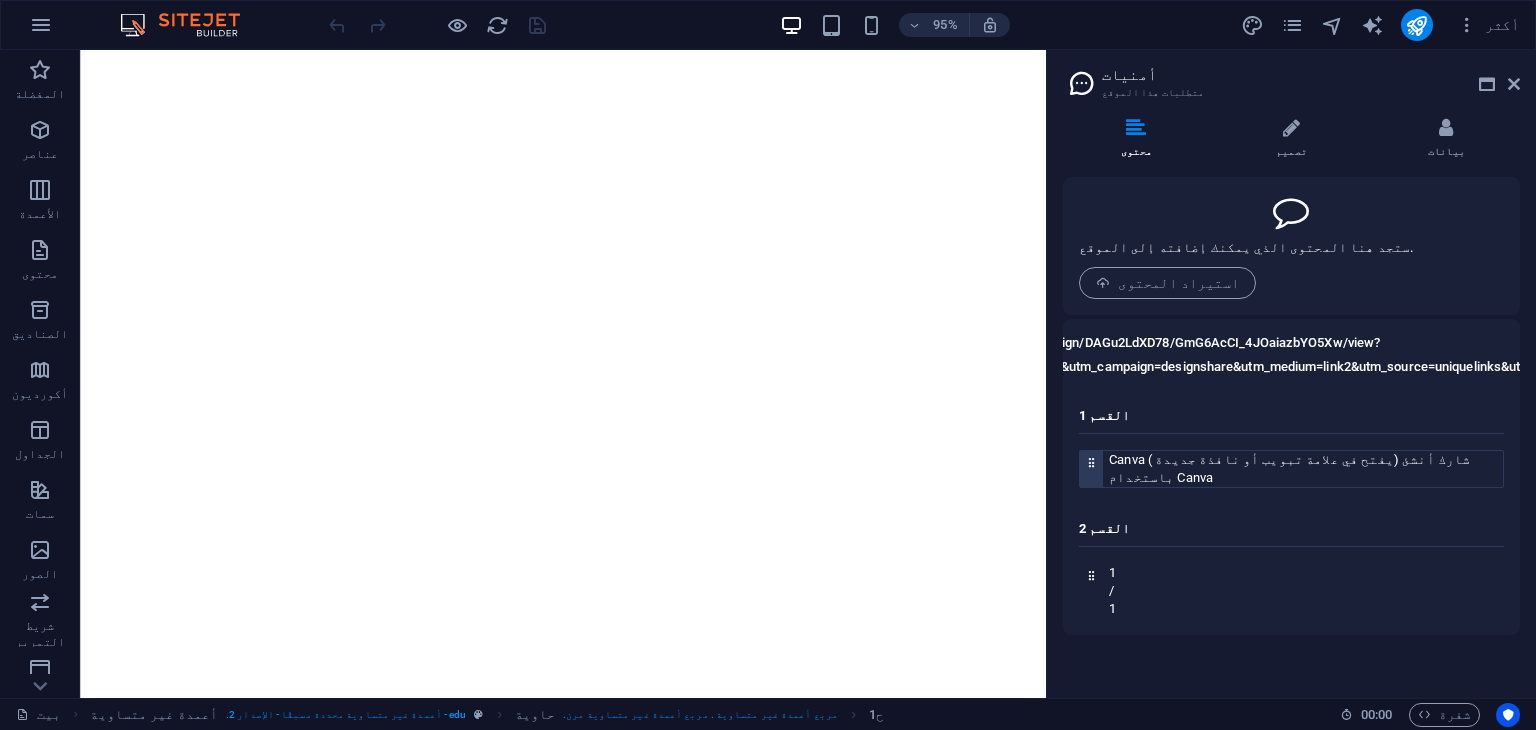 click at bounding box center [1091, 462] 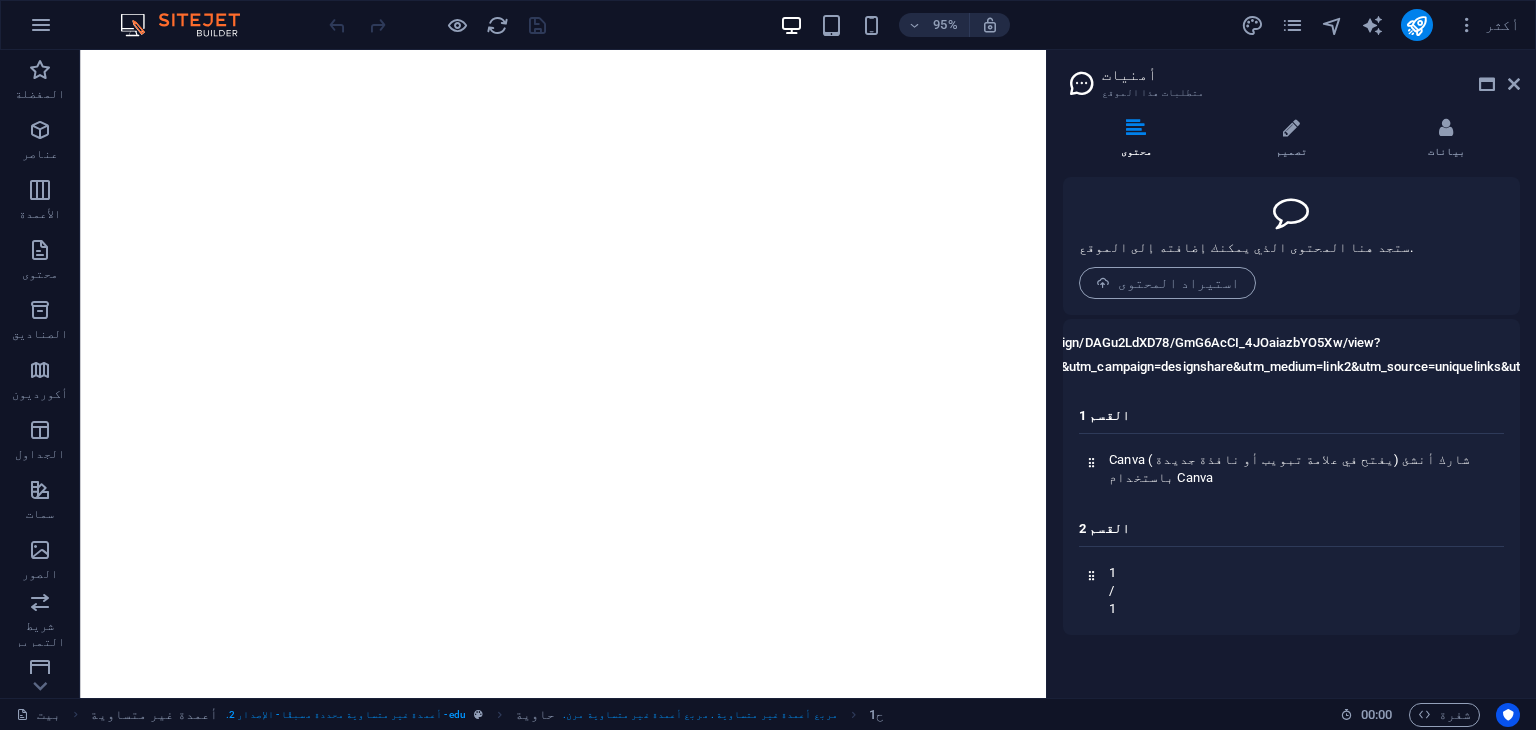 click on "القسم 1 Canva    (    يفتح في علامة تبويب أو نافذة جديدة)    شارك    أنشئ باستخدام Canva القسم 2 1 / 1" at bounding box center (1291, 505) 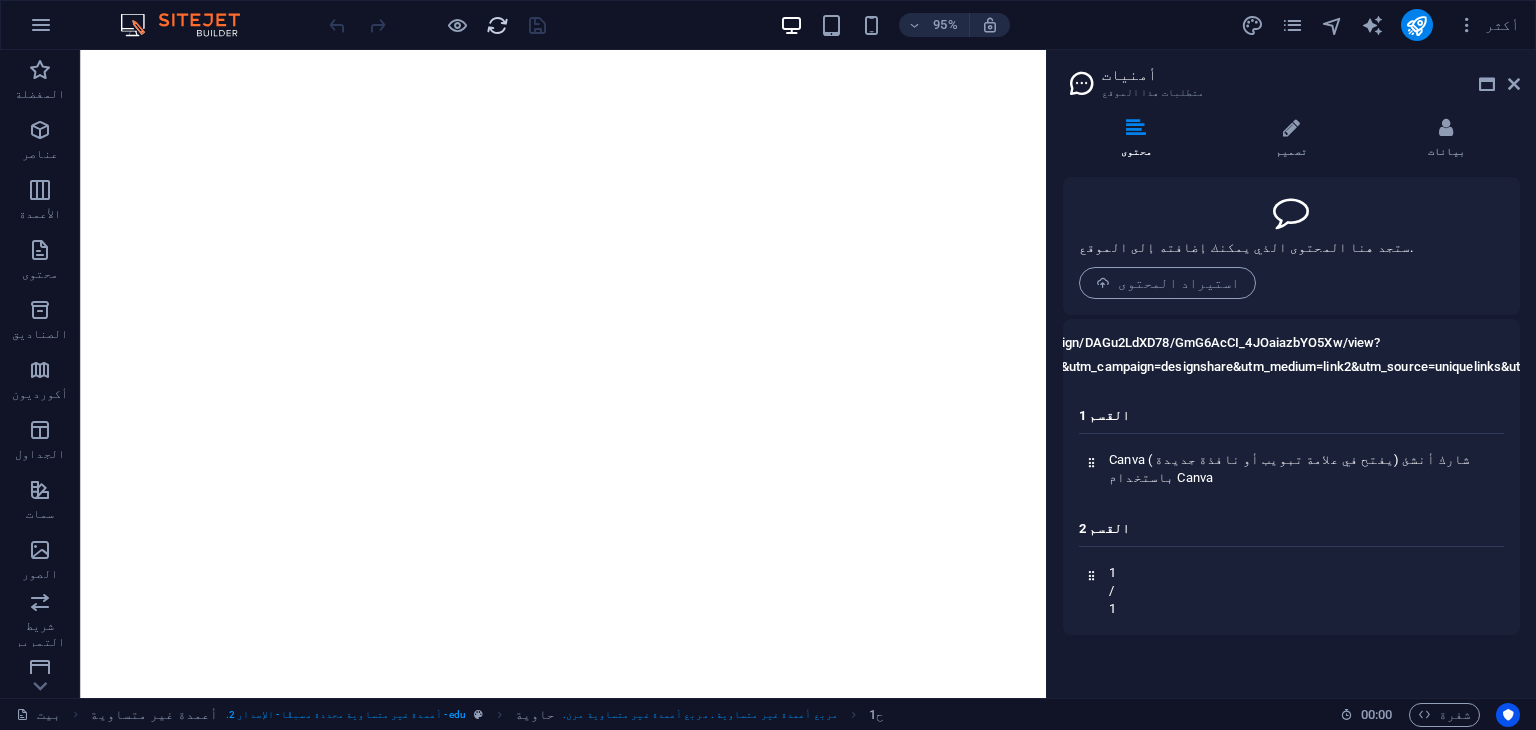 click at bounding box center (497, 25) 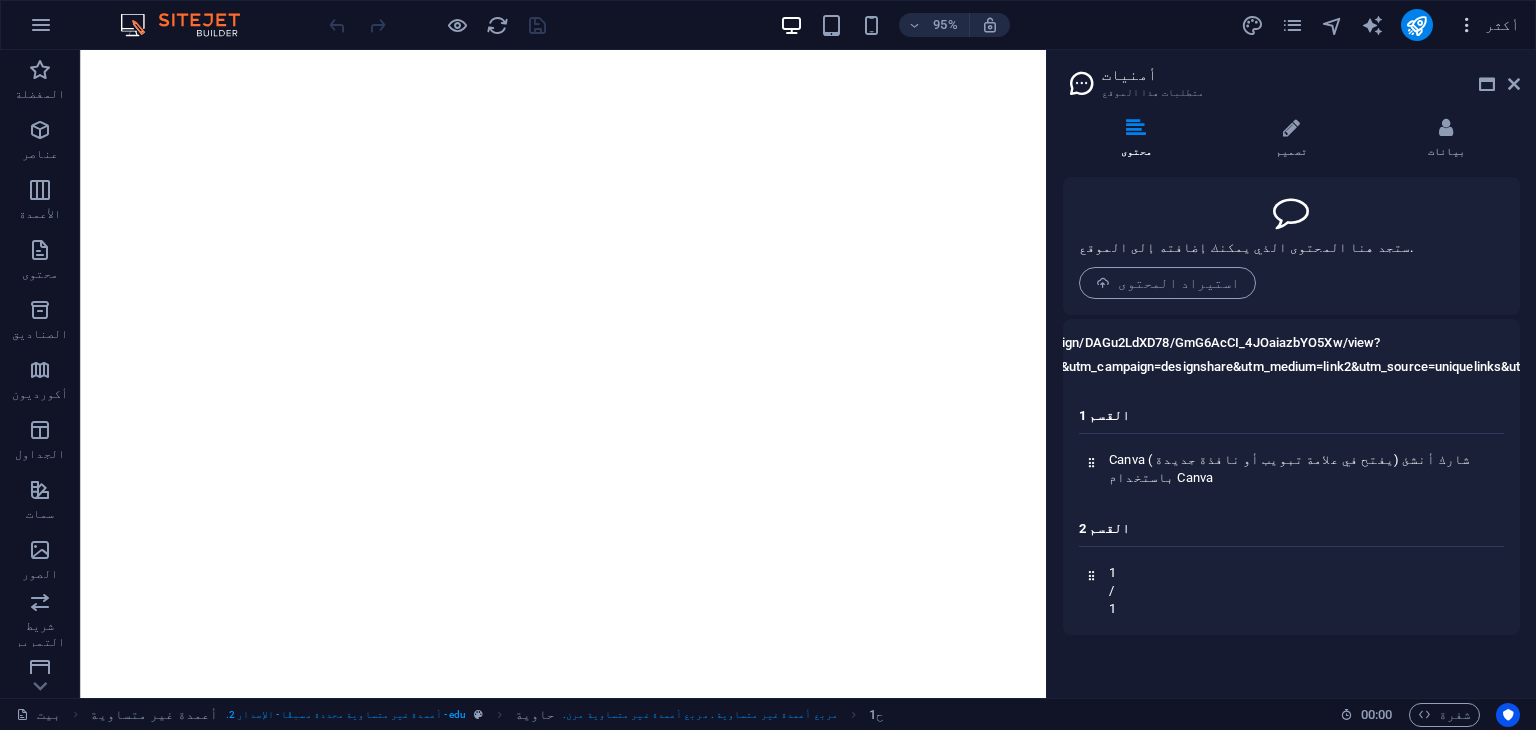 click on "أكثر" at bounding box center [1488, 25] 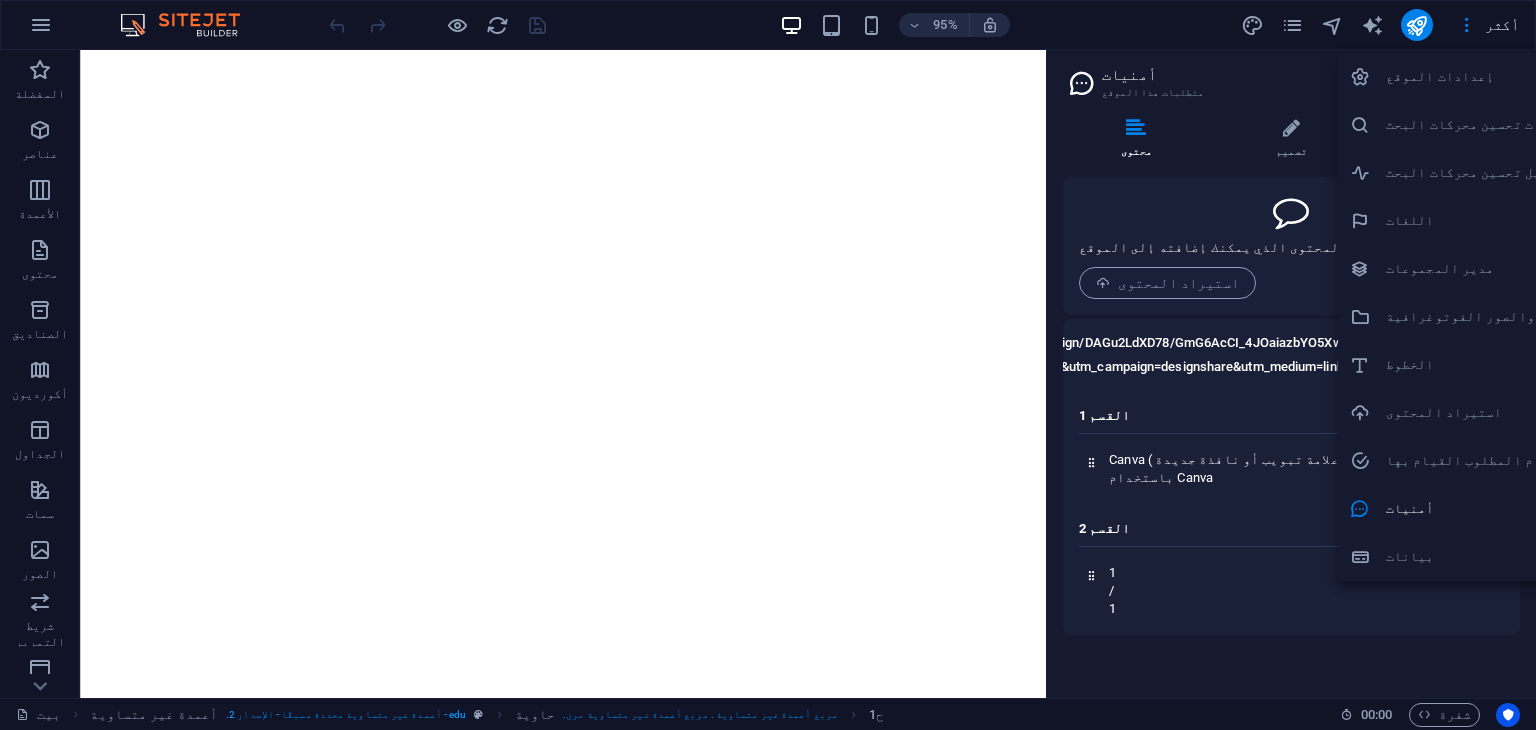 click on "إعدادات الموقع" at bounding box center [1490, 77] 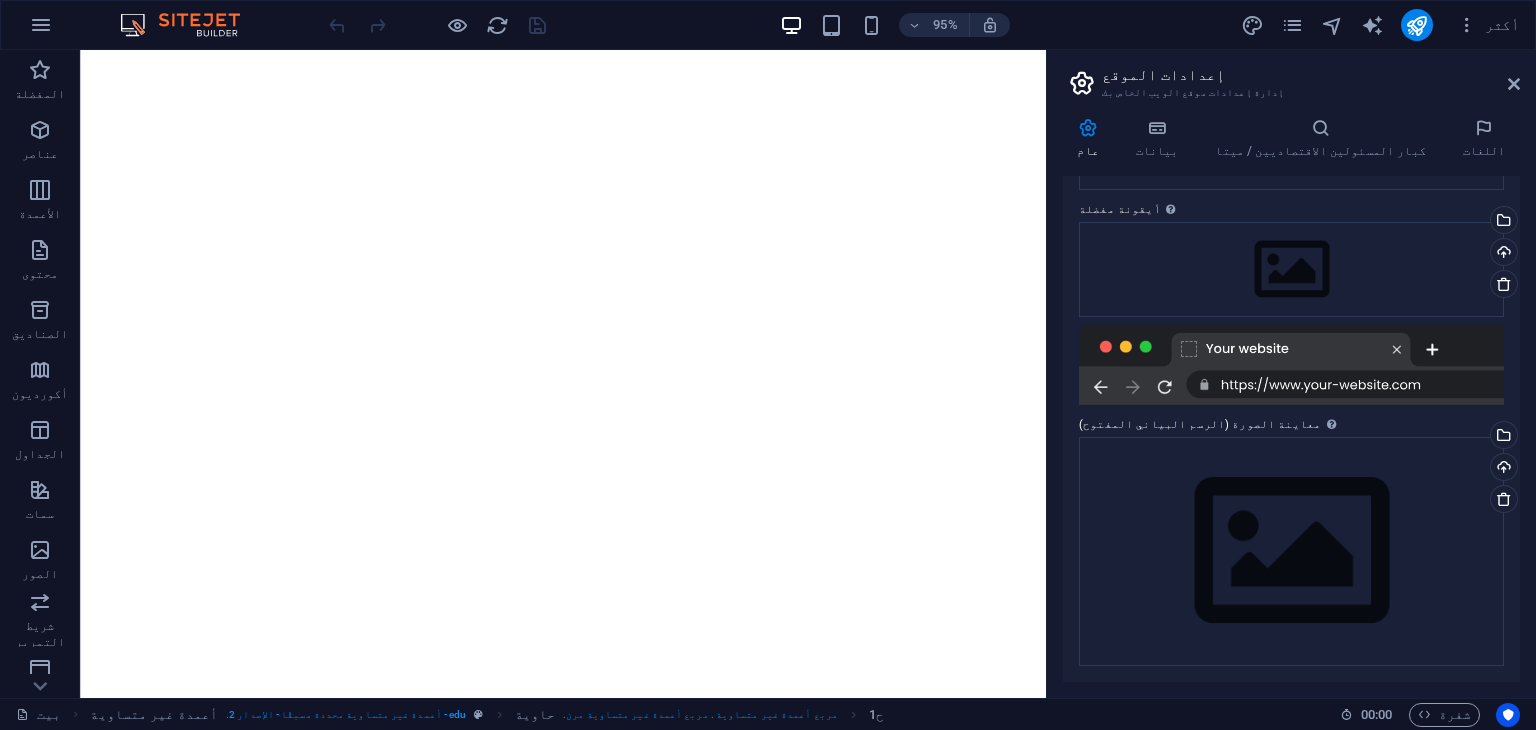 scroll, scrollTop: 0, scrollLeft: 0, axis: both 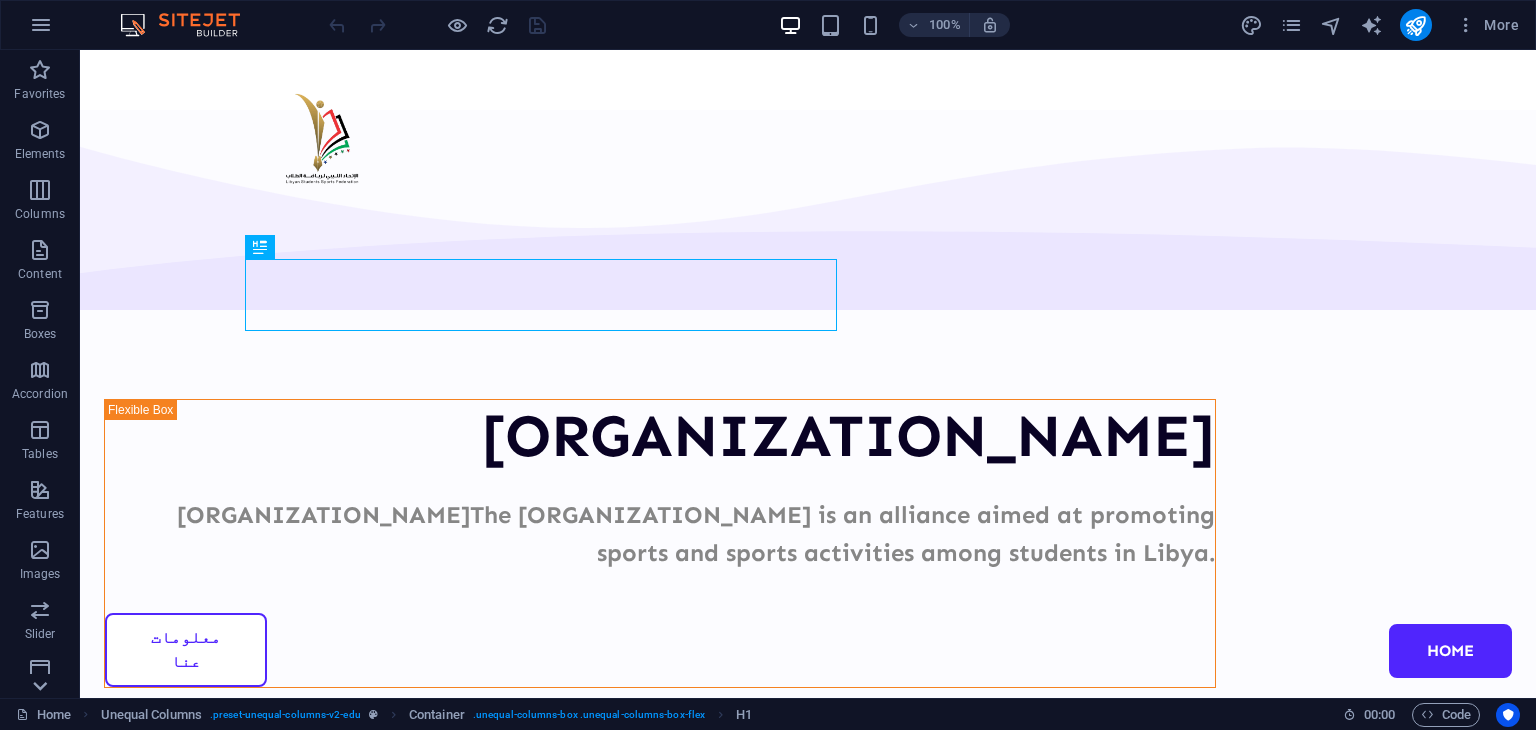 click 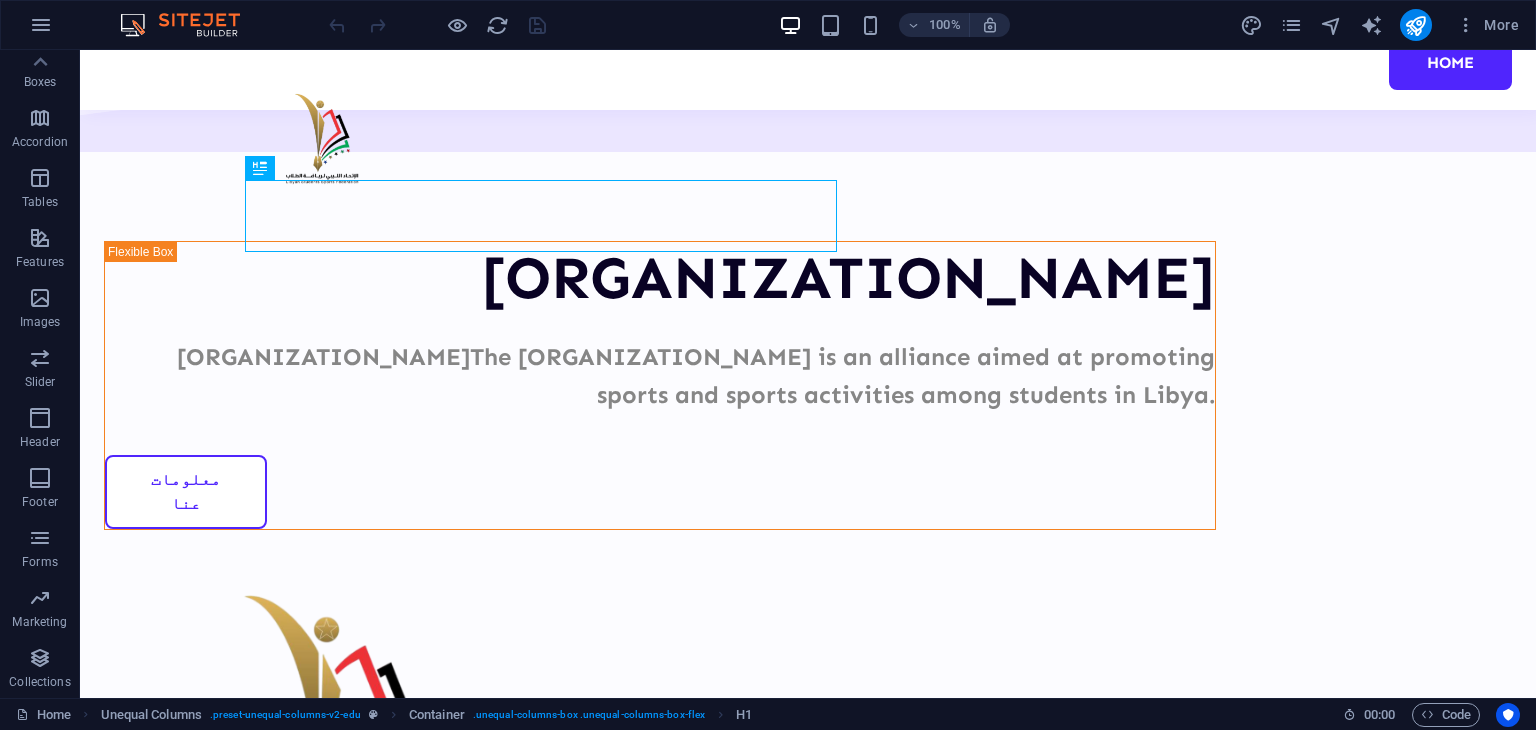 scroll, scrollTop: 148, scrollLeft: 0, axis: vertical 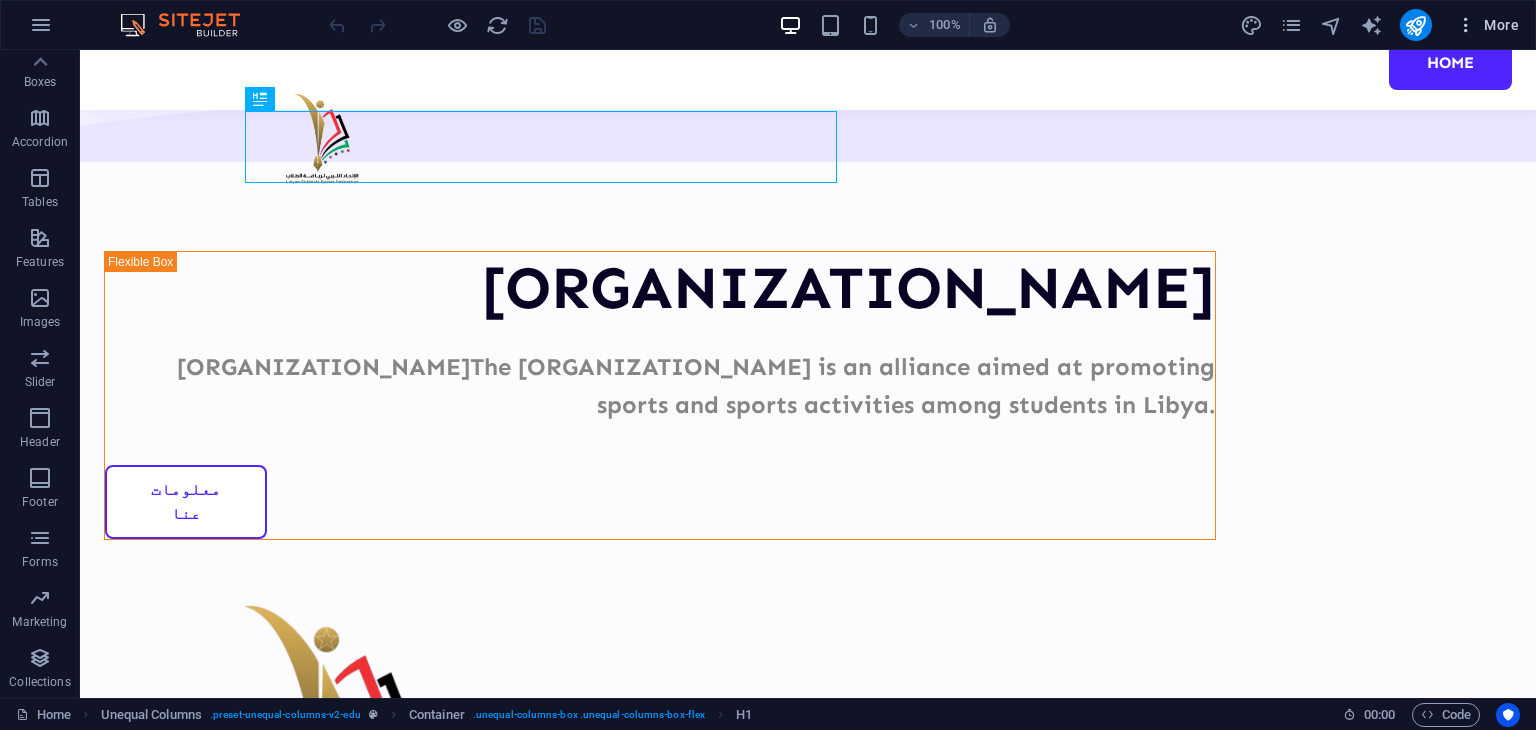 click on "More" at bounding box center [1487, 25] 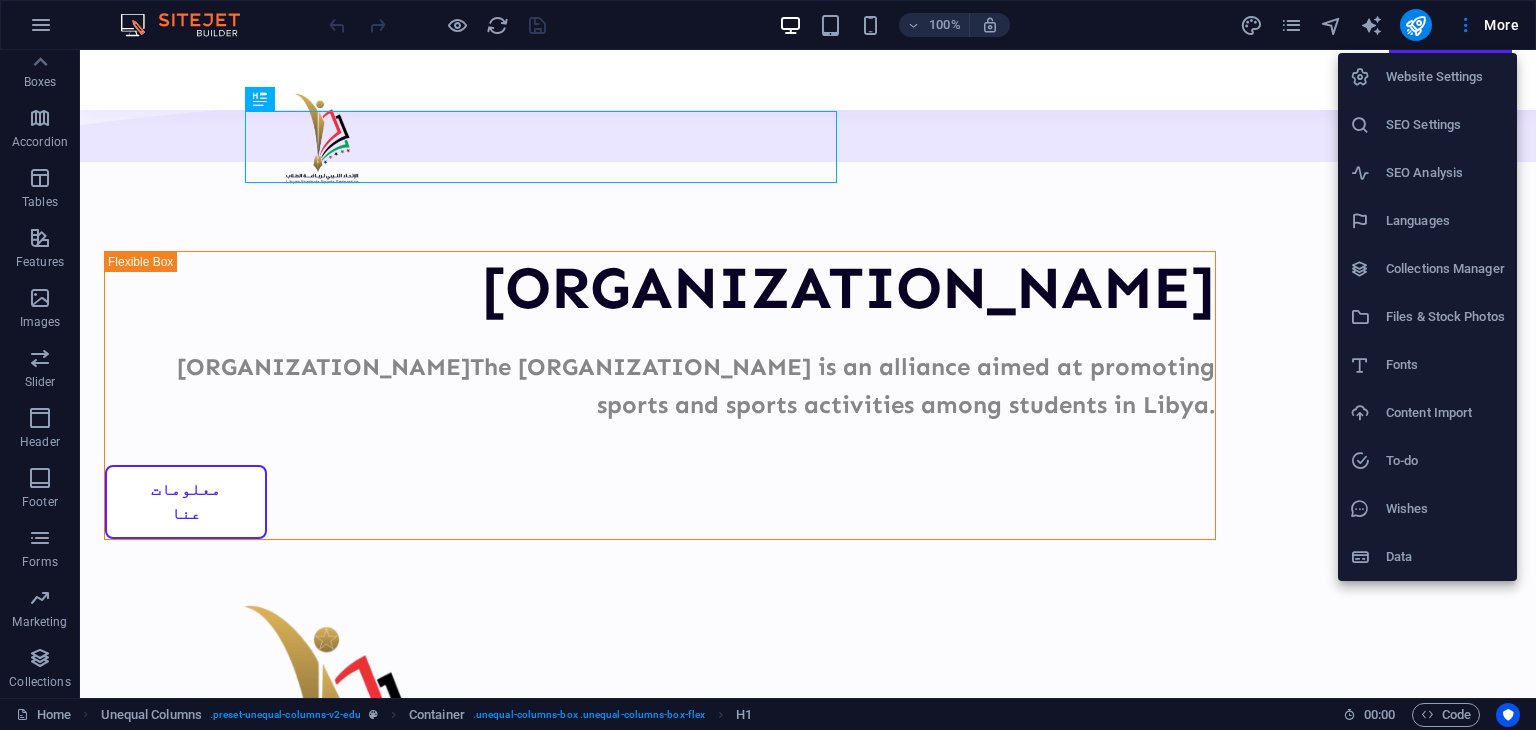click on "Data" at bounding box center (1445, 557) 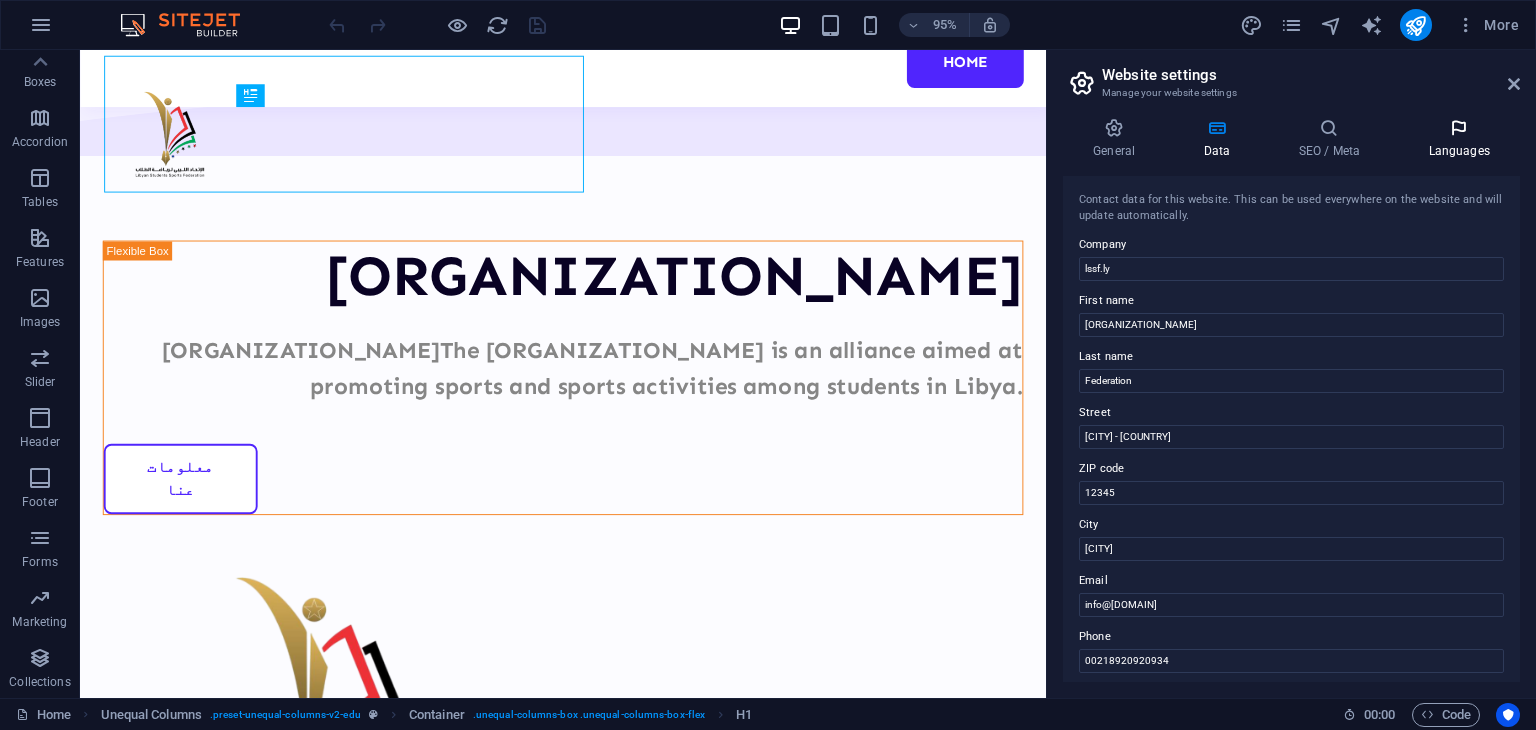 click on "Languages" at bounding box center (1459, 139) 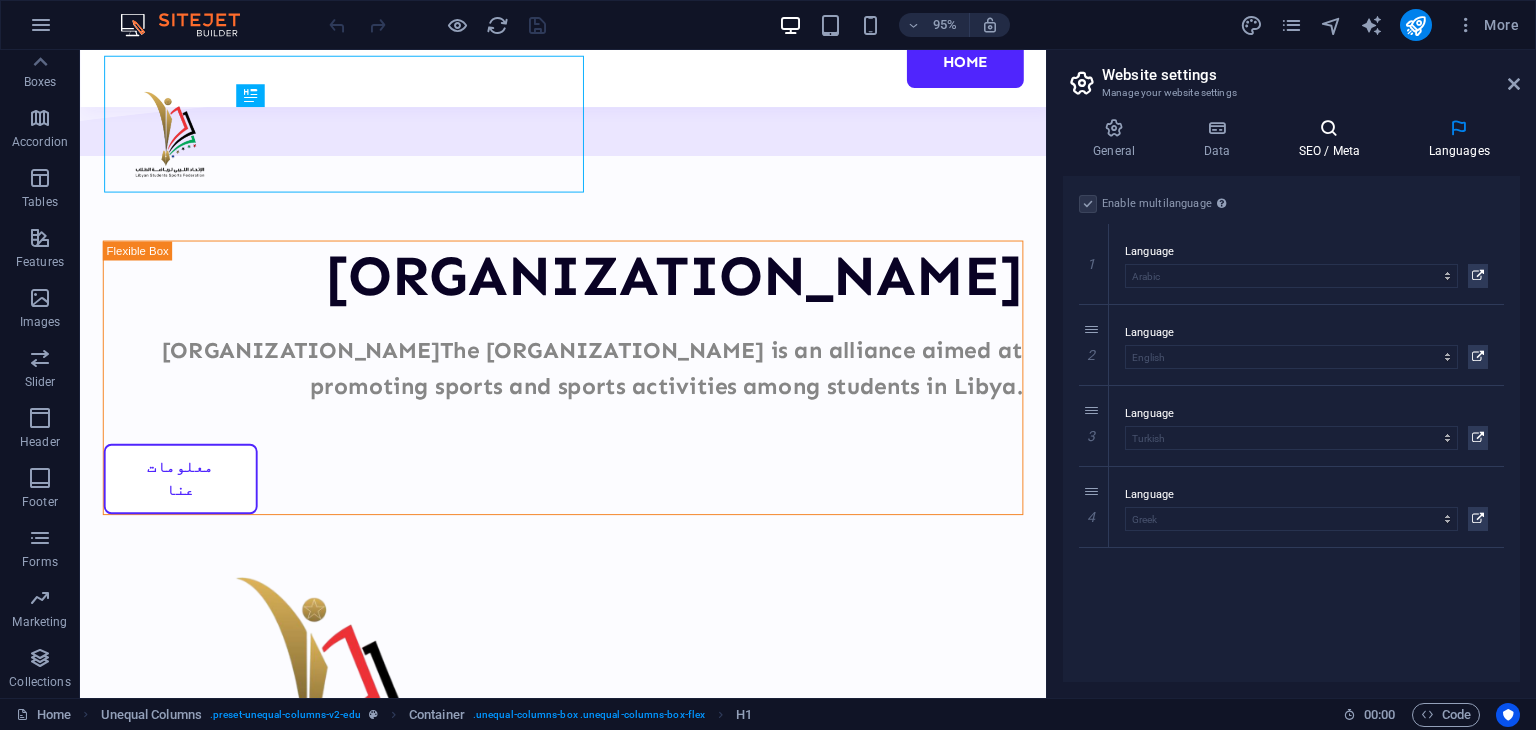 click on "SEO / Meta" at bounding box center [1333, 139] 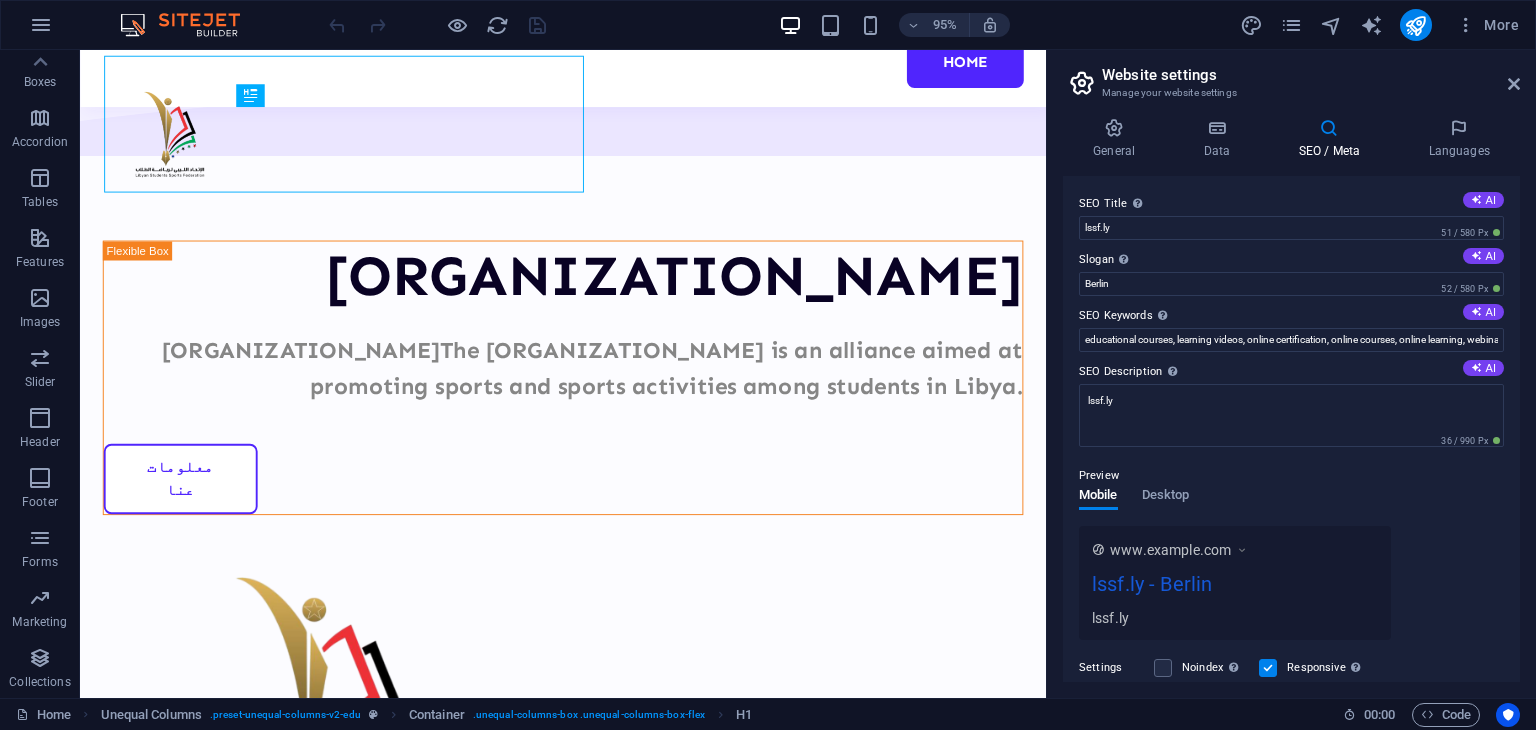 drag, startPoint x: 1519, startPoint y: 274, endPoint x: 1508, endPoint y: 369, distance: 95.63472 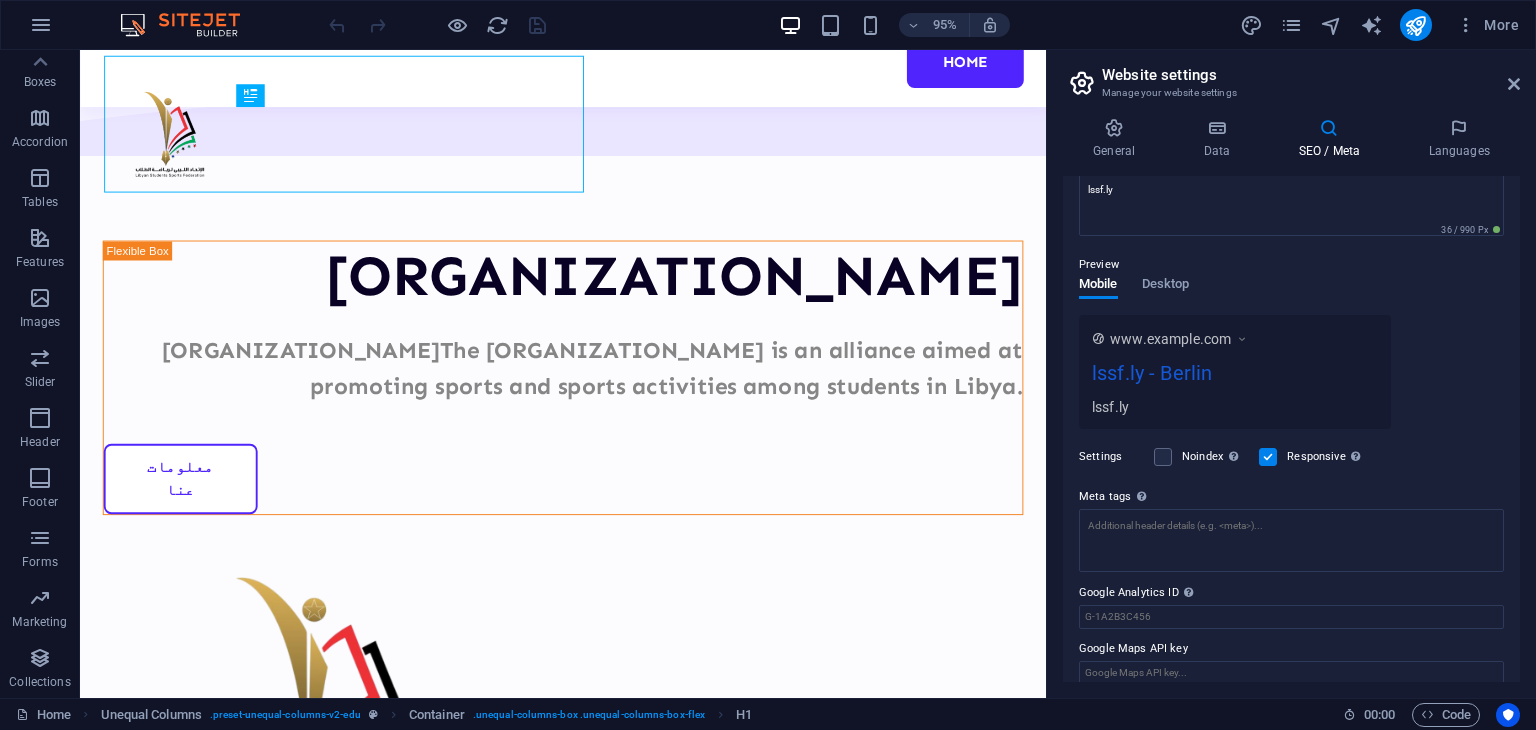 scroll, scrollTop: 228, scrollLeft: 0, axis: vertical 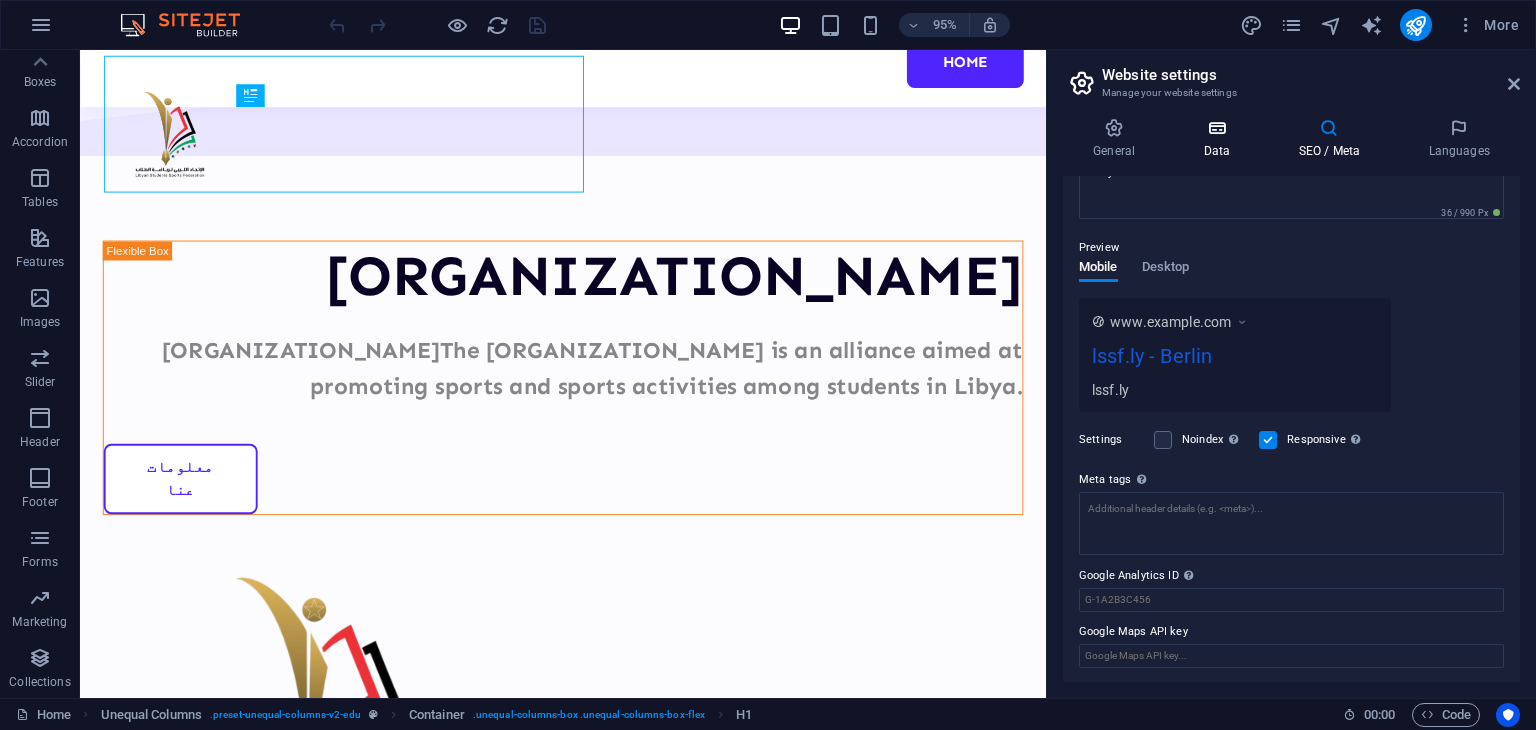 click on "Data" at bounding box center (1220, 139) 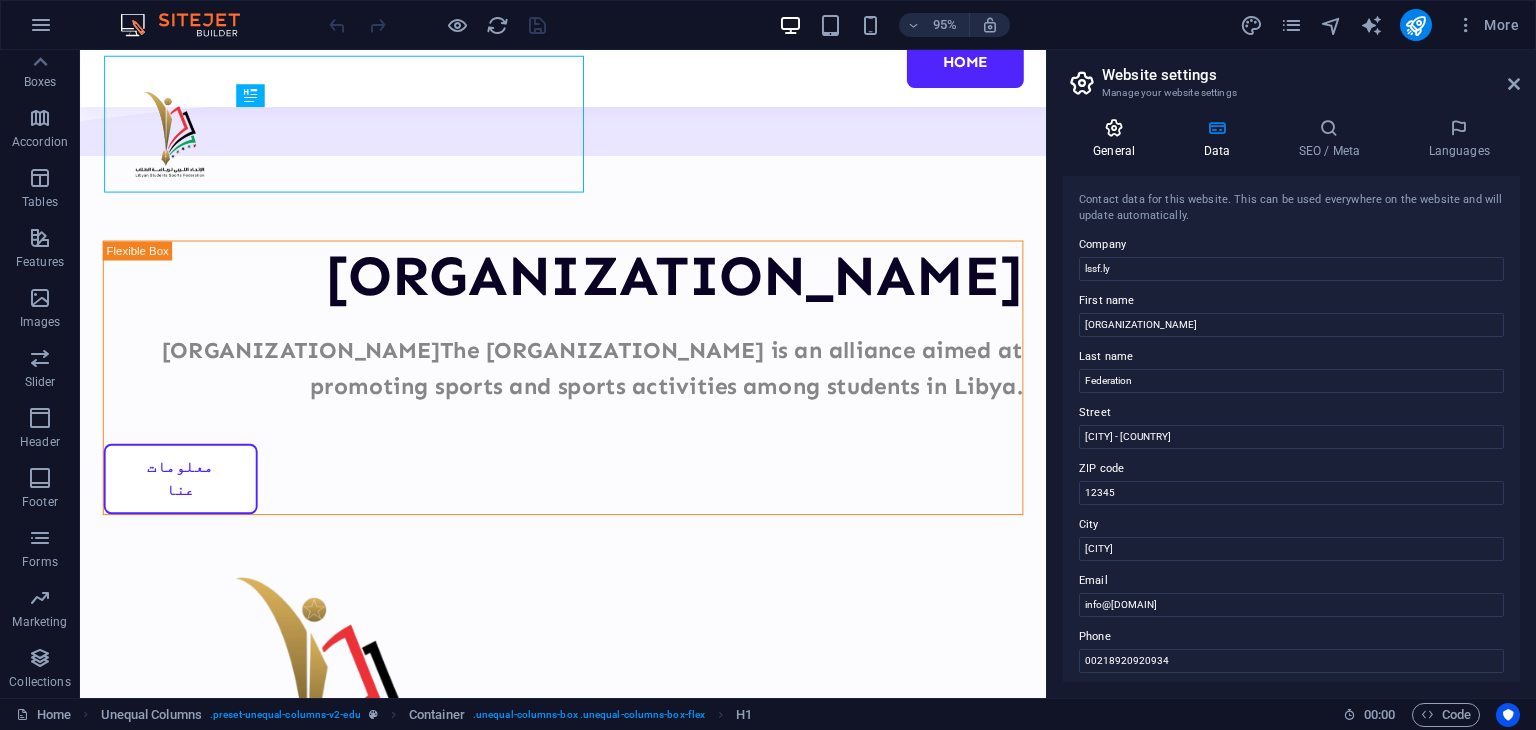 click on "General" at bounding box center [1118, 139] 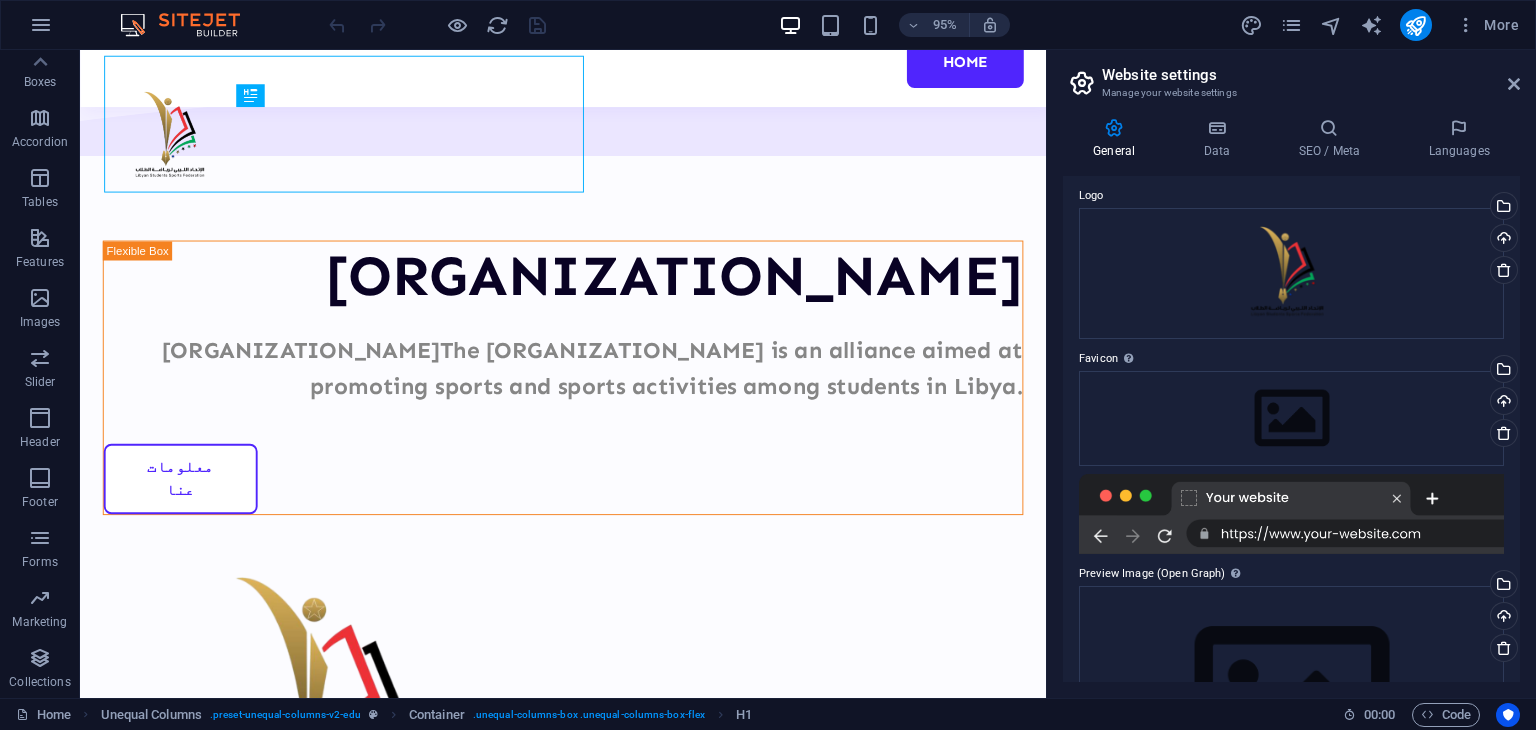 scroll, scrollTop: 213, scrollLeft: 0, axis: vertical 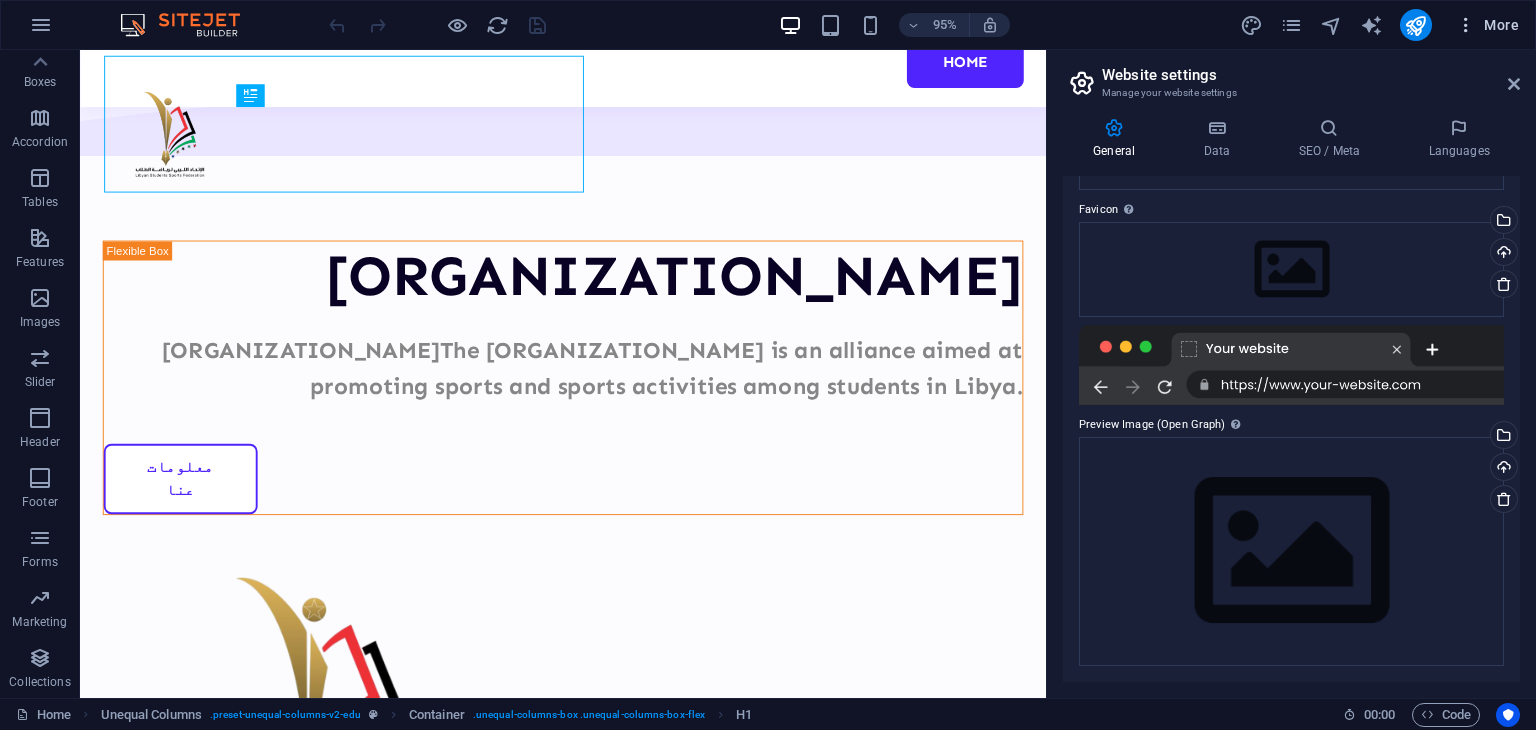 click on "More" at bounding box center (1487, 25) 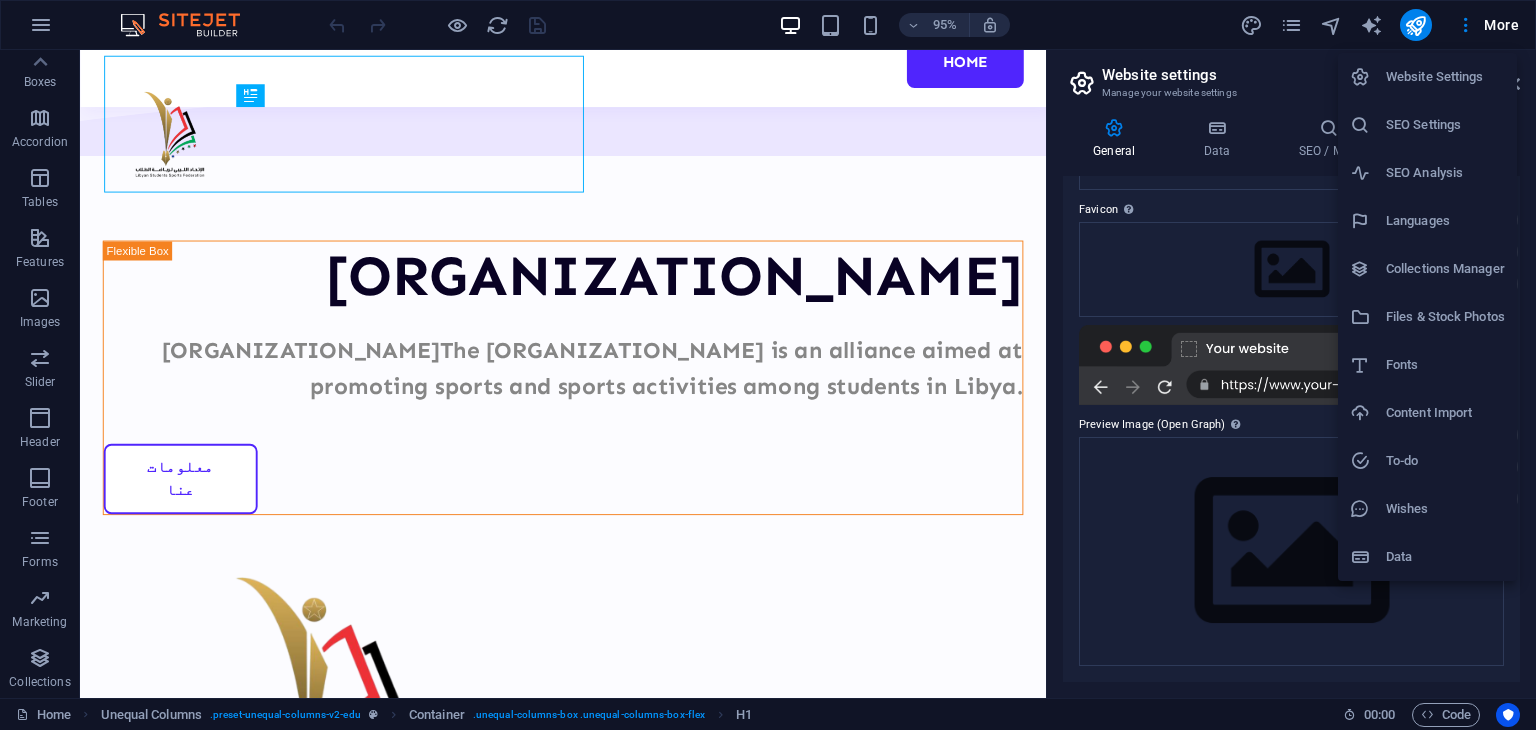 click on "Content Import" at bounding box center [1445, 413] 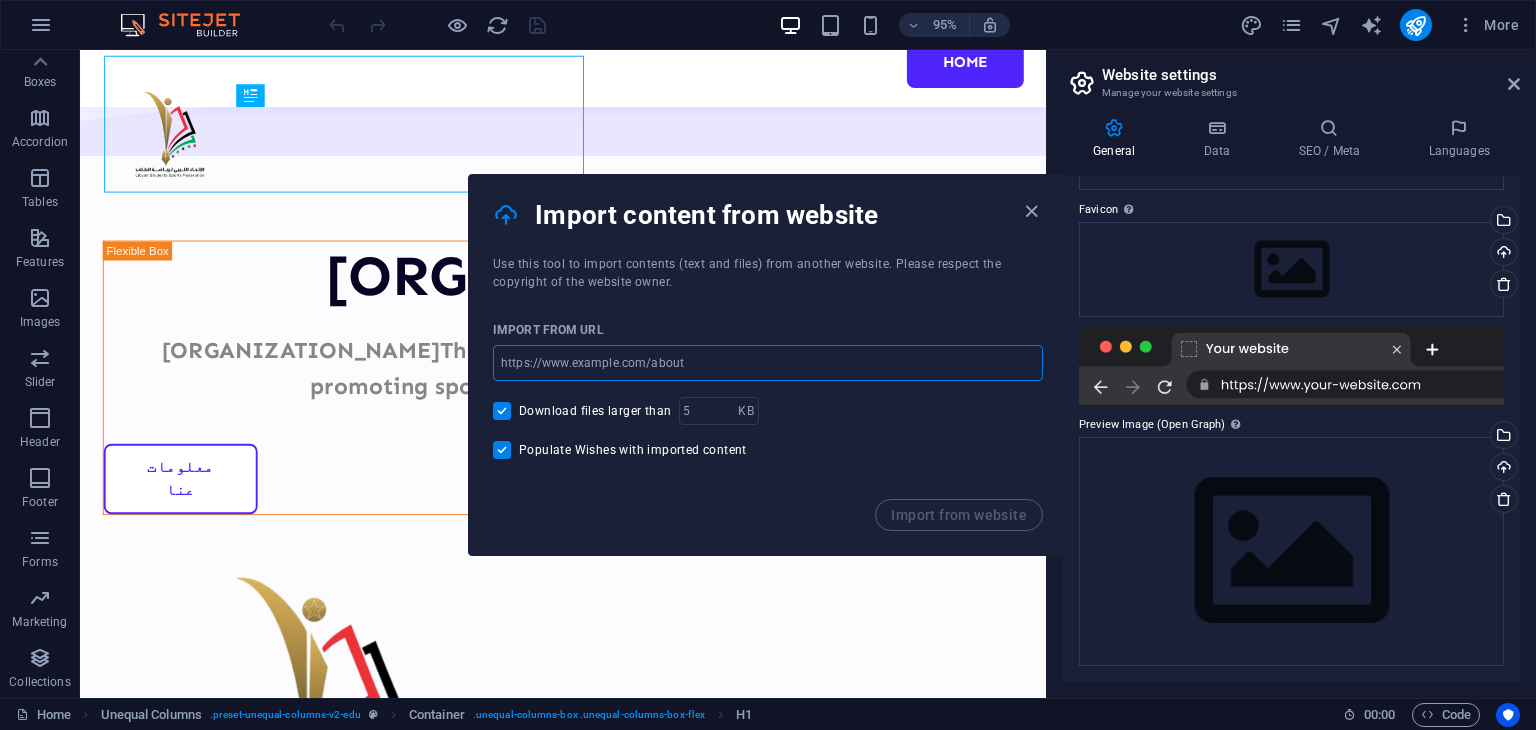 click at bounding box center (768, 363) 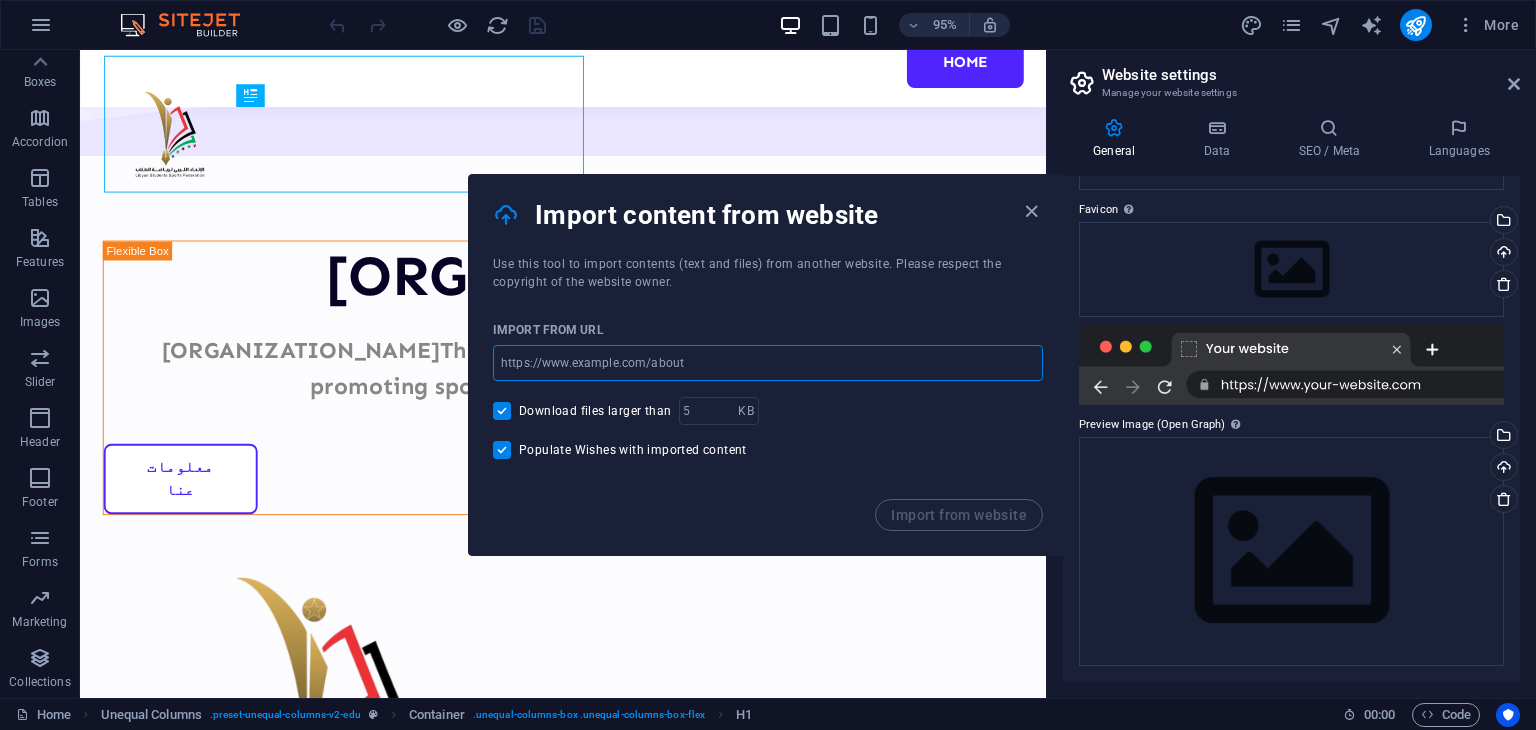 type on "https://www.canva.com/design/DAGu2LdXD78/GmG6AcCI_4JOaiazbYO5Xw/view?utm_content=DAGu2LdXD78&utm_campaign=designshare&utm_medium=link2&utm_source=uniquelinks&utlId=ha1d787e220" 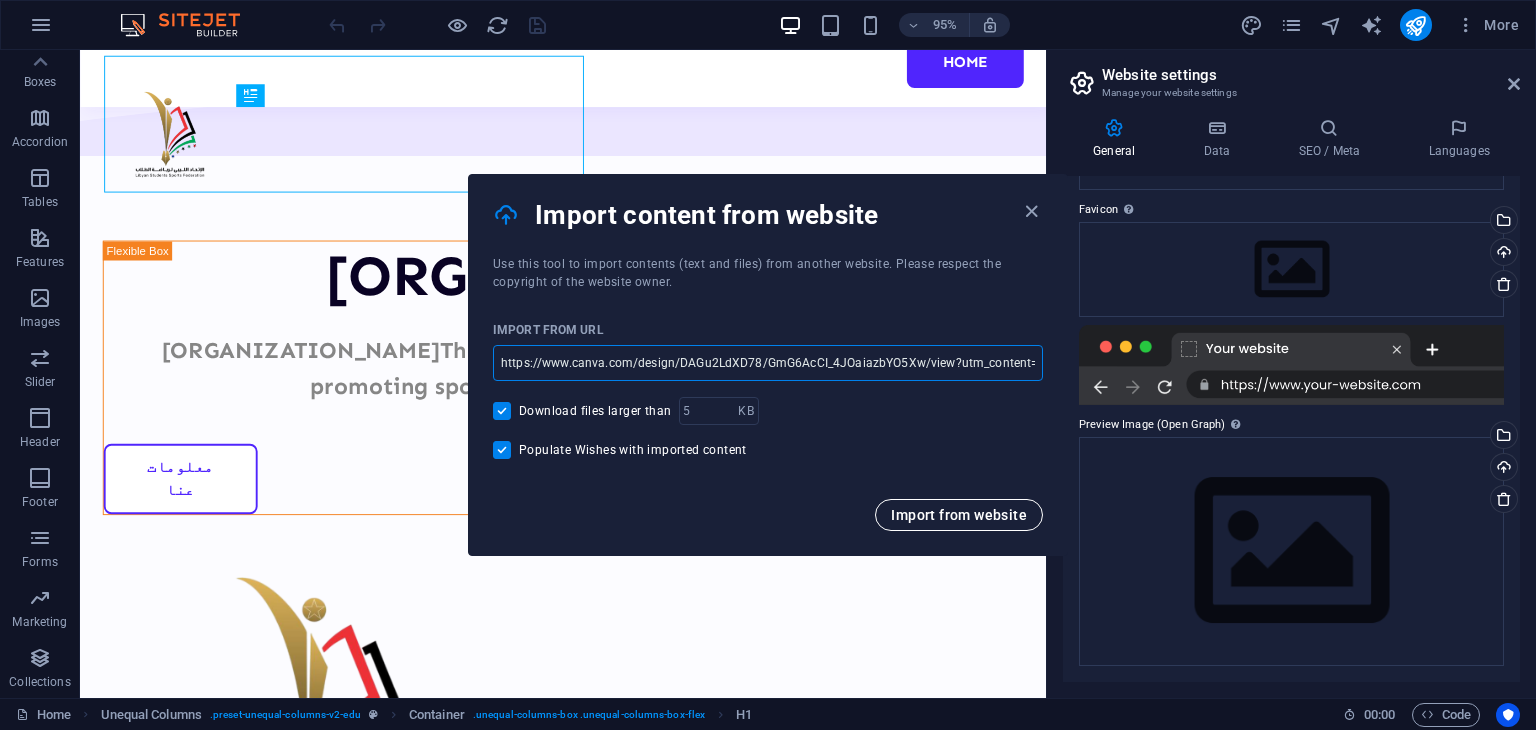 click on "Import from website" at bounding box center (959, 515) 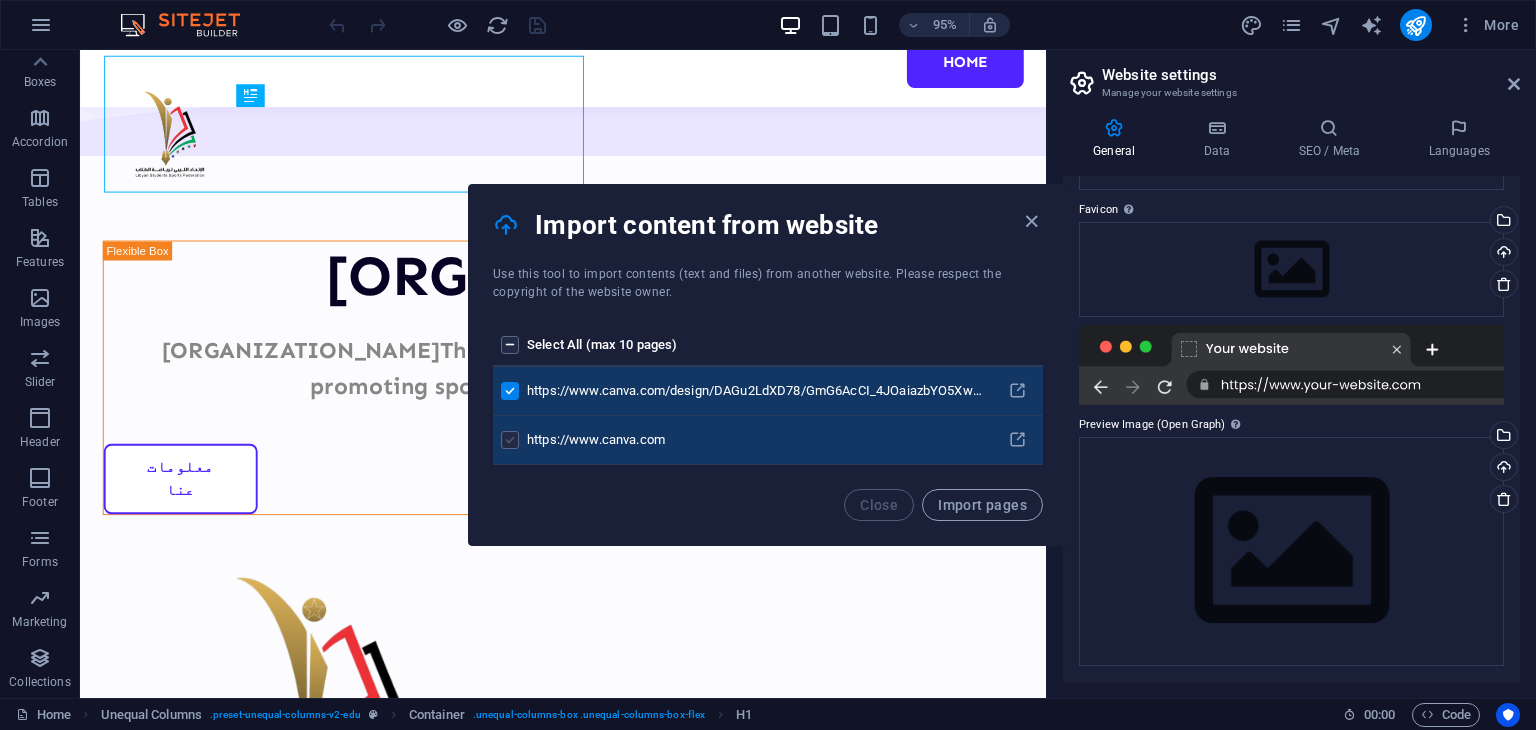 click at bounding box center [510, 440] 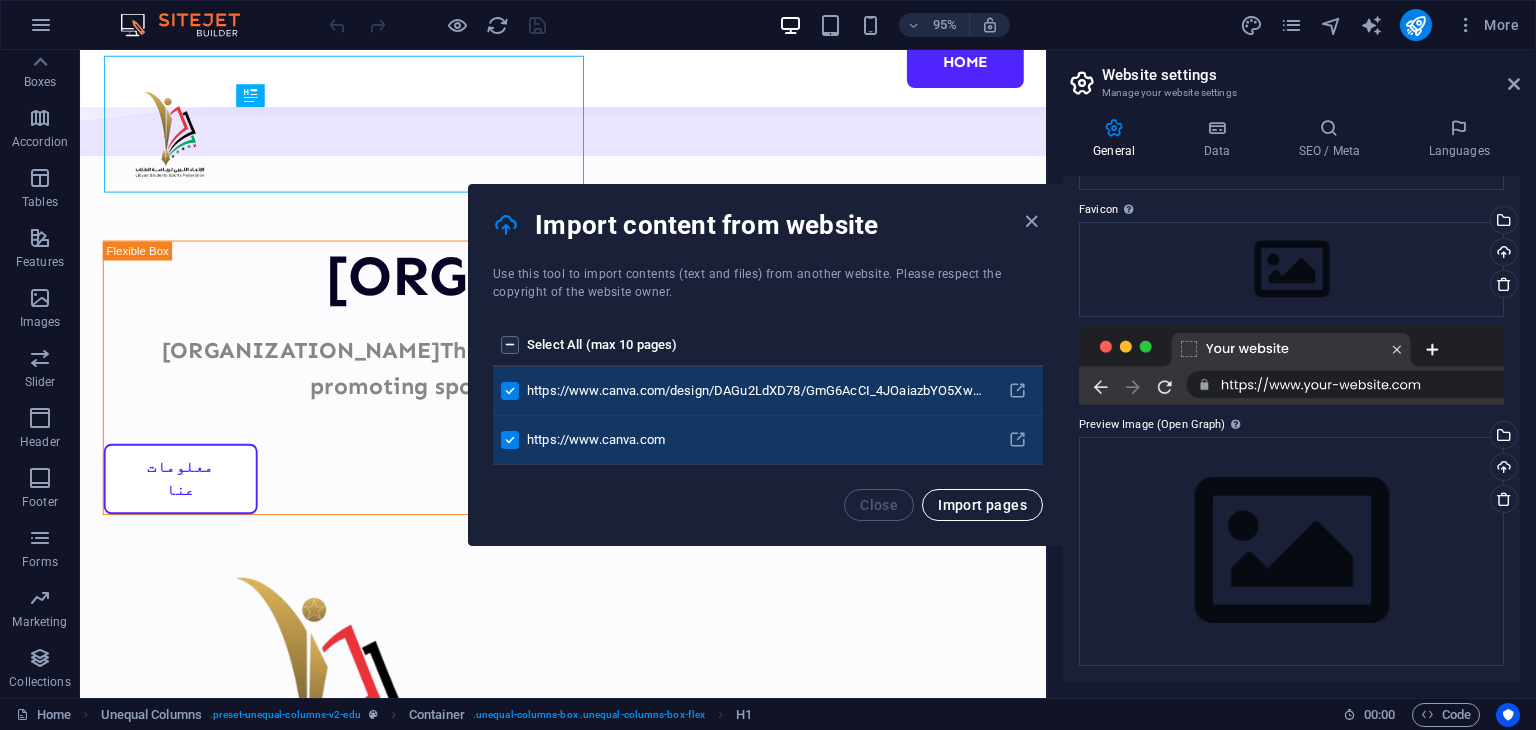 click on "Import pages" at bounding box center [982, 505] 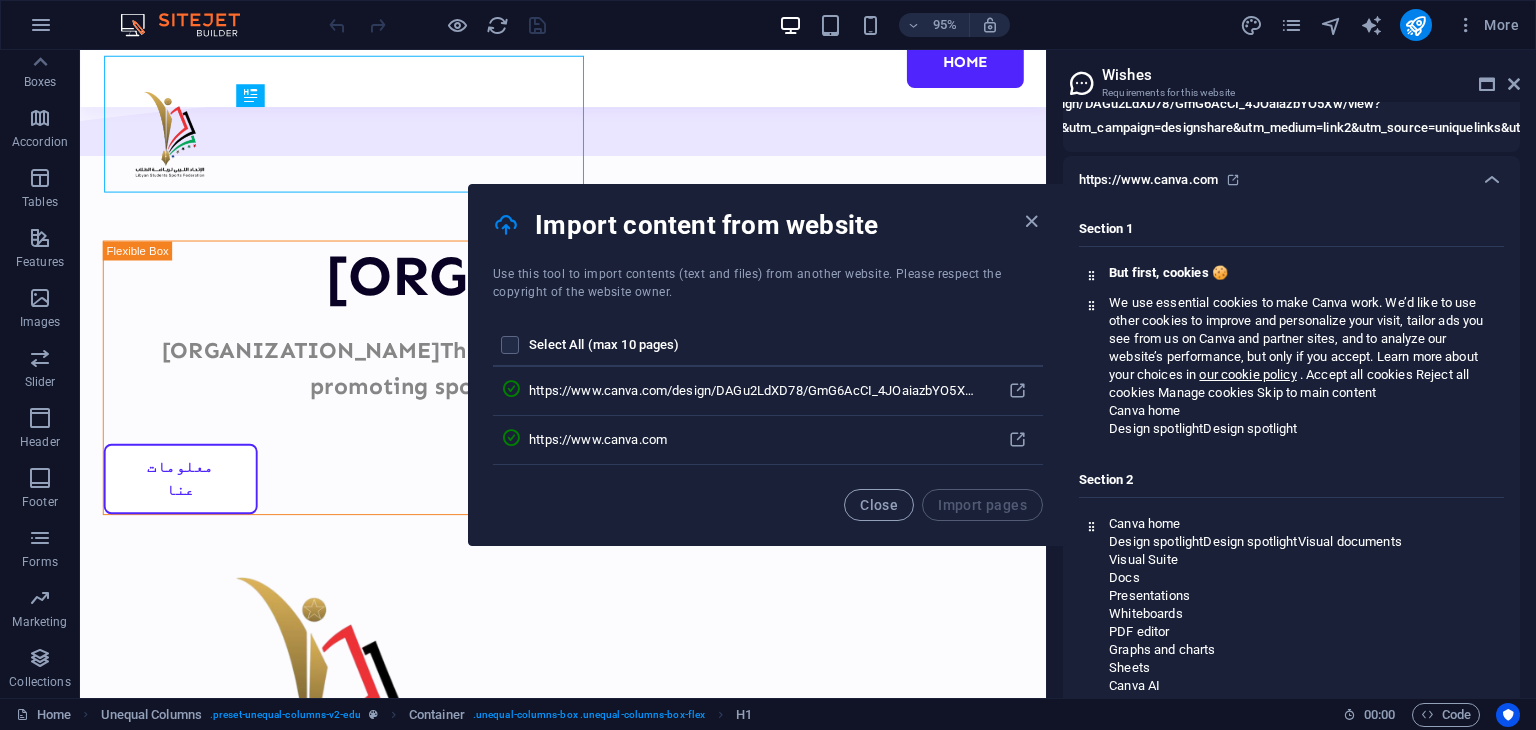 scroll, scrollTop: 365, scrollLeft: 0, axis: vertical 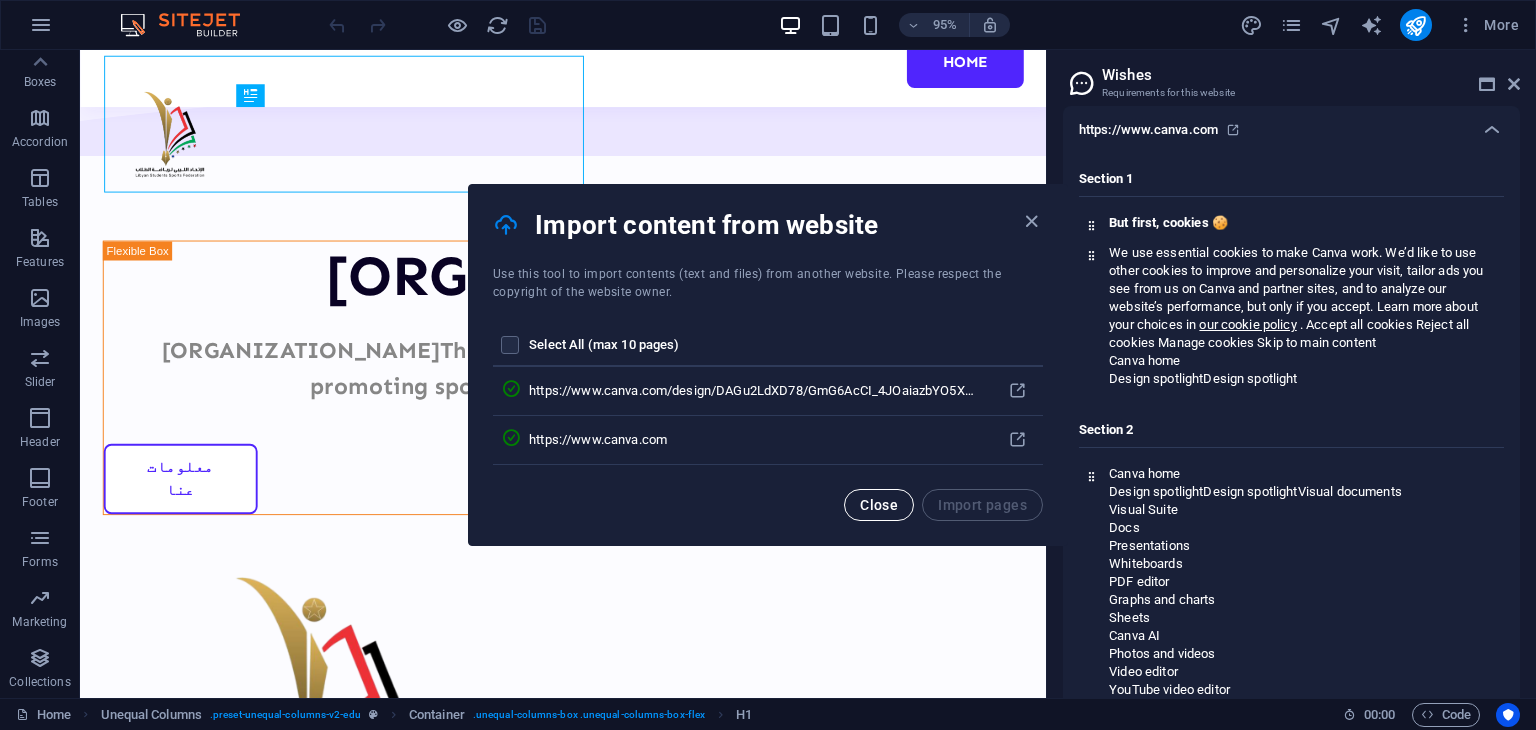 click on "Close" at bounding box center [879, 505] 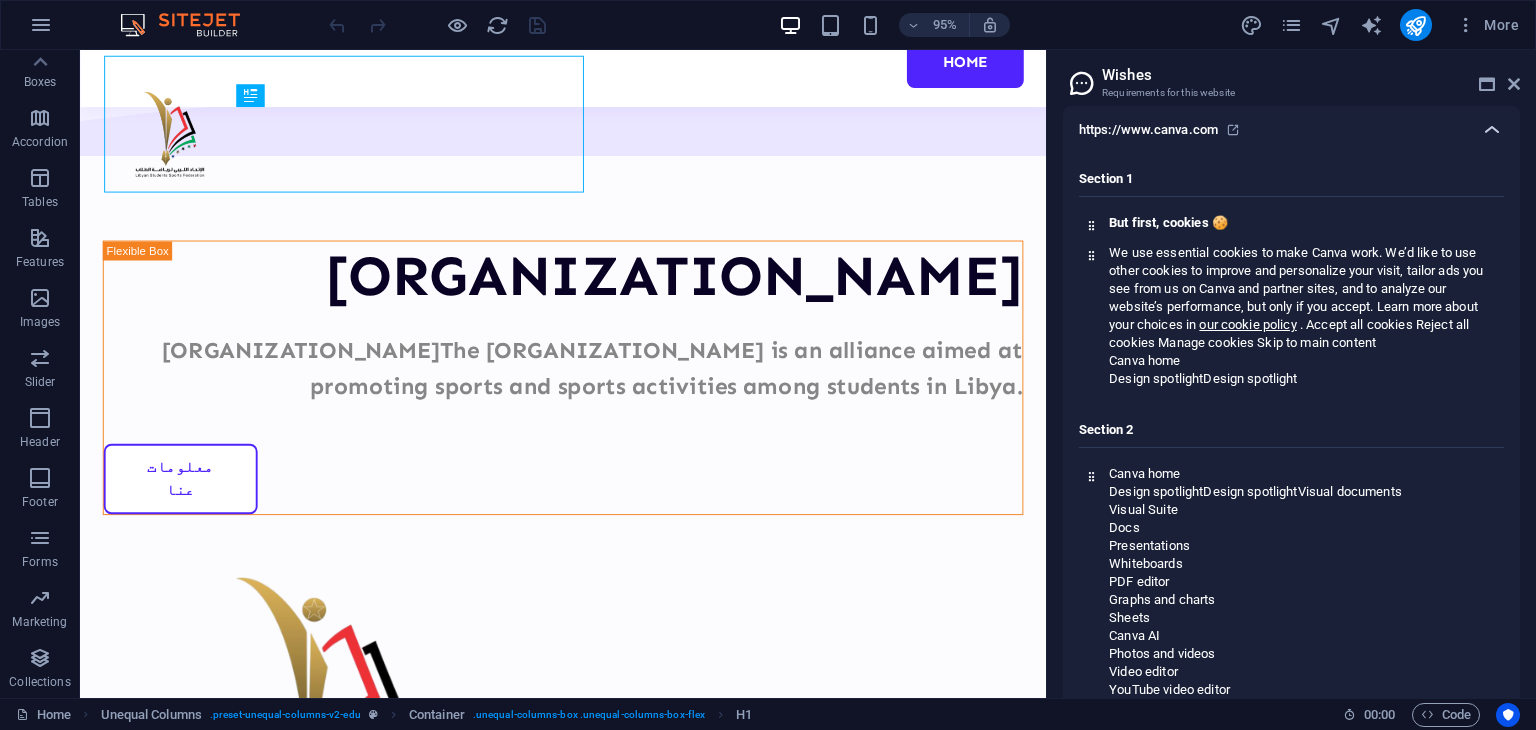 click at bounding box center (1492, 130) 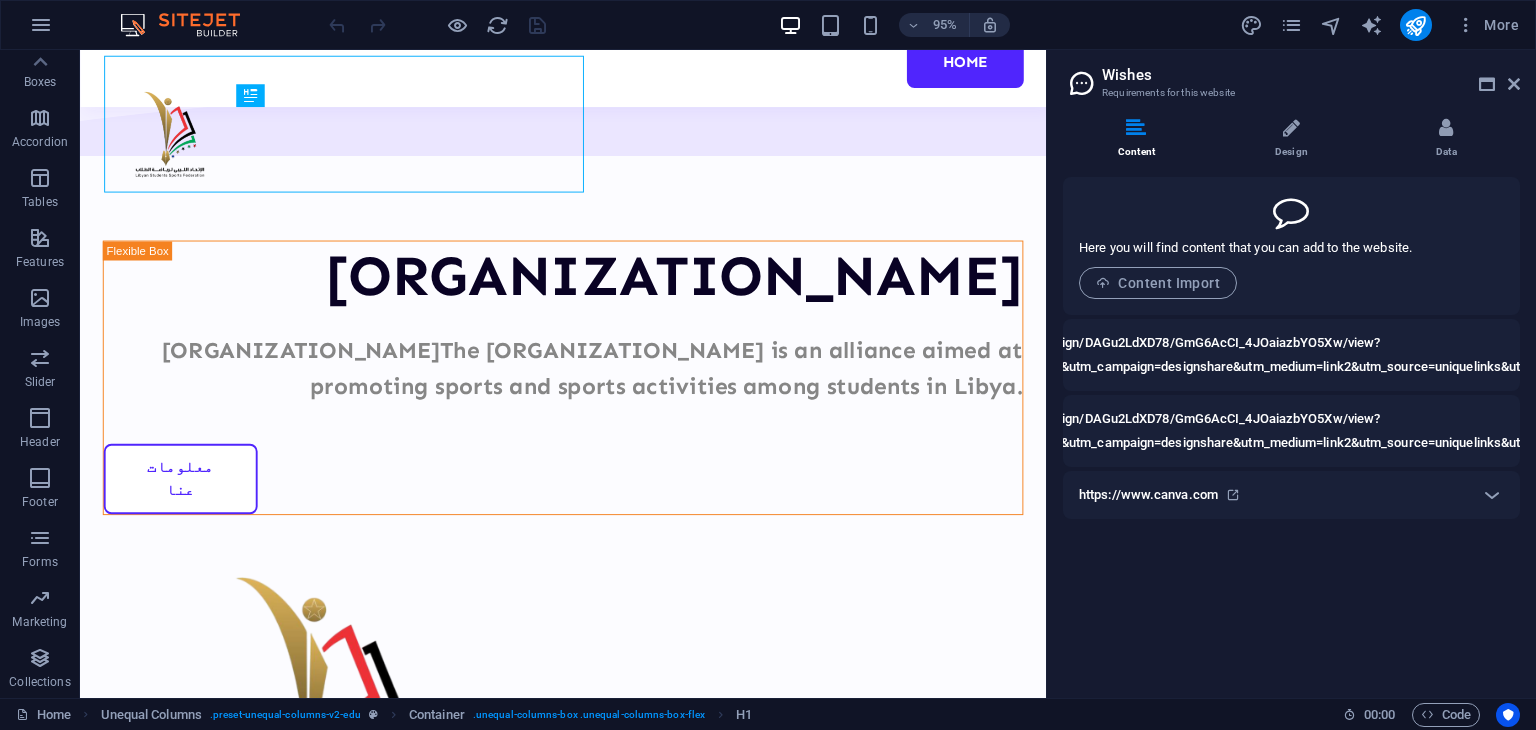 scroll, scrollTop: 0, scrollLeft: 0, axis: both 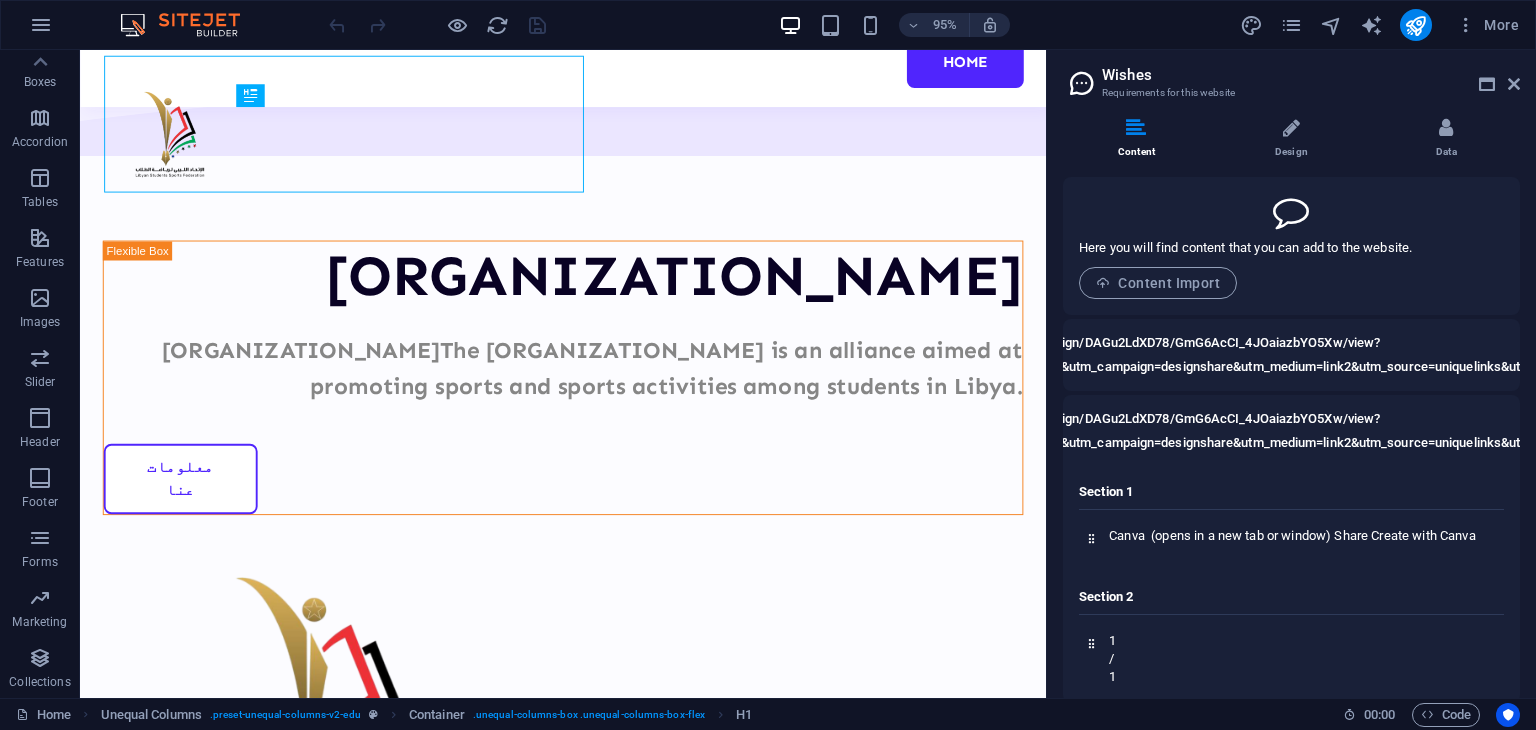 drag, startPoint x: 1529, startPoint y: 372, endPoint x: 1535, endPoint y: 449, distance: 77.23341 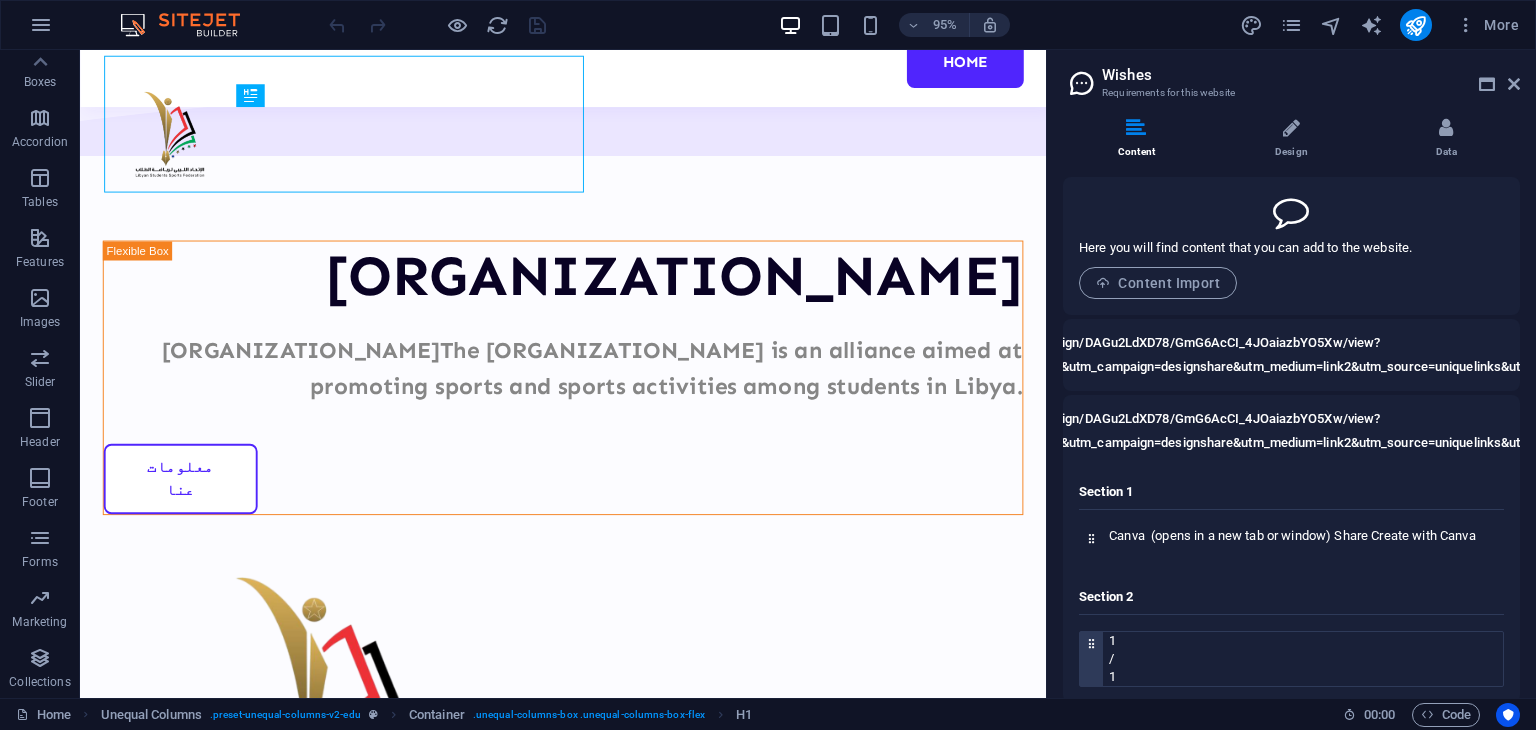 click on "1" at bounding box center (1306, 641) 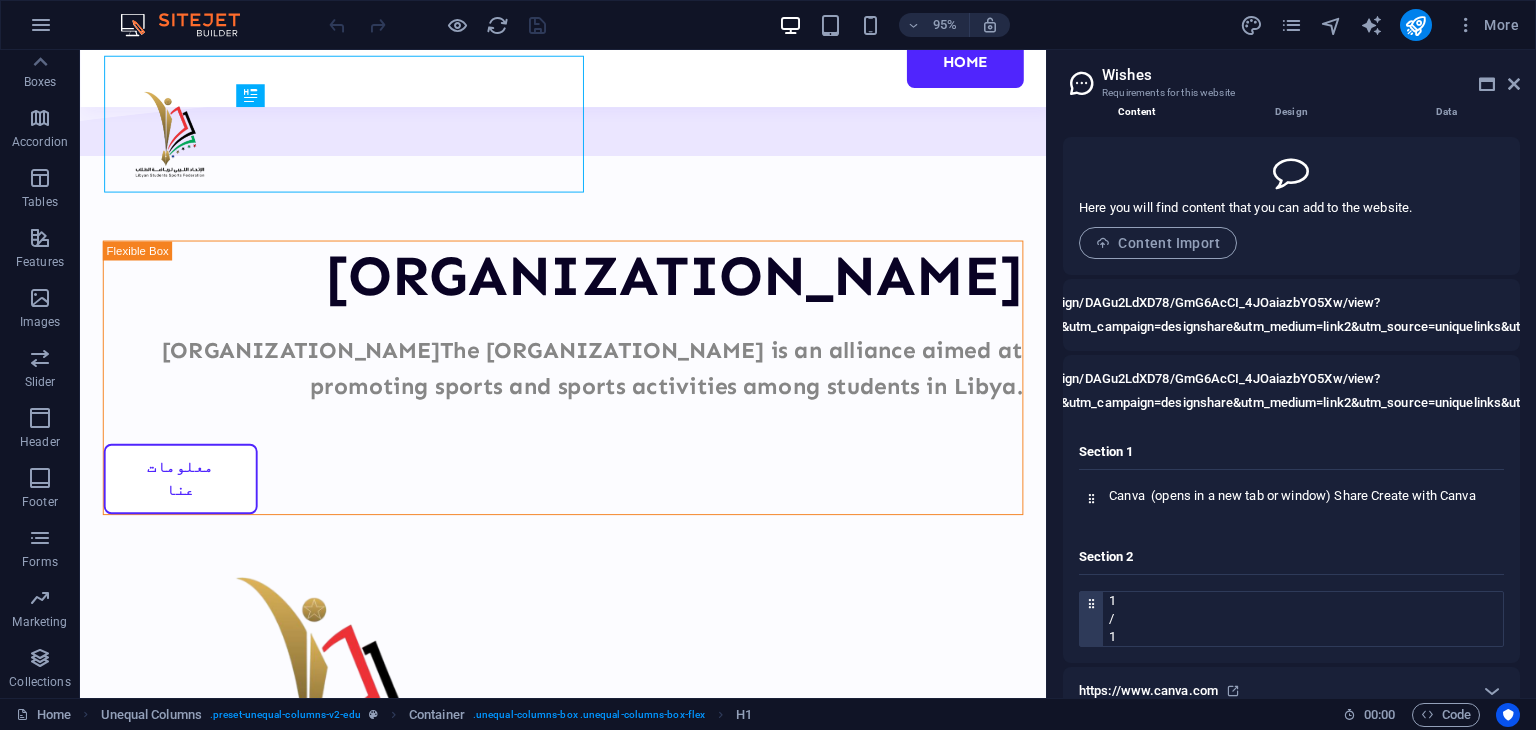 scroll, scrollTop: 72, scrollLeft: 0, axis: vertical 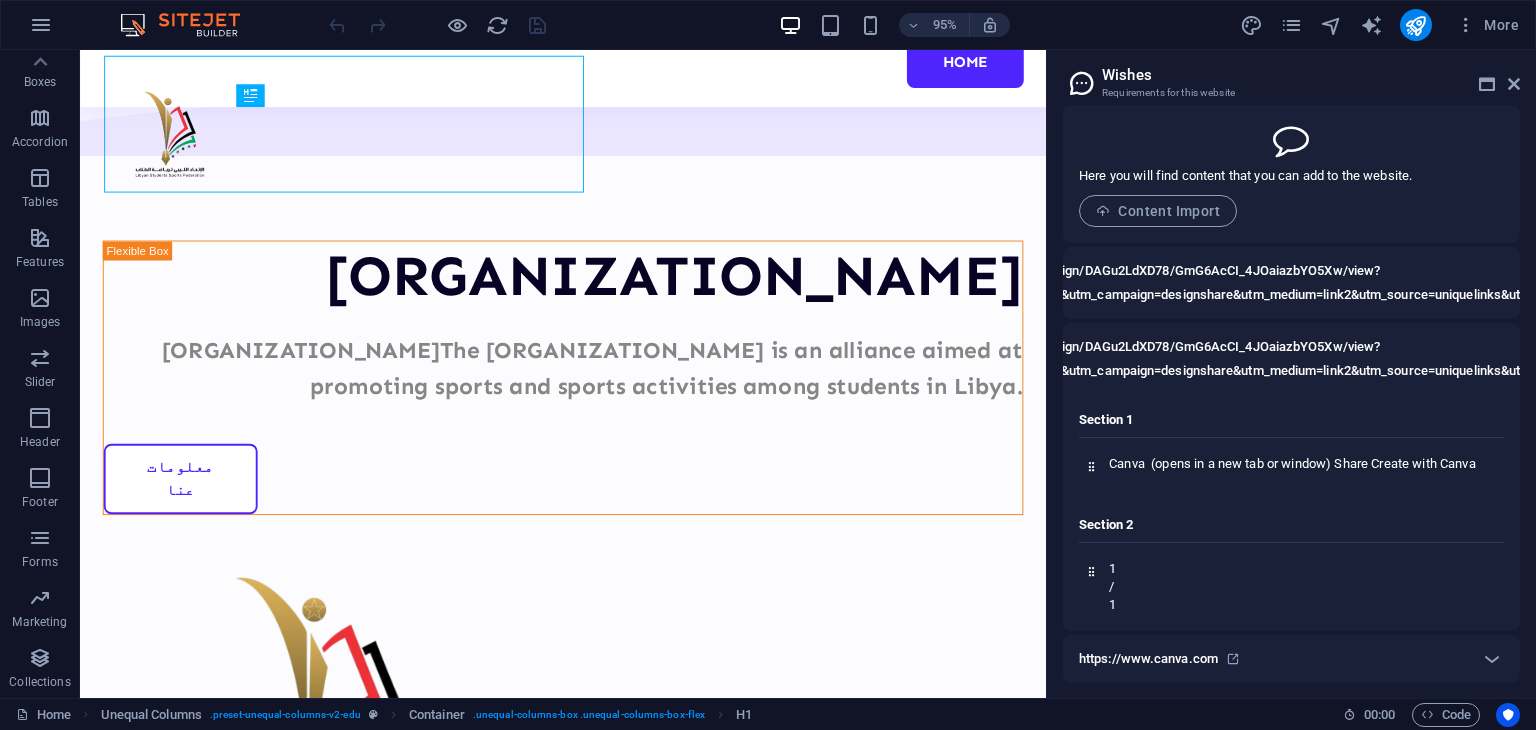 click on "https://www.canva.com/design/DAGu2LdXD78/GmG6AcCI_4JOaiazbYO5Xw/view?utm_content=DAGu2LdXD78&utm_campaign=designshare&utm_medium=link2&utm_source=uniquelinks&utlId=ha1d787e220" at bounding box center [1258, 359] 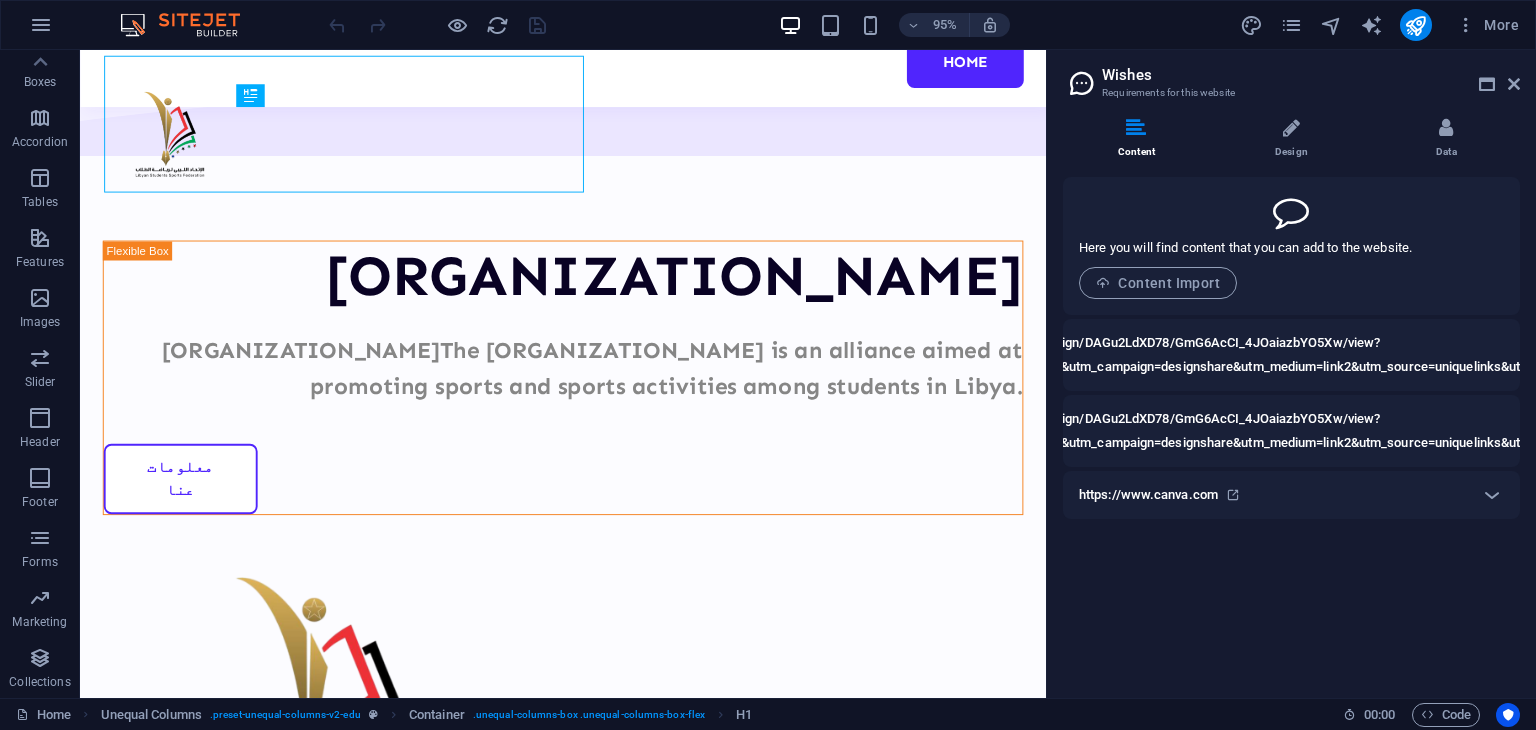 click on "https://www.canva.com/design/DAGu2LdXD78/GmG6AcCI_4JOaiazbYO5Xw/view?utm_content=DAGu2LdXD78&utm_campaign=designshare&utm_medium=link2&utm_source=uniquelinks&utlId=ha1d787e220" at bounding box center [1258, 355] 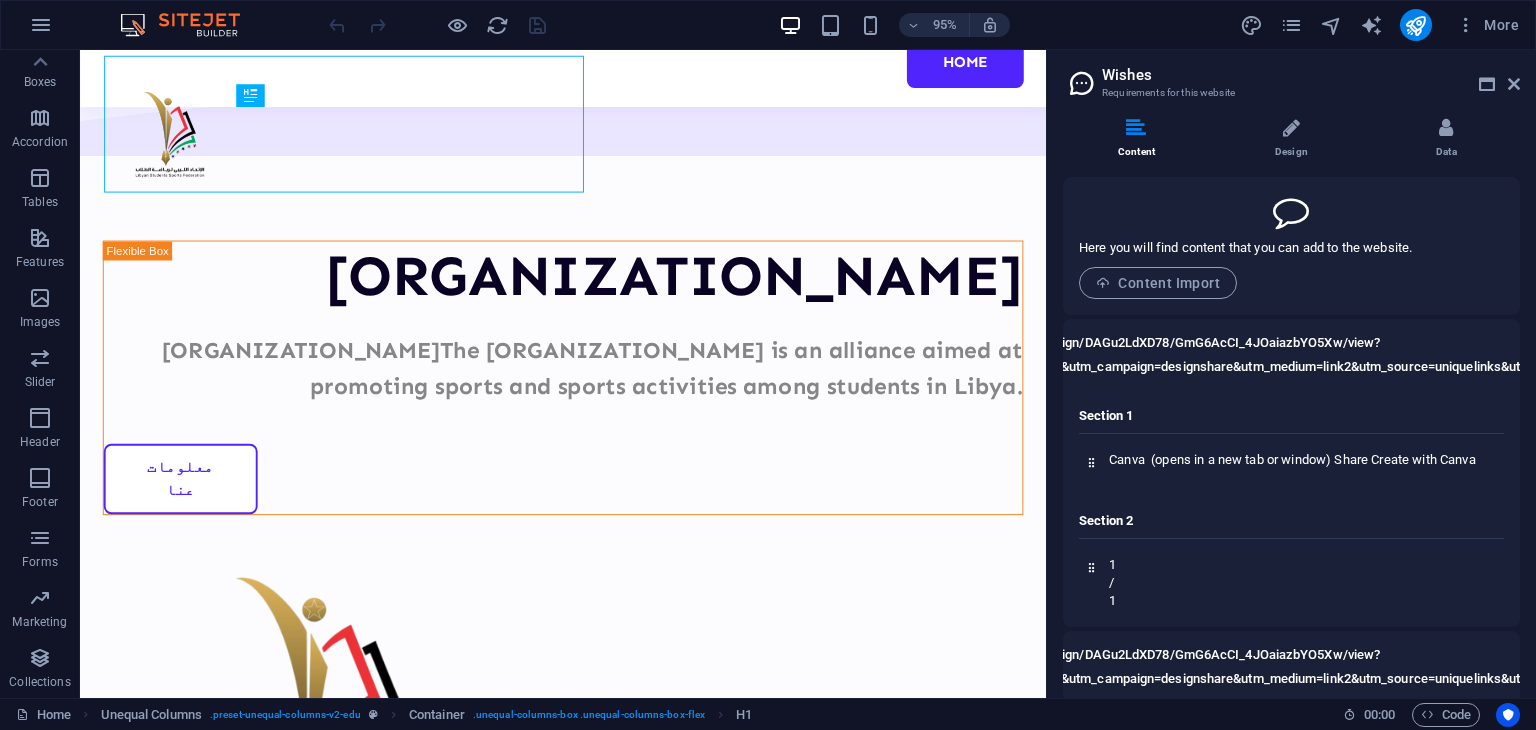 click on "https://www.canva.com/design/DAGu2LdXD78/GmG6AcCI_4JOaiazbYO5Xw/view?utm_content=DAGu2LdXD78&utm_campaign=designshare&utm_medium=link2&utm_source=uniquelinks&utlId=ha1d787e220" at bounding box center [1258, 355] 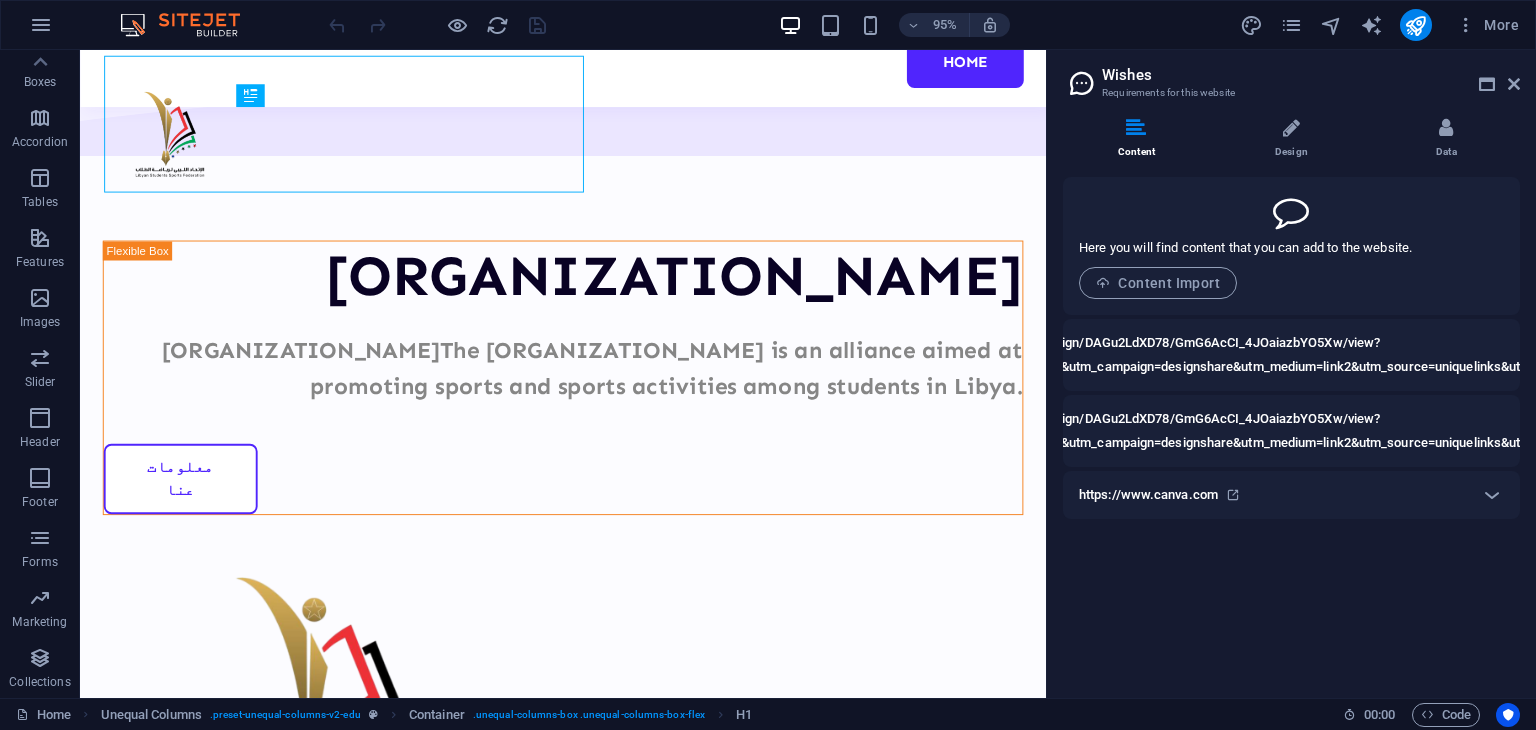 click on "https://www.canva.com/design/DAGu2LdXD78/GmG6AcCI_4JOaiazbYO5Xw/view?utm_content=DAGu2LdXD78&utm_campaign=designshare&utm_medium=link2&utm_source=uniquelinks&utlId=ha1d787e220" at bounding box center [1258, 355] 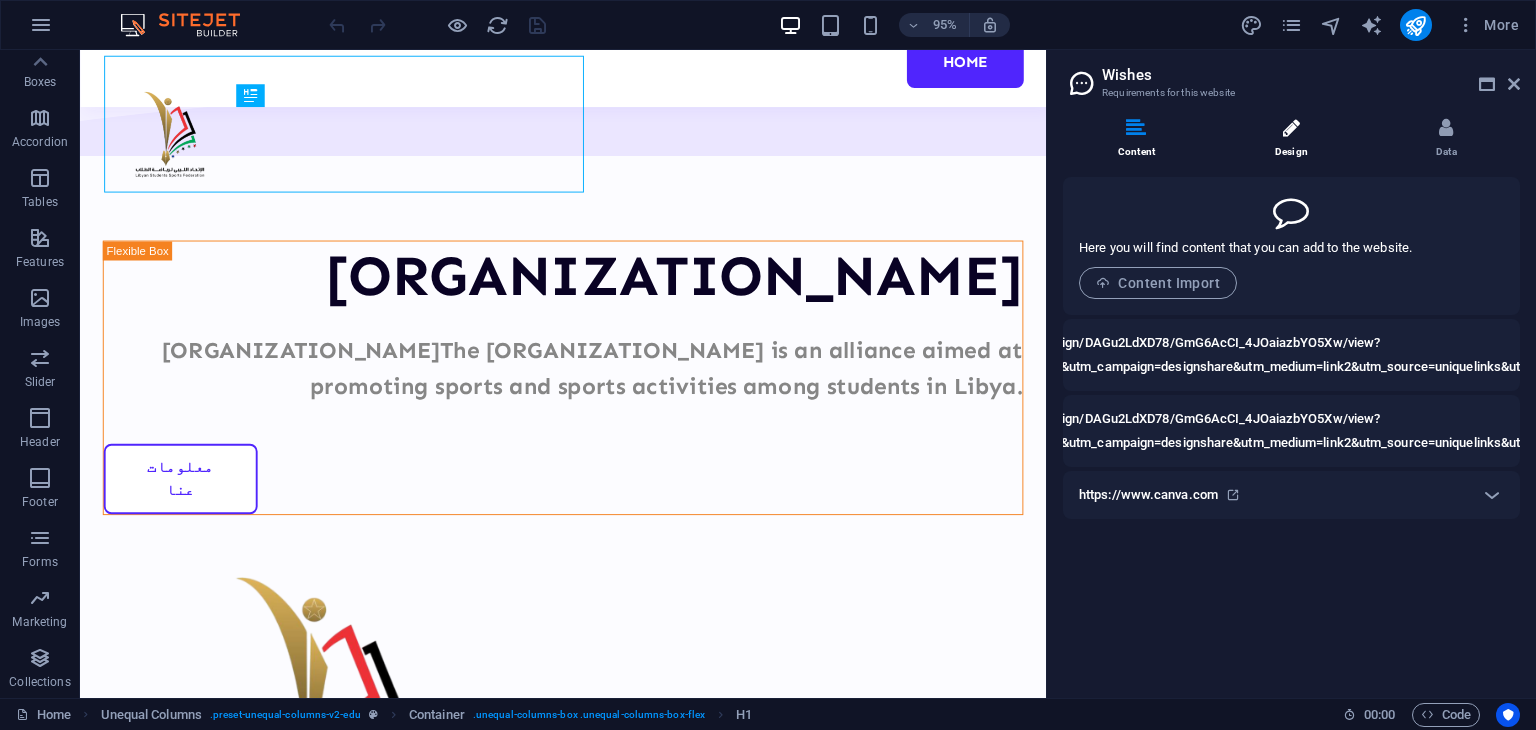 click on "Design" at bounding box center (1295, 139) 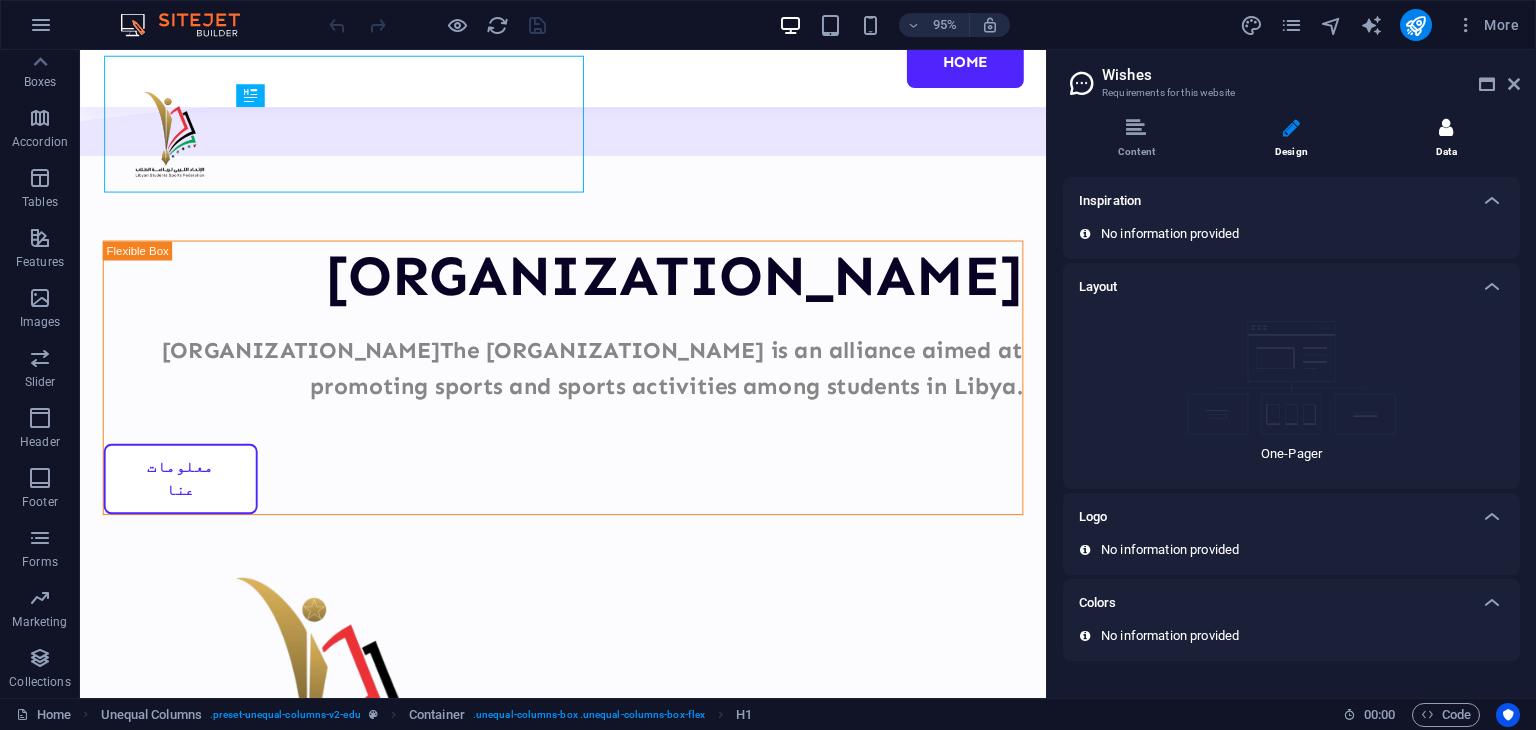click on "Data" at bounding box center (1446, 139) 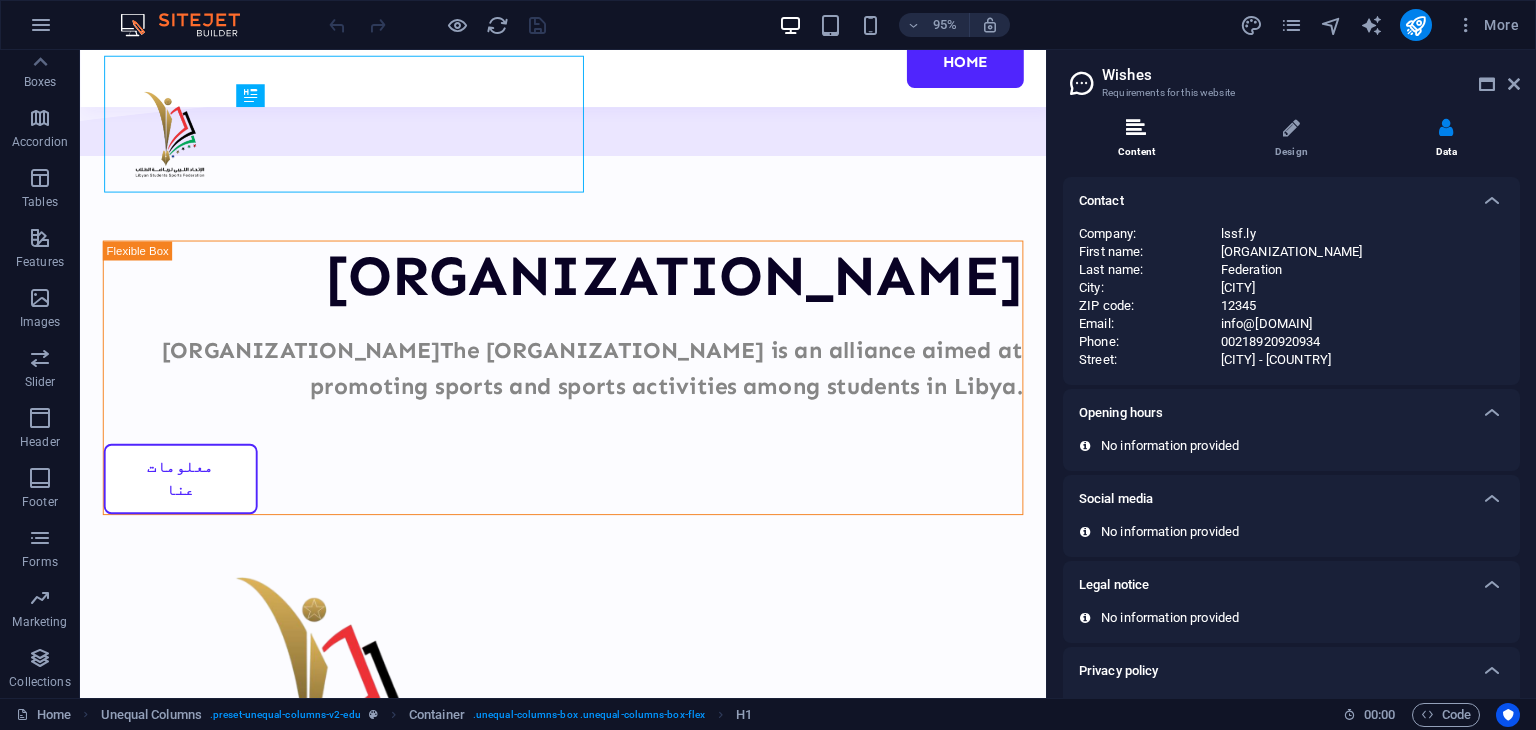 click at bounding box center (1136, 128) 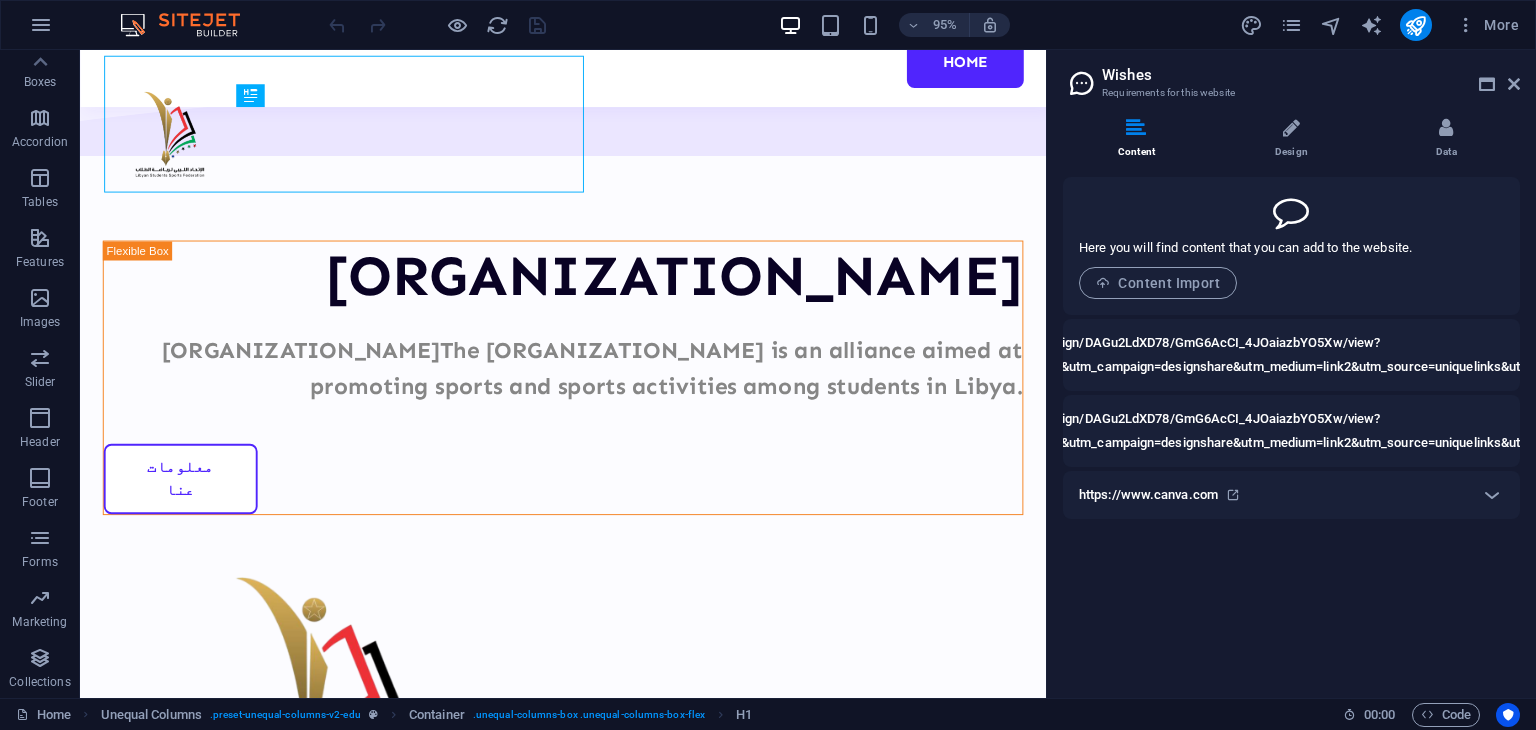 click on "https://www.canva.com/design/DAGu2LdXD78/GmG6AcCI_4JOaiazbYO5Xw/view?utm_content=DAGu2LdXD78&utm_campaign=designshare&utm_medium=link2&utm_source=uniquelinks&utlId=ha1d787e220" at bounding box center [1258, 355] 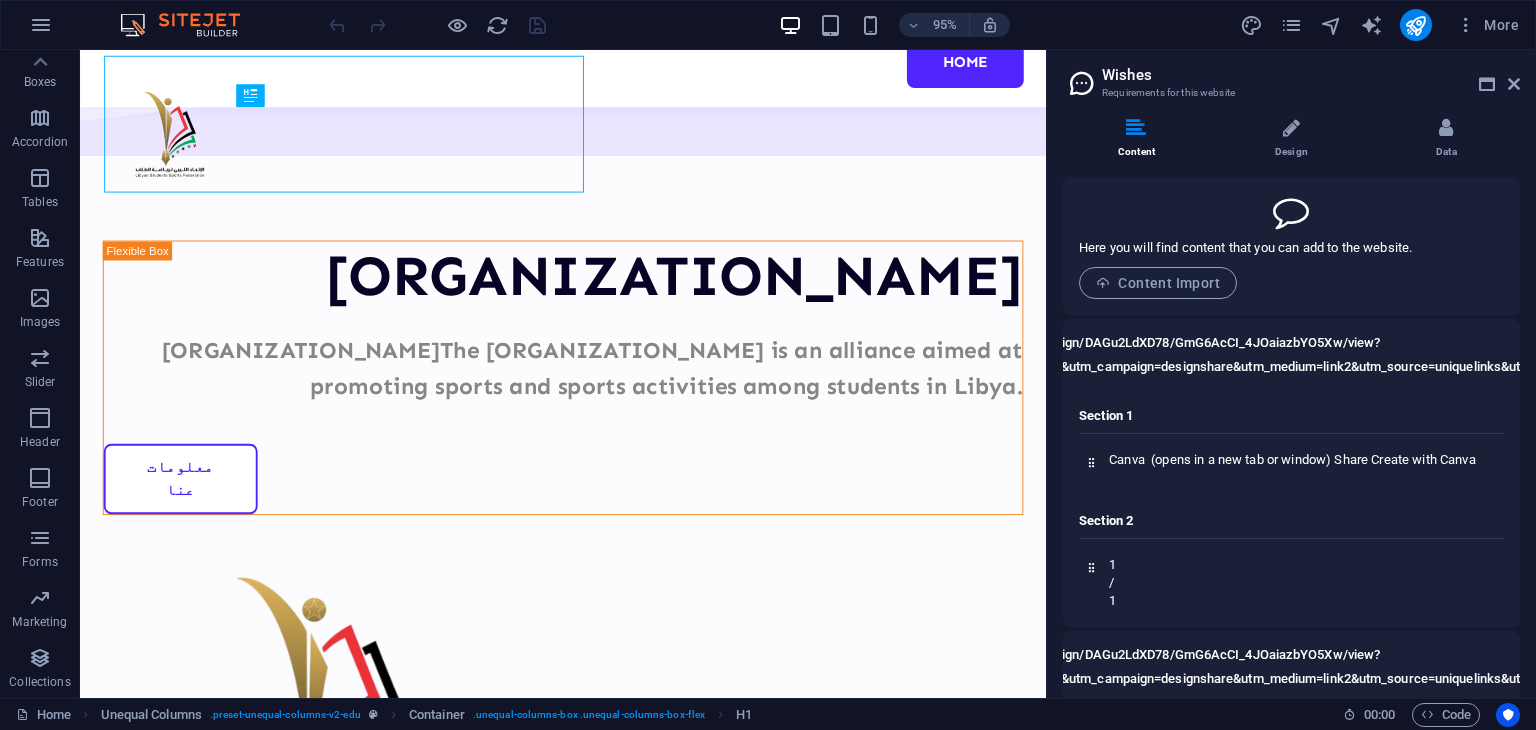 click on "Section 1 Canva   ⁠   (opens in a new tab or window)   Share   Create with Canva Section 2 1 / 1" at bounding box center [1291, 509] 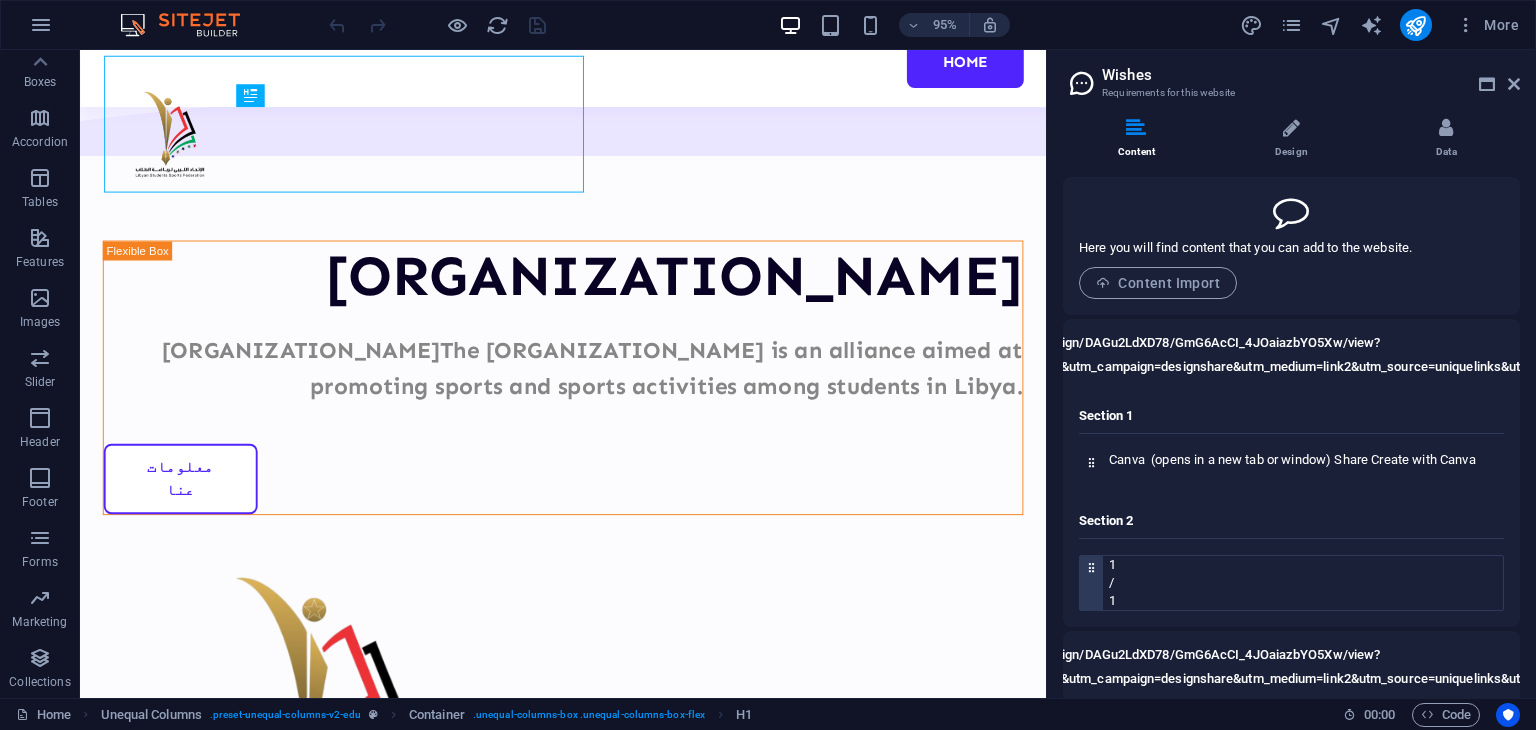 click on "/" at bounding box center (1306, 583) 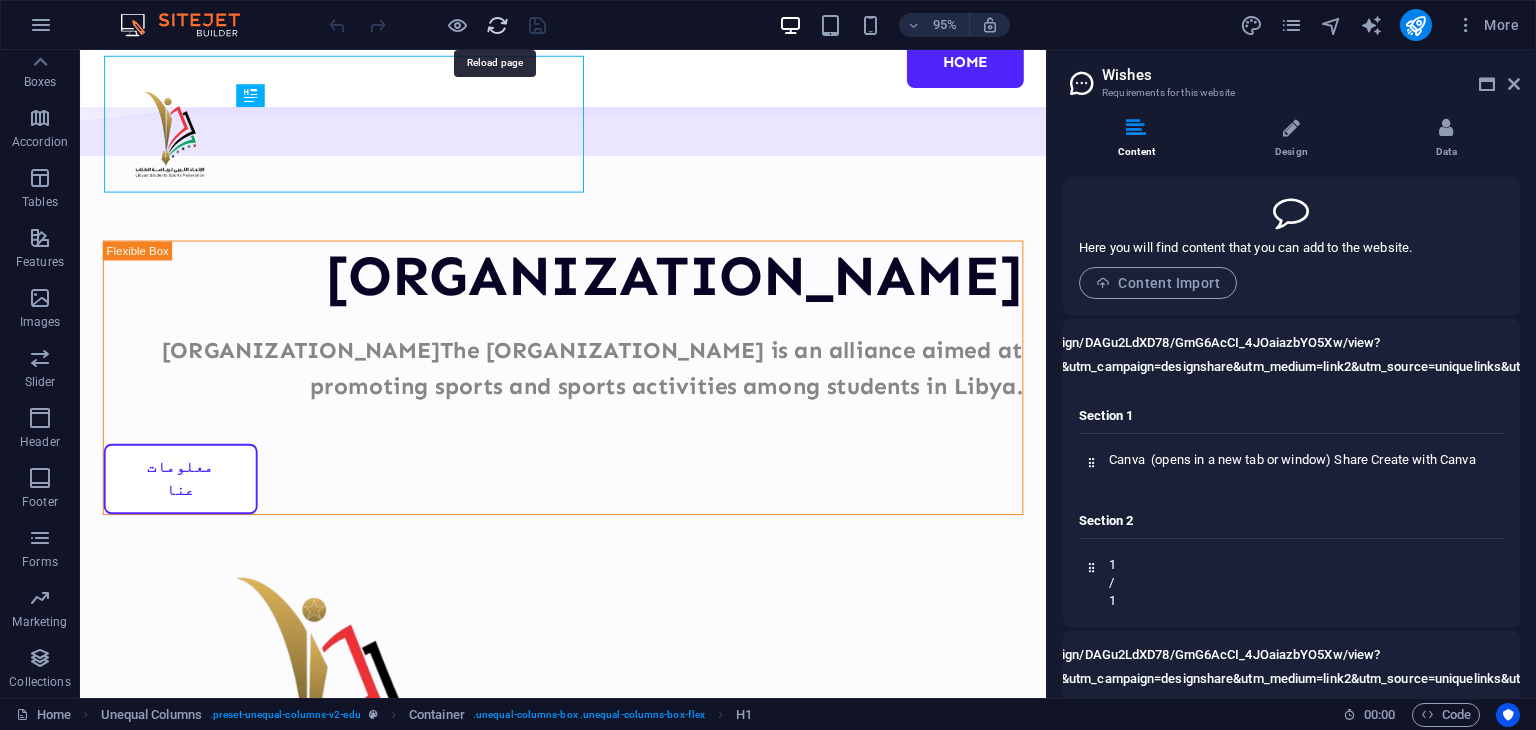 click at bounding box center (497, 25) 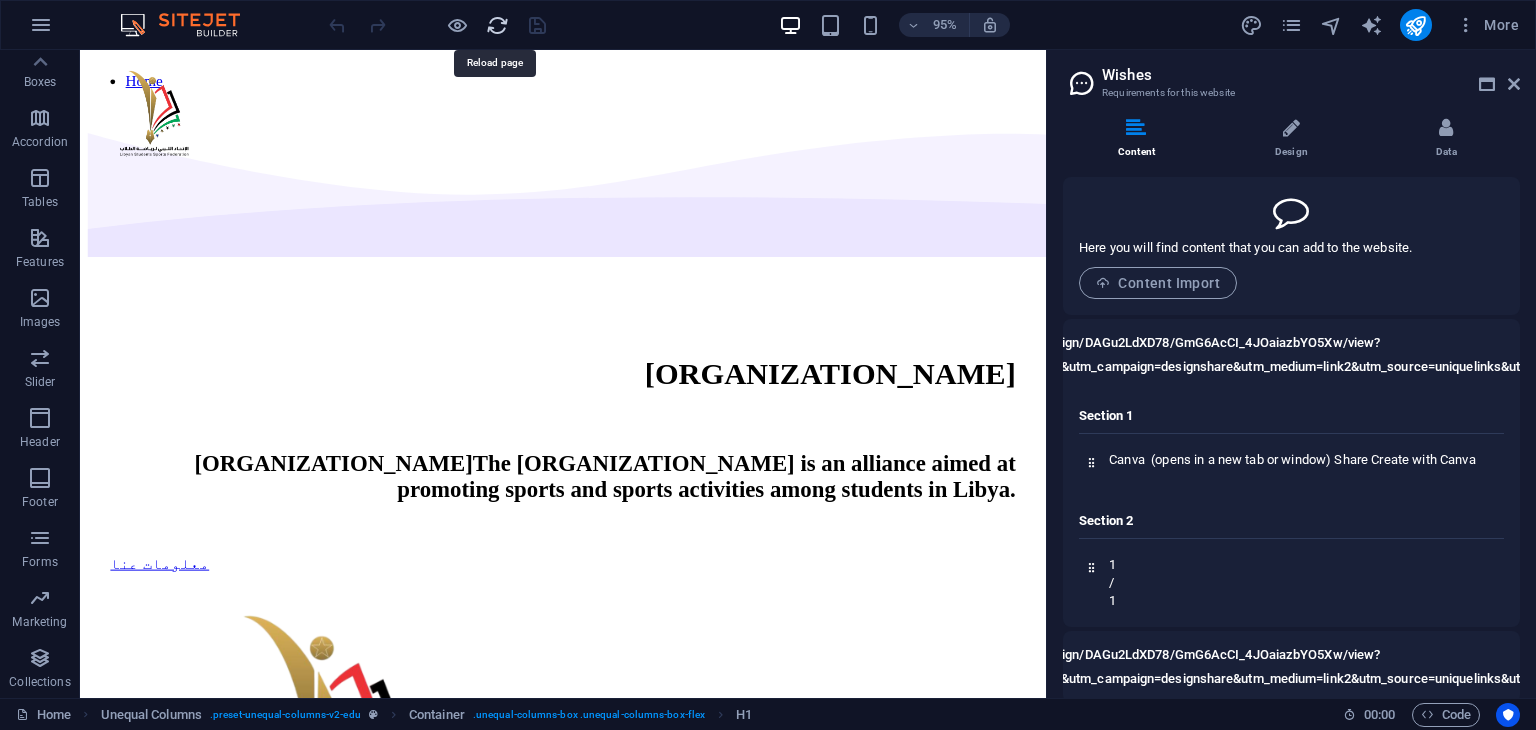 scroll, scrollTop: 0, scrollLeft: 0, axis: both 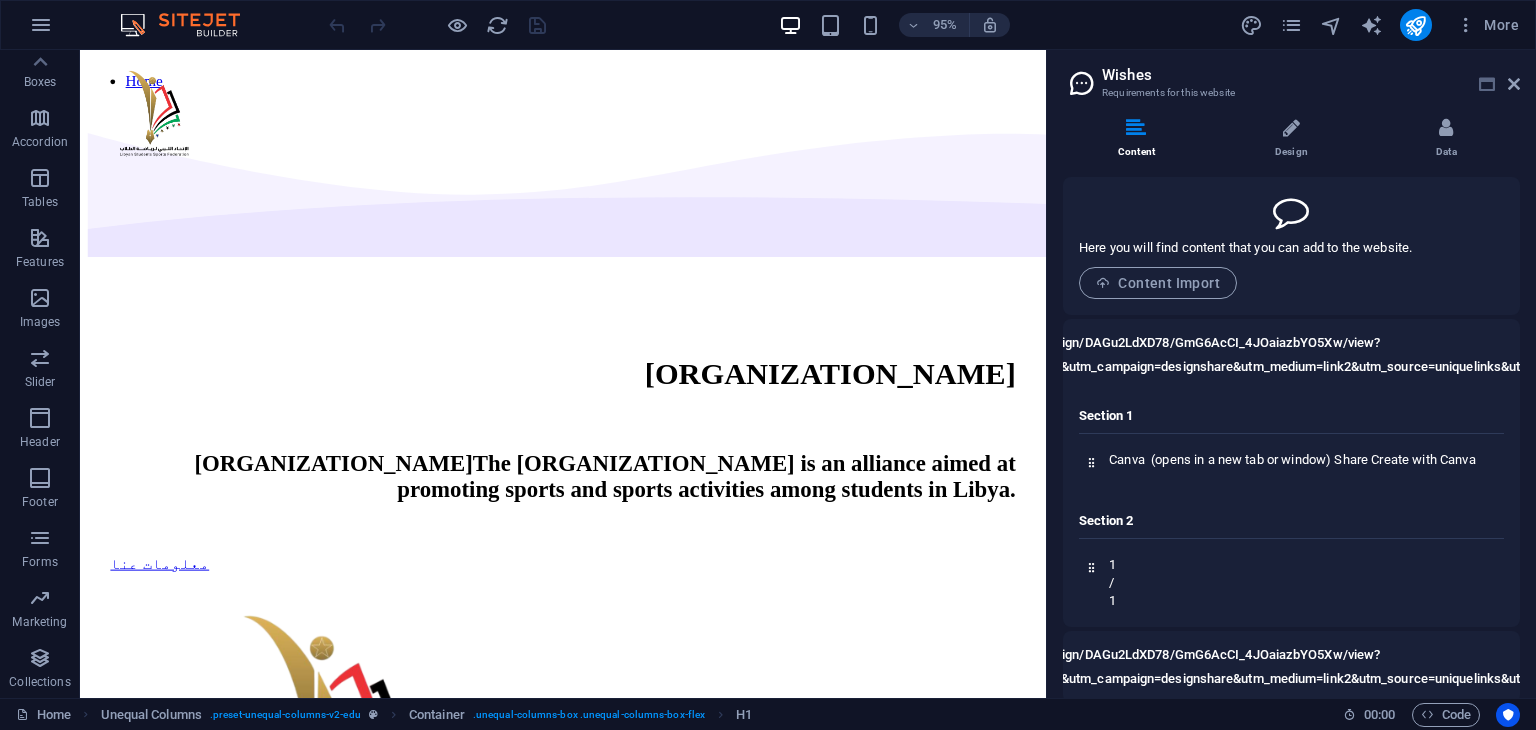 click at bounding box center [1487, 84] 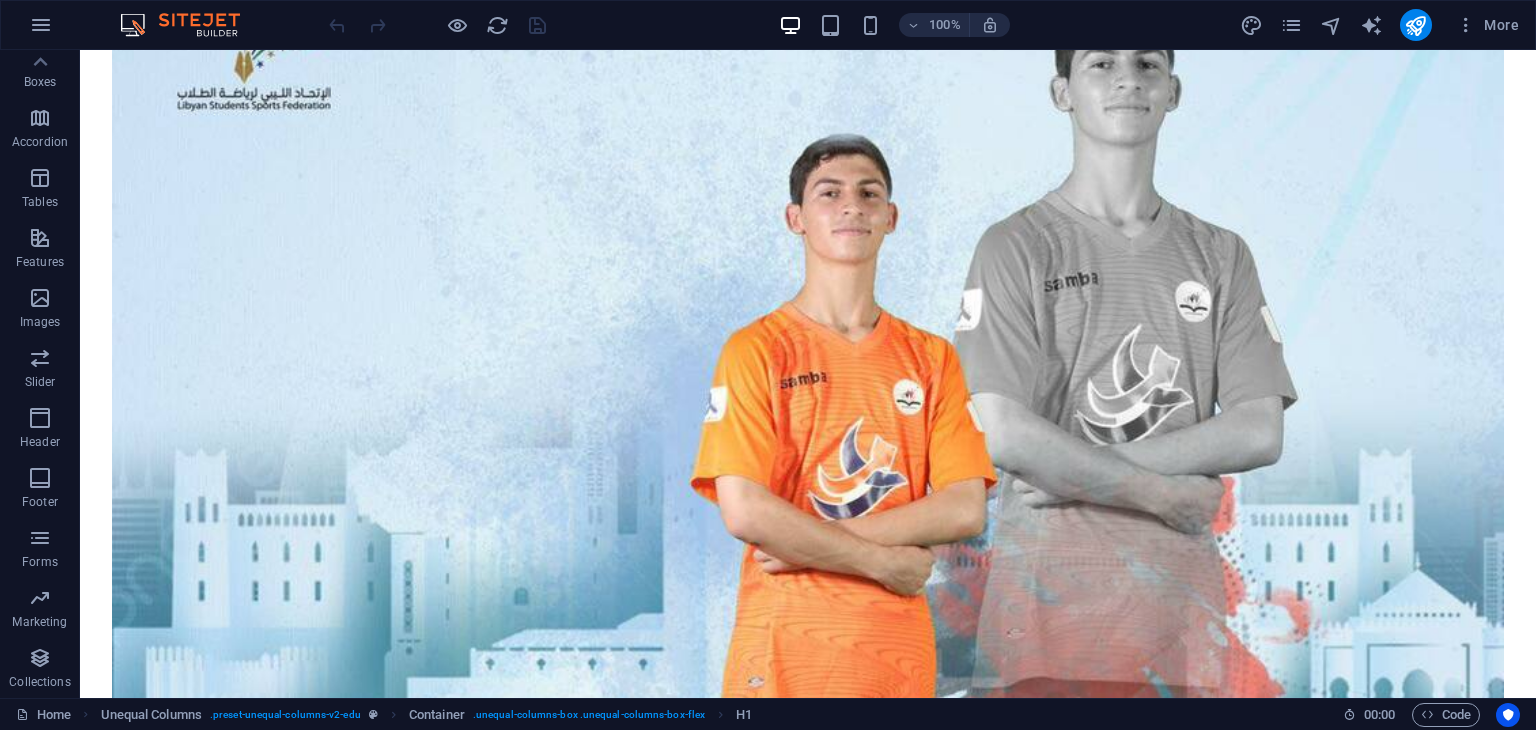 scroll, scrollTop: 3396, scrollLeft: 0, axis: vertical 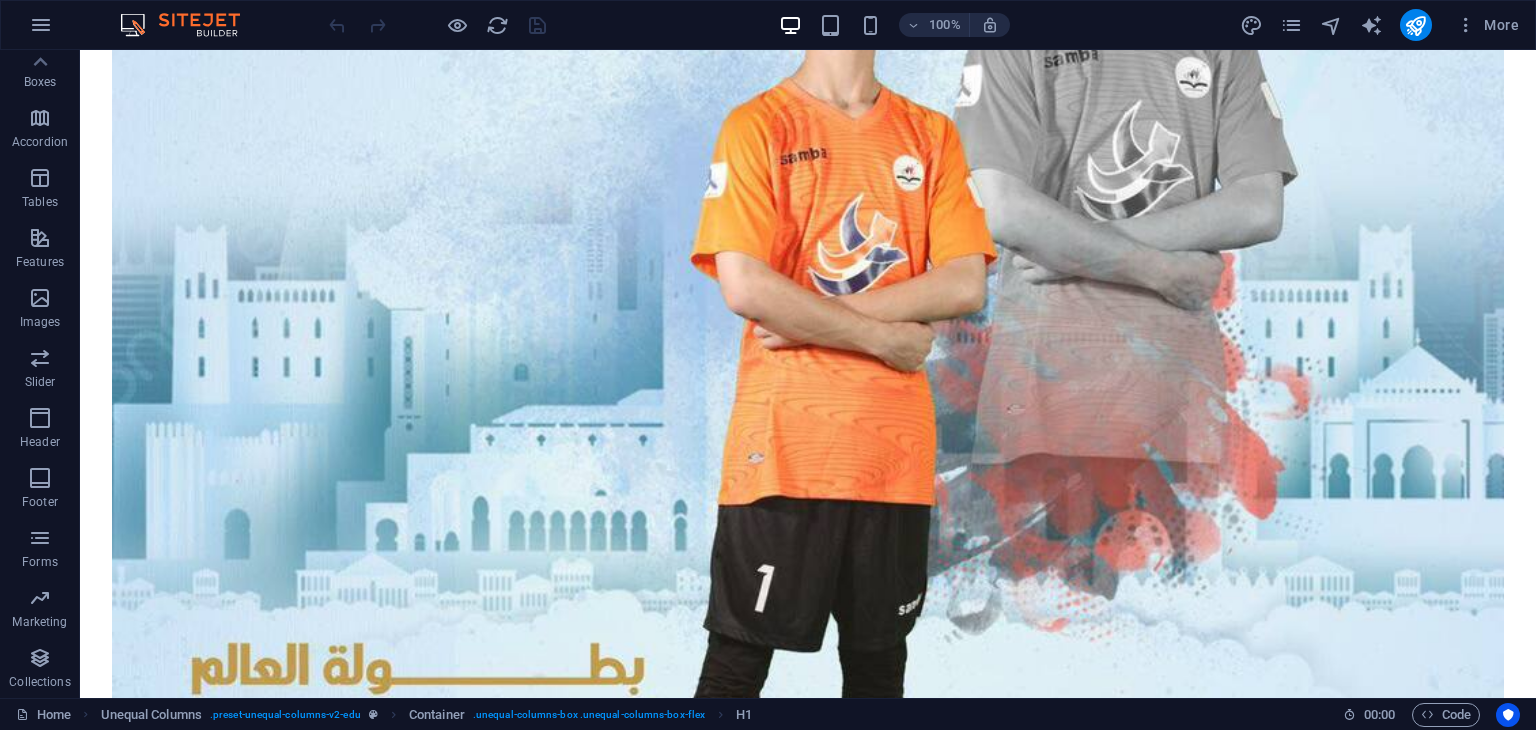 click at bounding box center (190, 25) 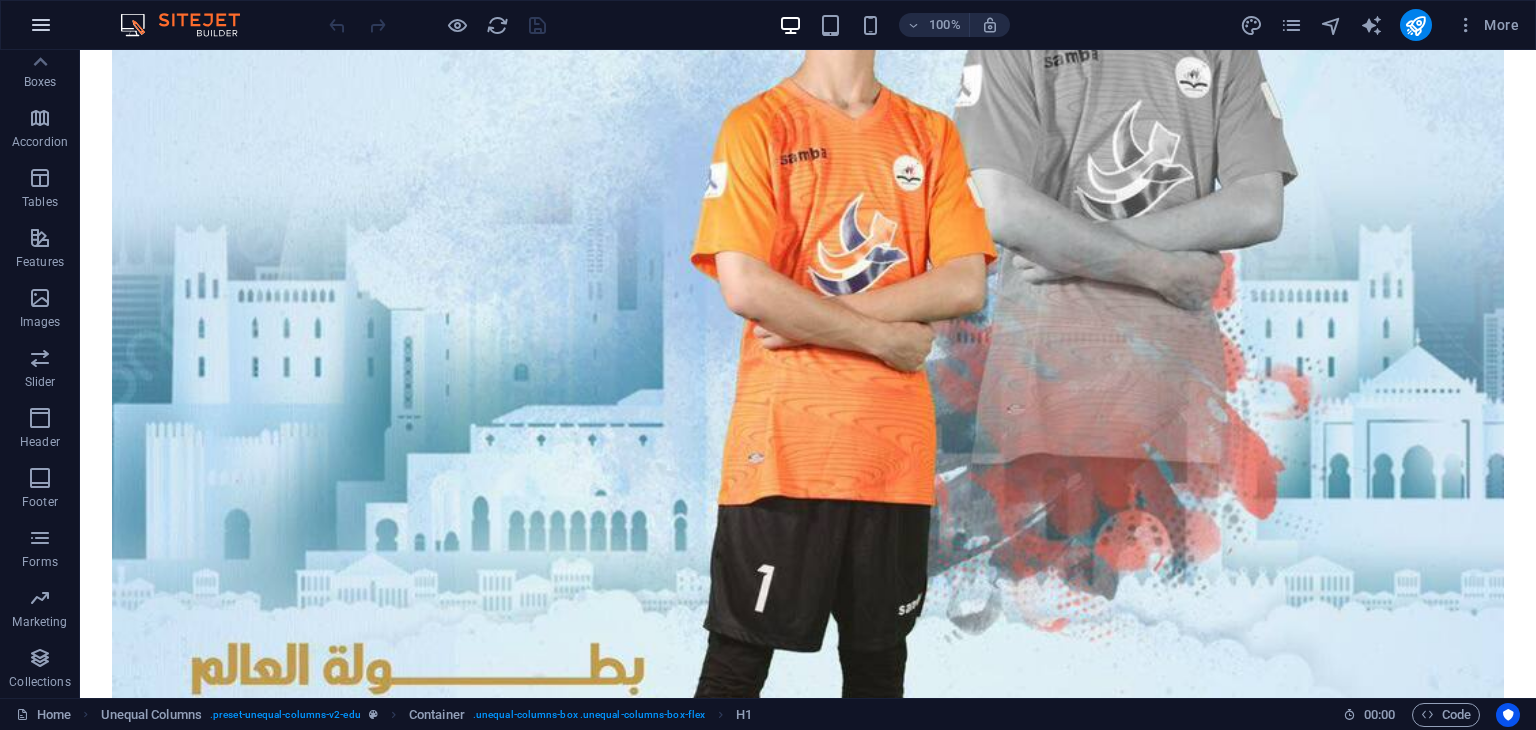 click at bounding box center [41, 25] 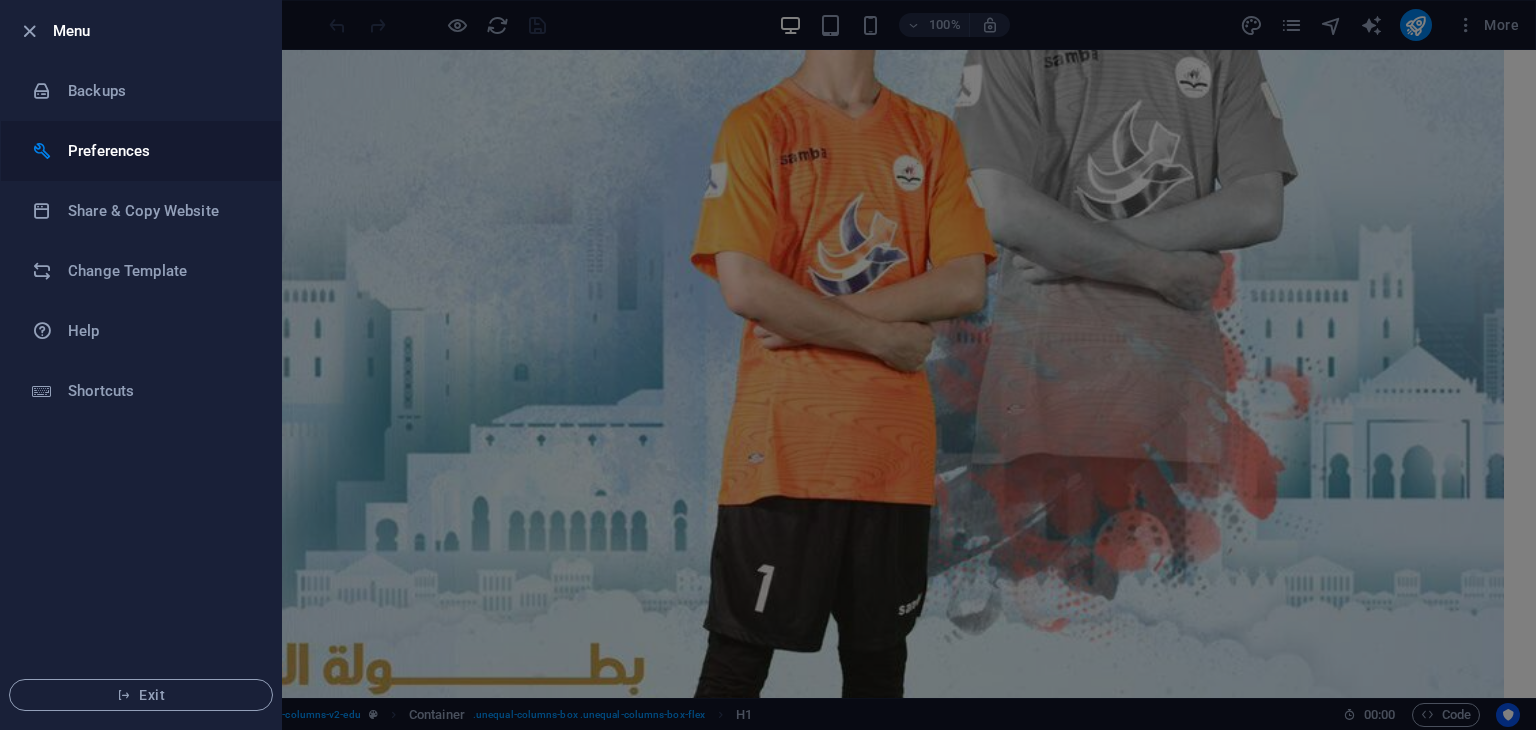 click on "Preferences" at bounding box center [141, 151] 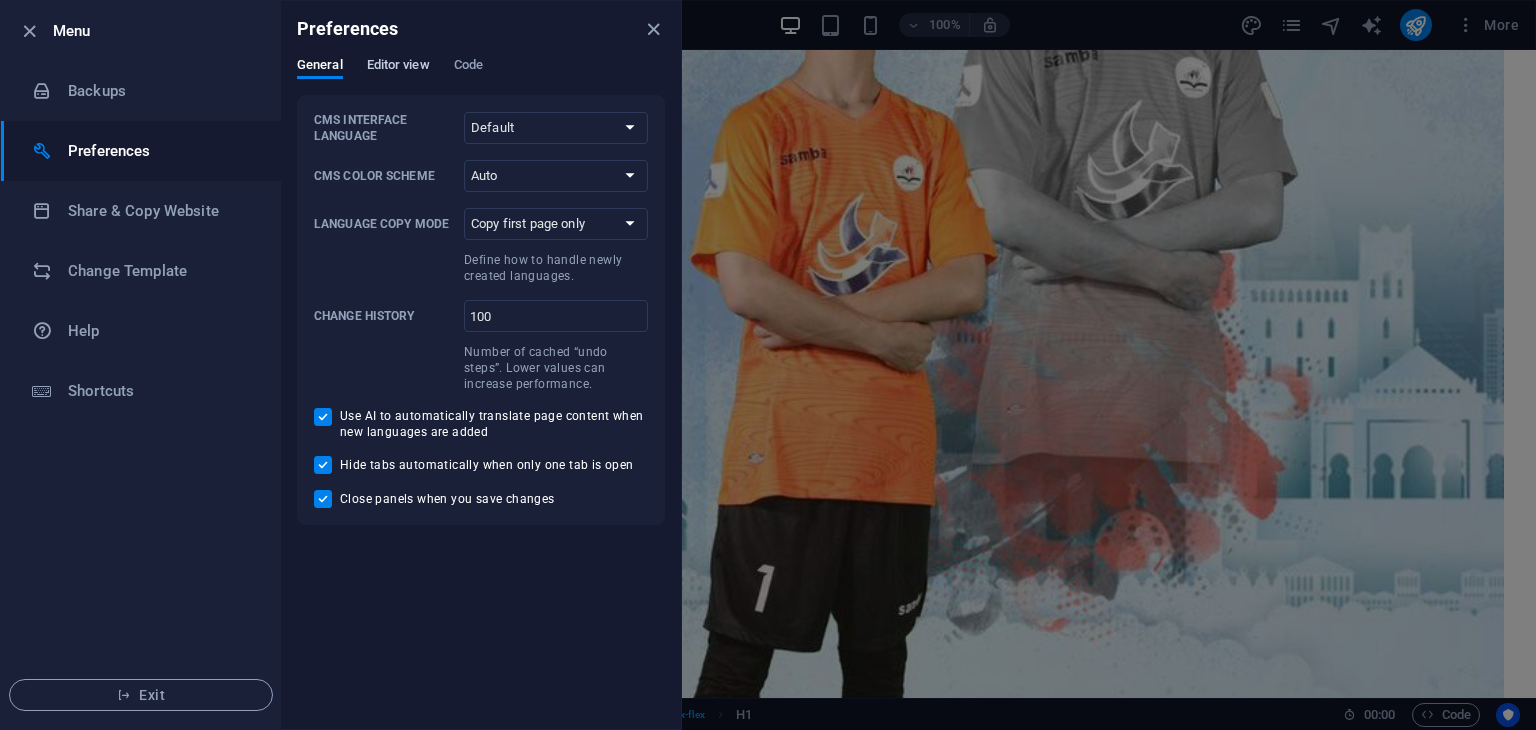 click on "Editor view" at bounding box center [398, 67] 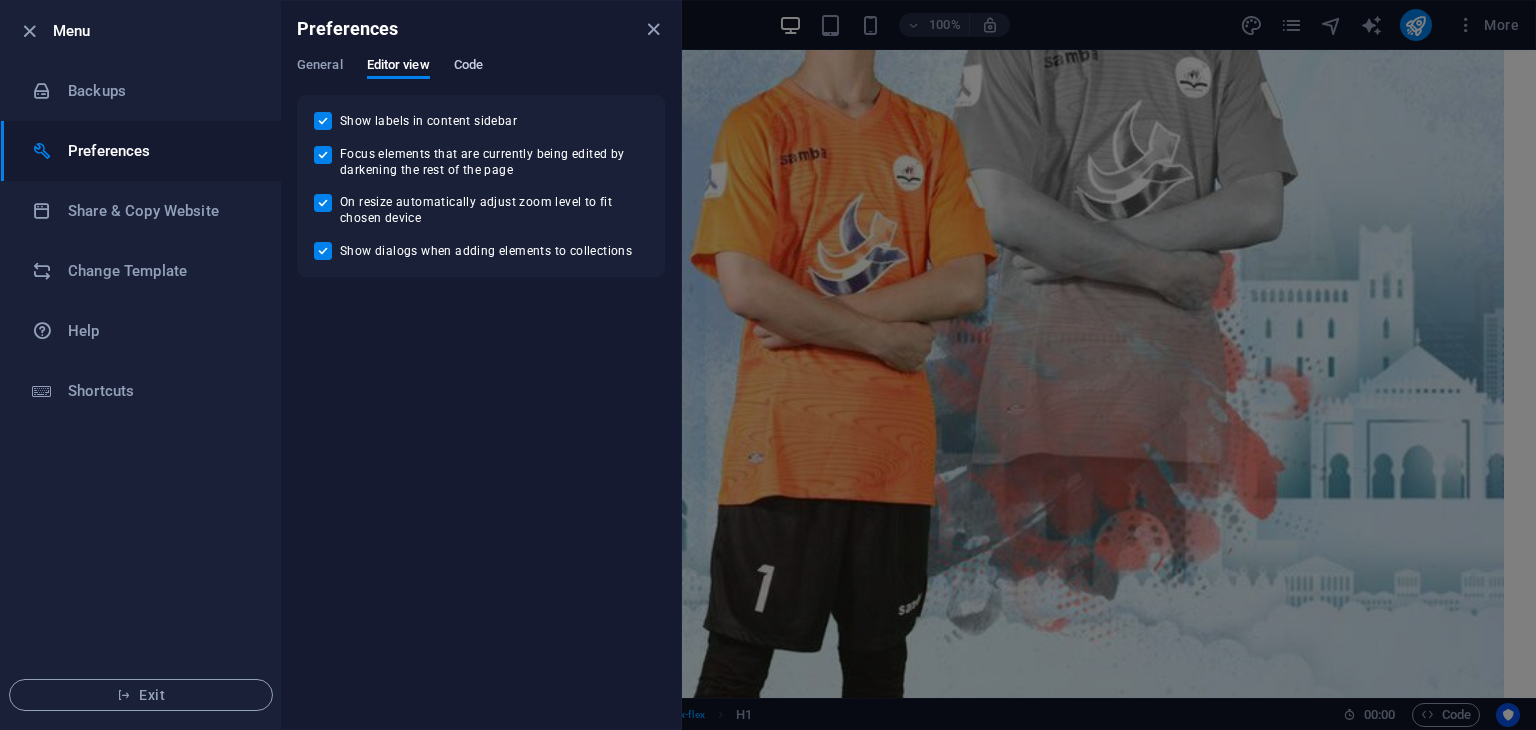 click on "Code" at bounding box center (468, 67) 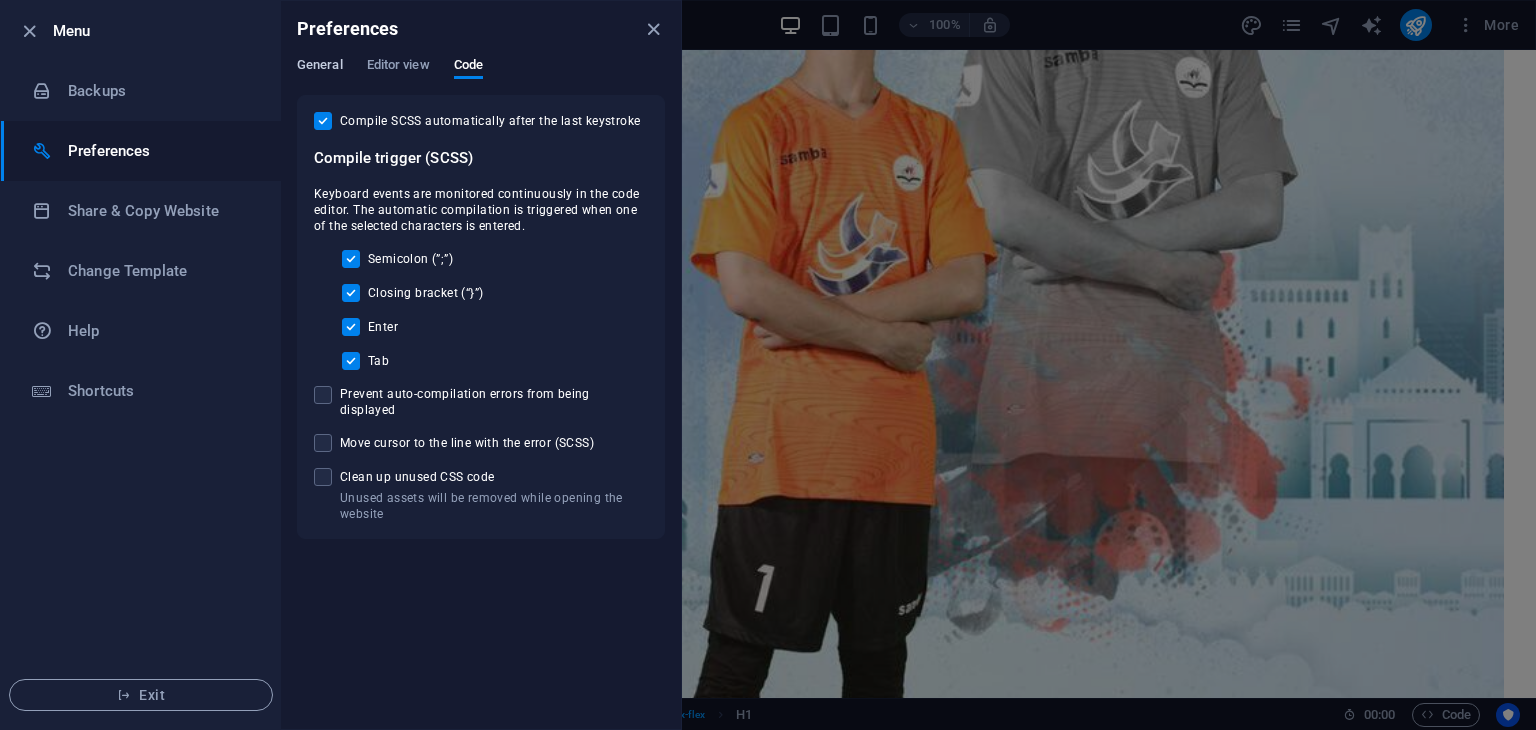 click on "General" at bounding box center [320, 67] 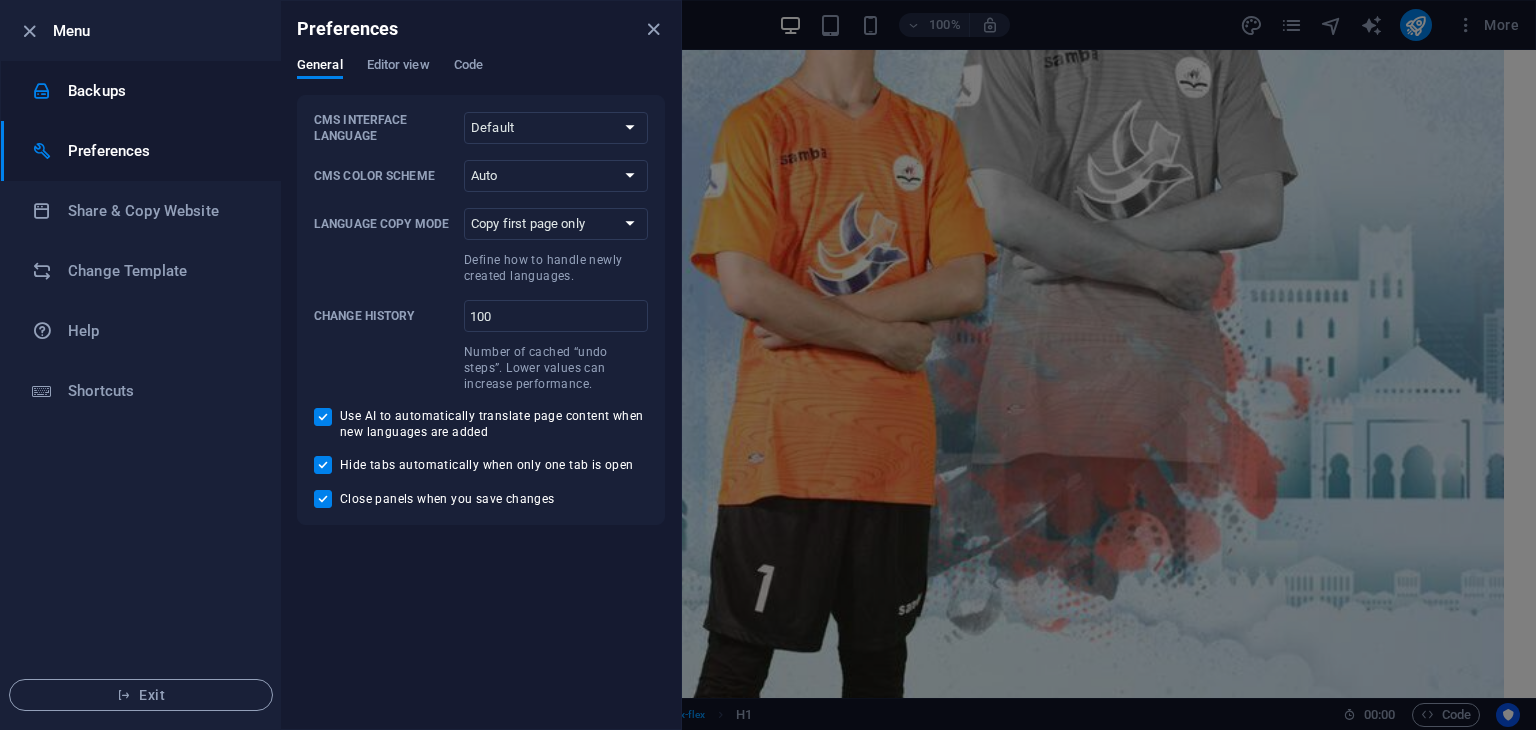 click on "Backups" at bounding box center (160, 91) 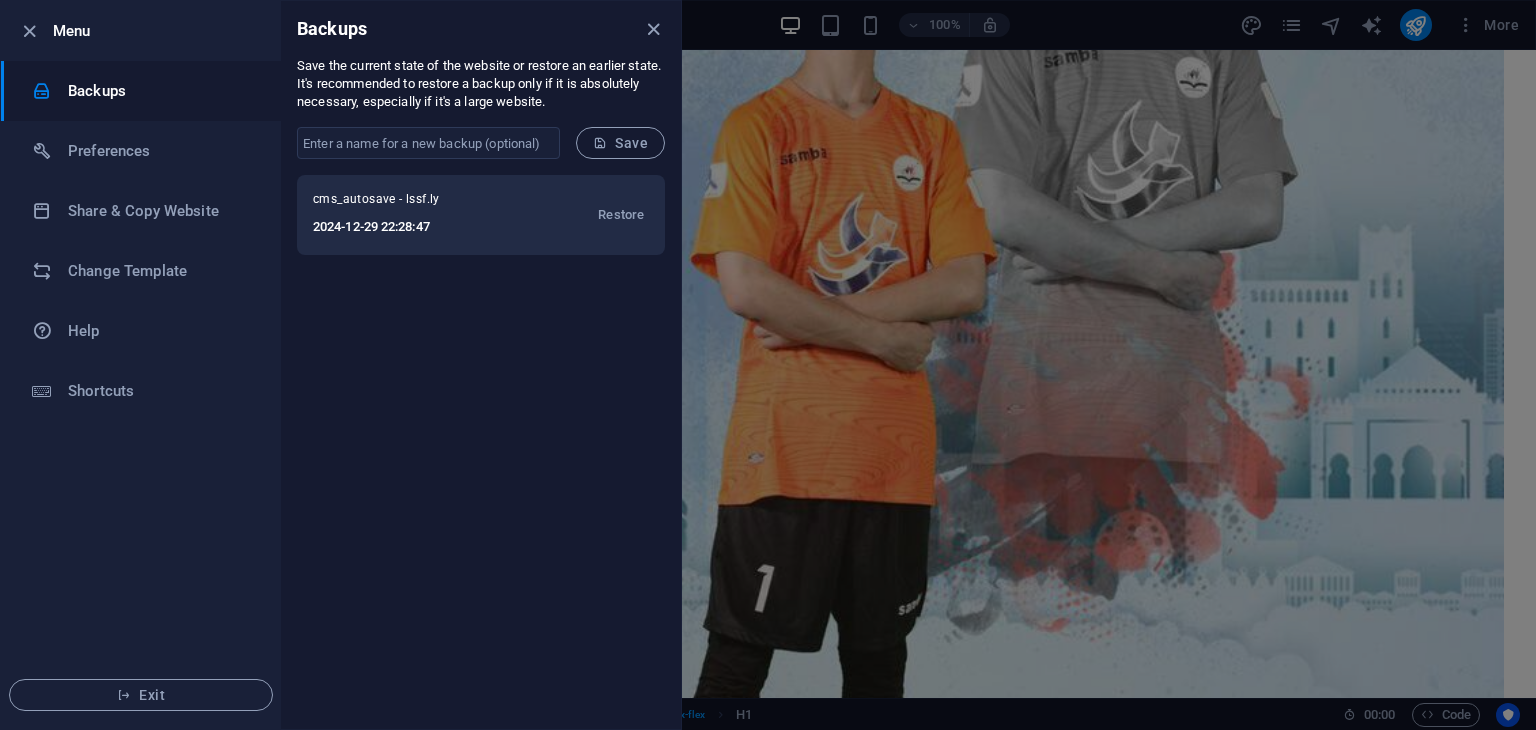click on "cms_autosave - lssf.ly" at bounding box center (405, 203) 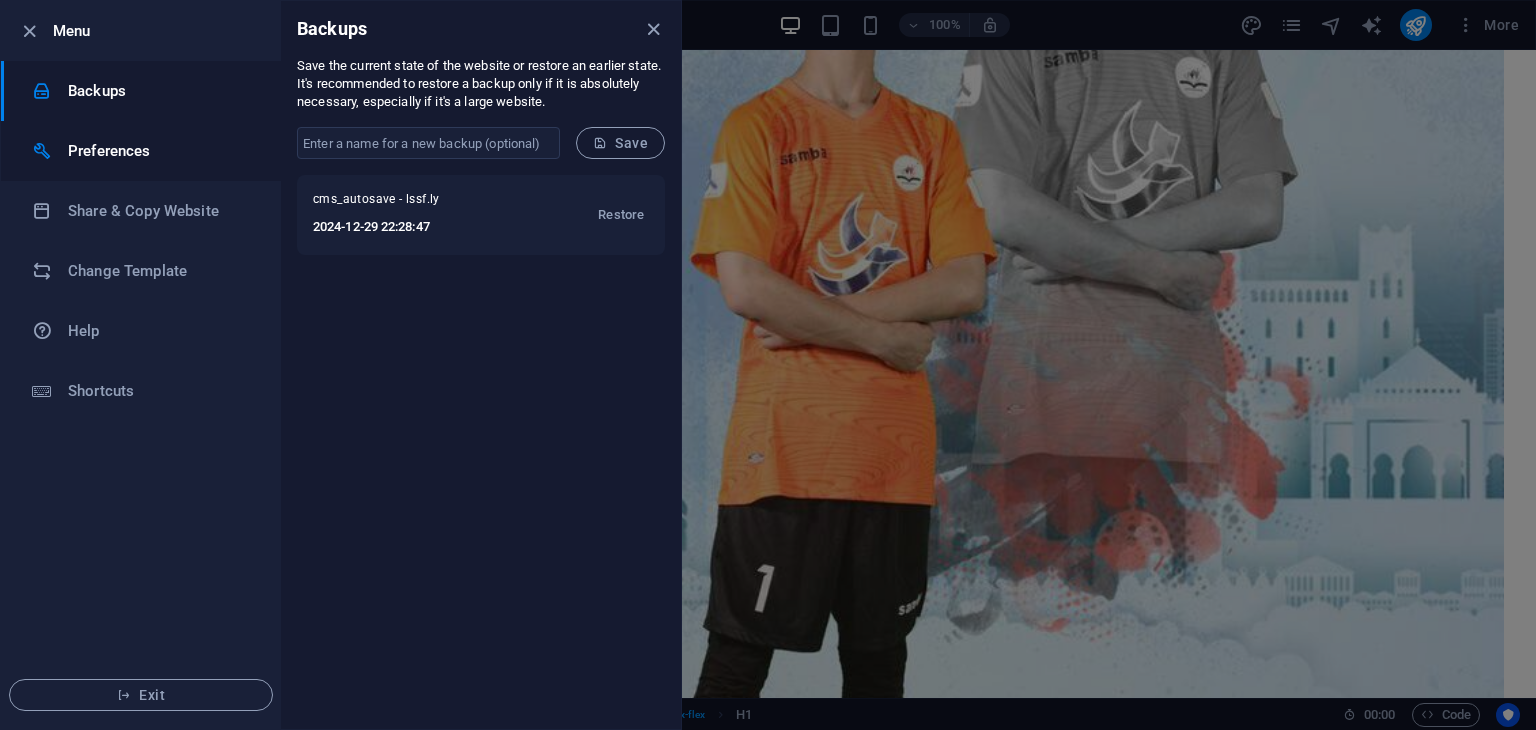 click on "Preferences" at bounding box center (160, 151) 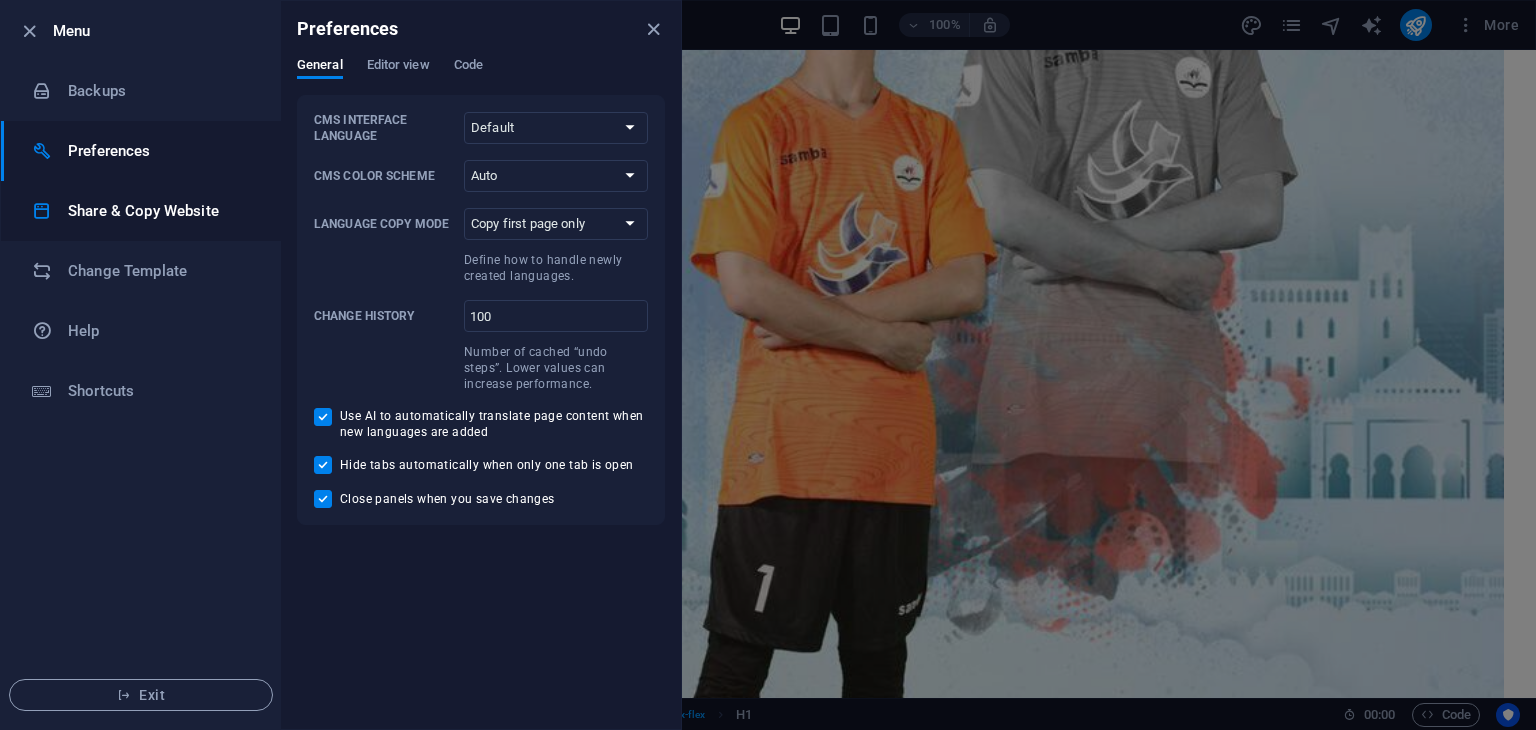 click on "Share & Copy Website" at bounding box center (160, 211) 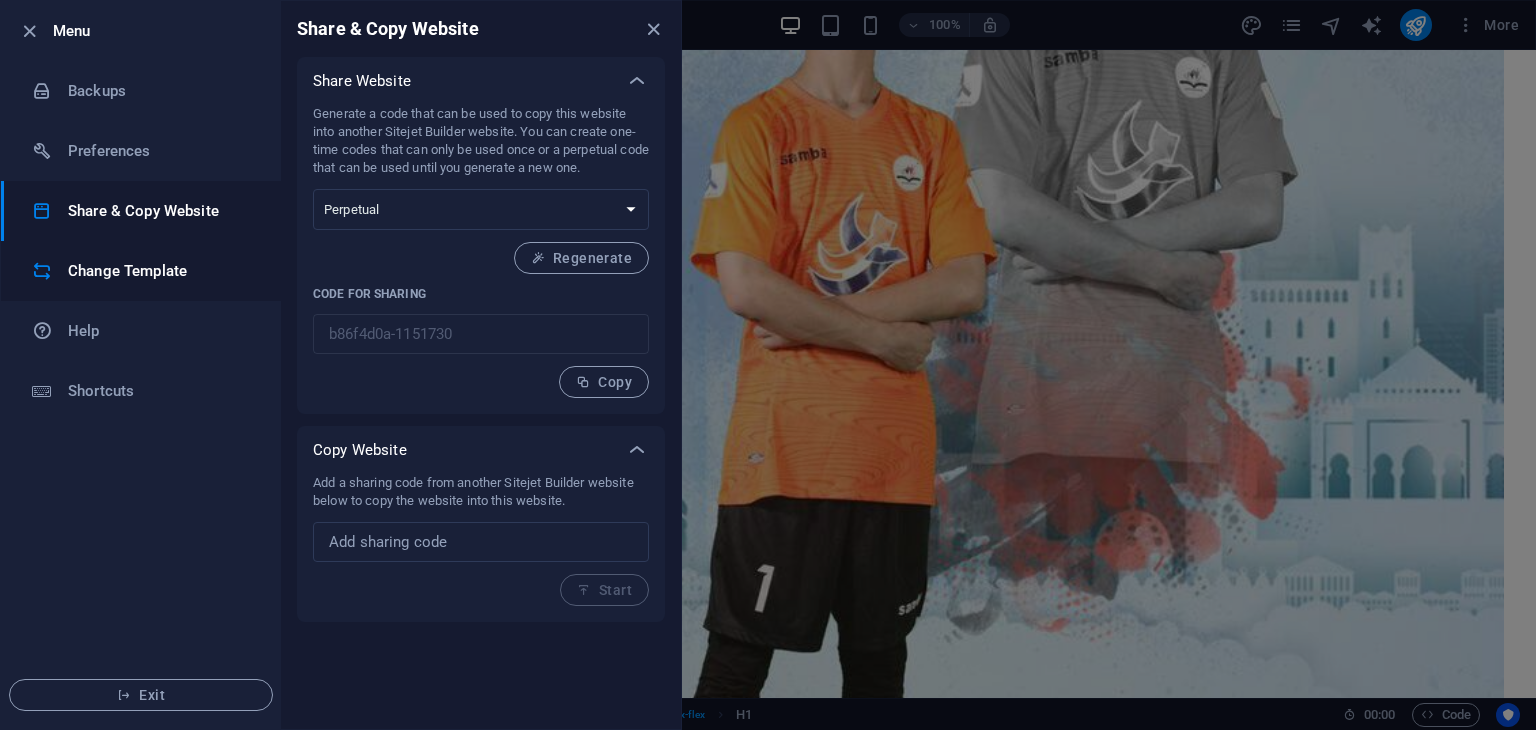 click on "Change Template" at bounding box center [141, 271] 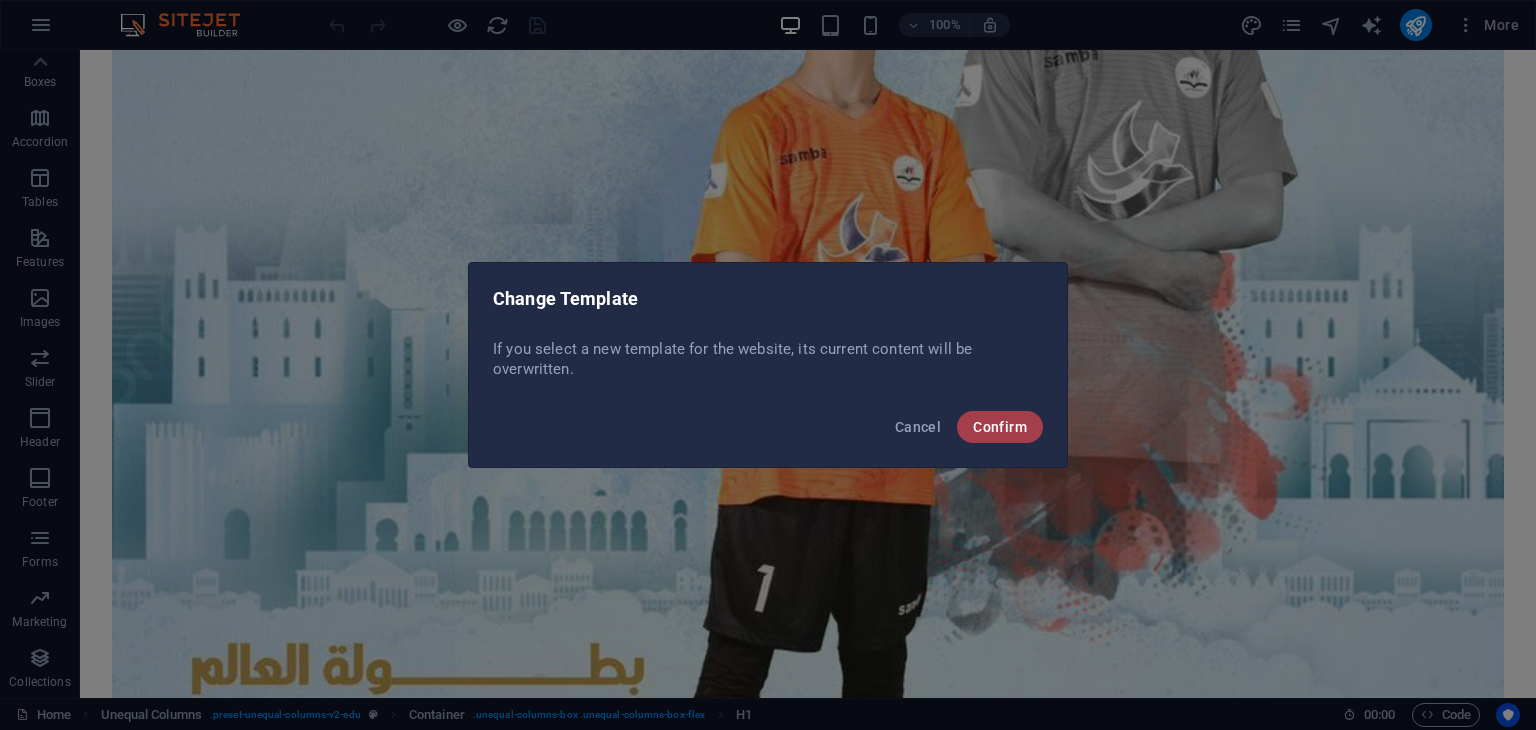 click on "Confirm" at bounding box center [1000, 427] 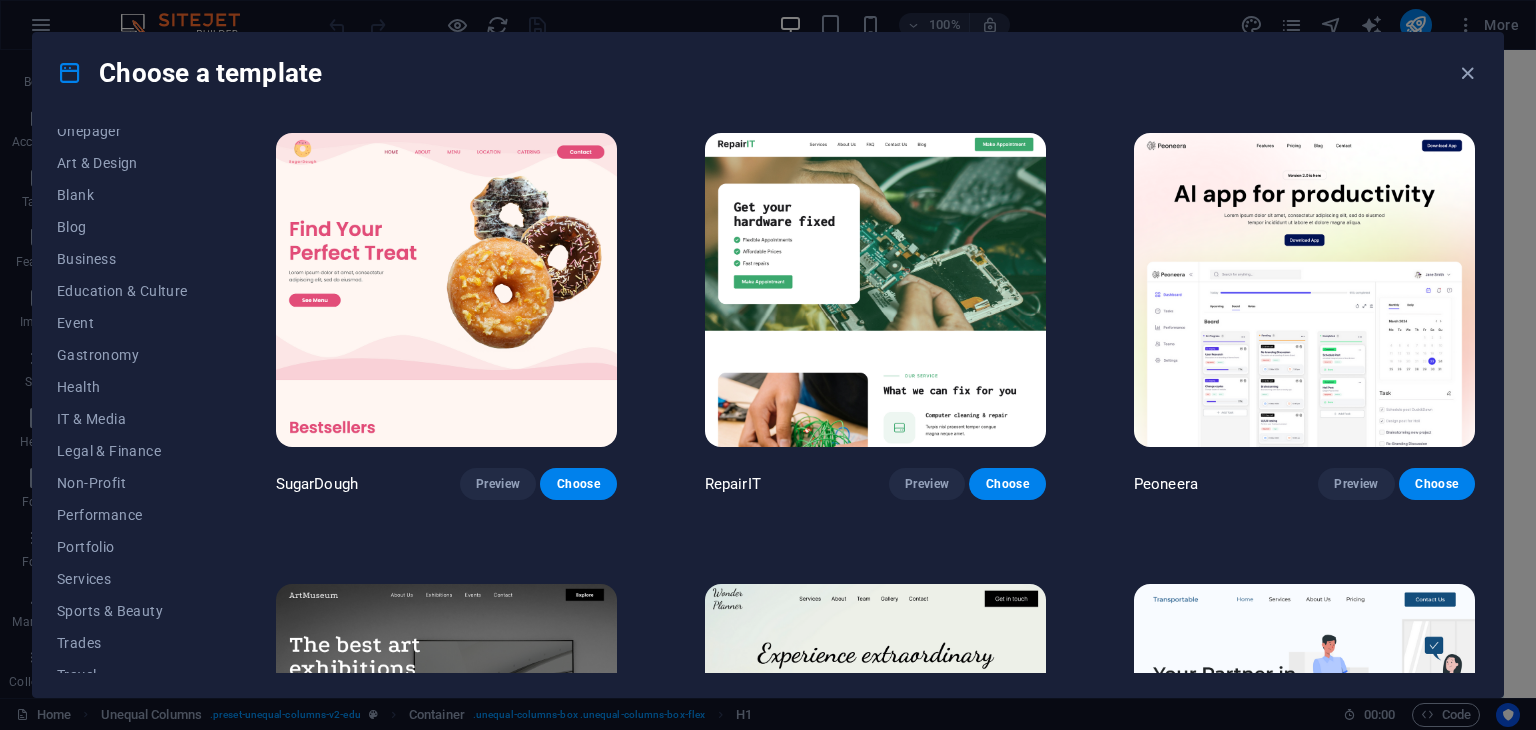 scroll, scrollTop: 256, scrollLeft: 0, axis: vertical 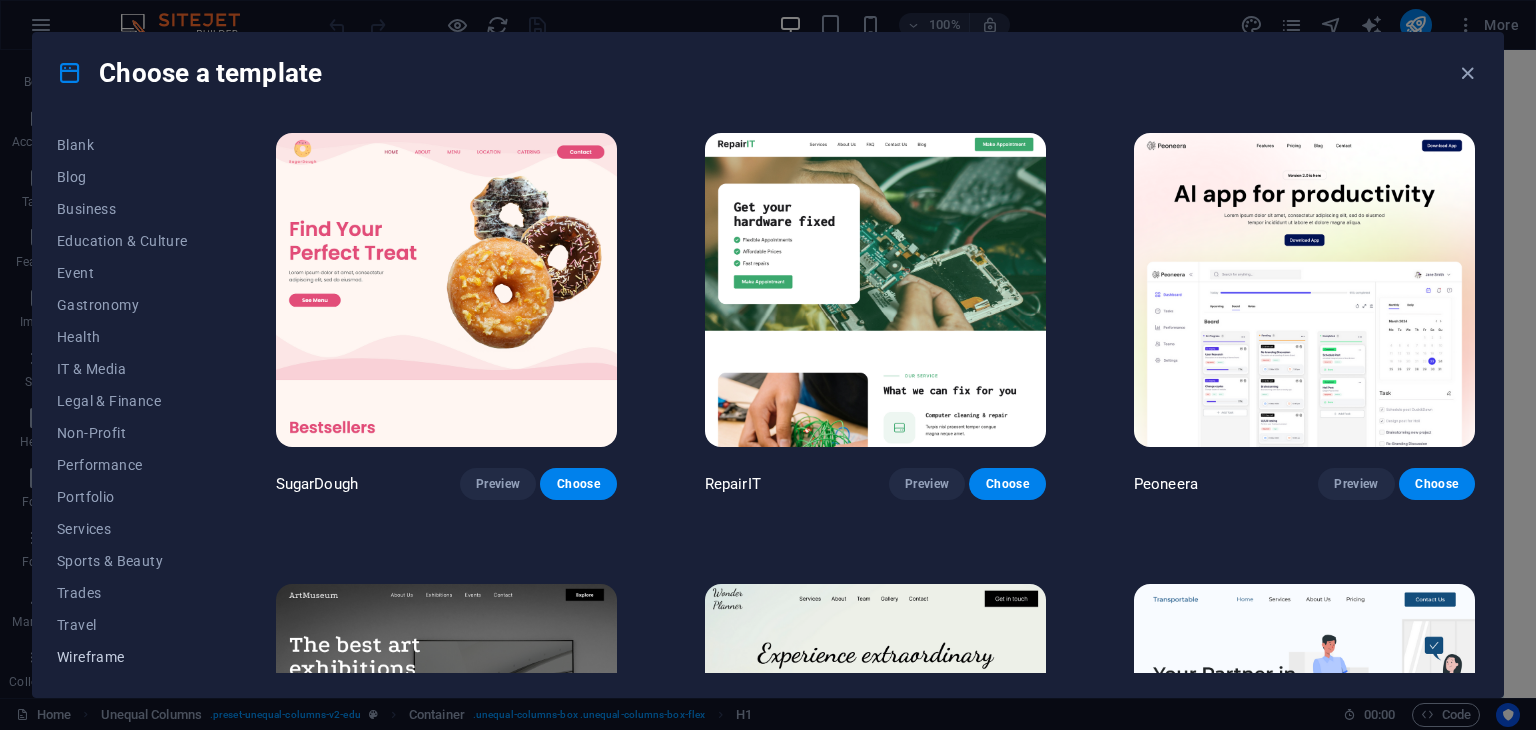 click on "Wireframe" at bounding box center [122, 657] 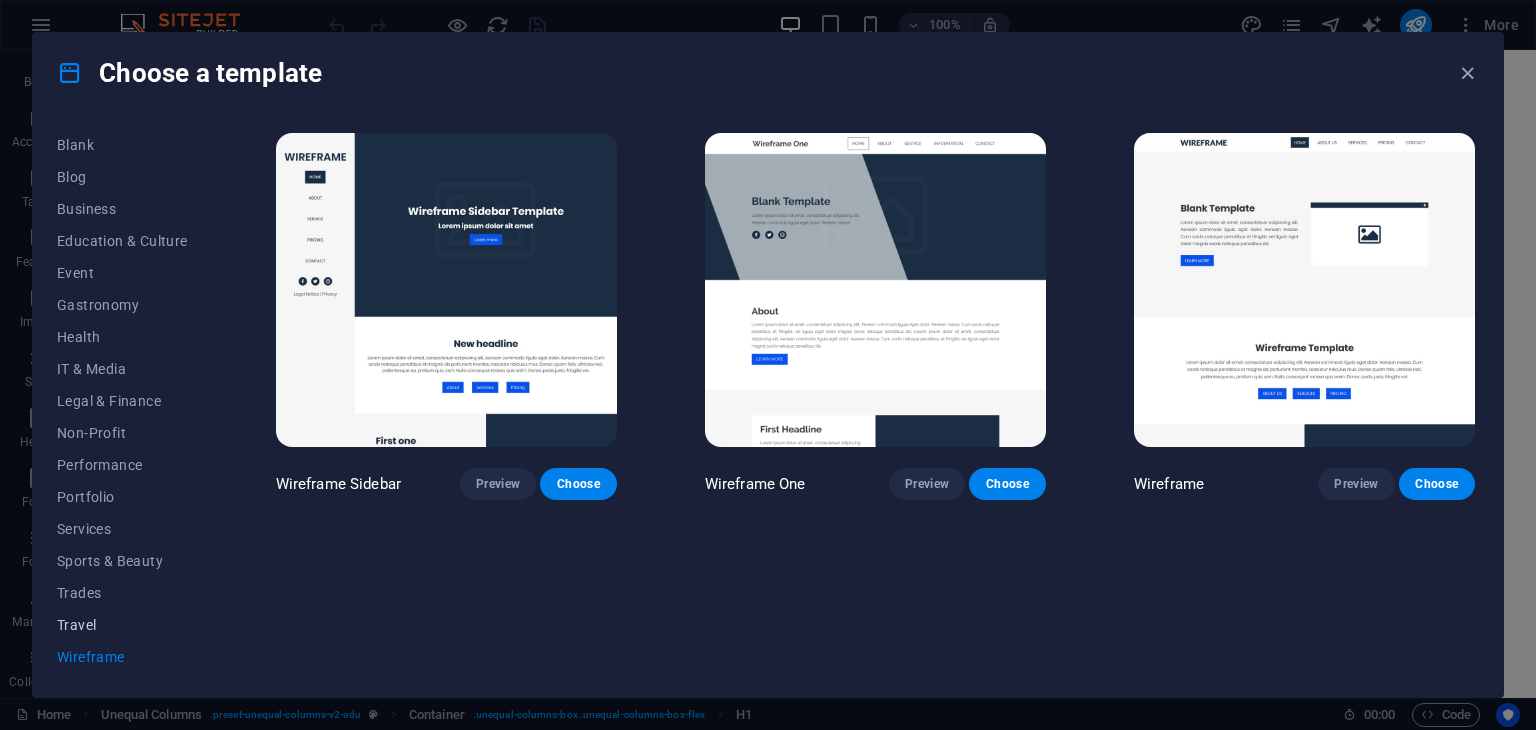 click on "Travel" at bounding box center [122, 625] 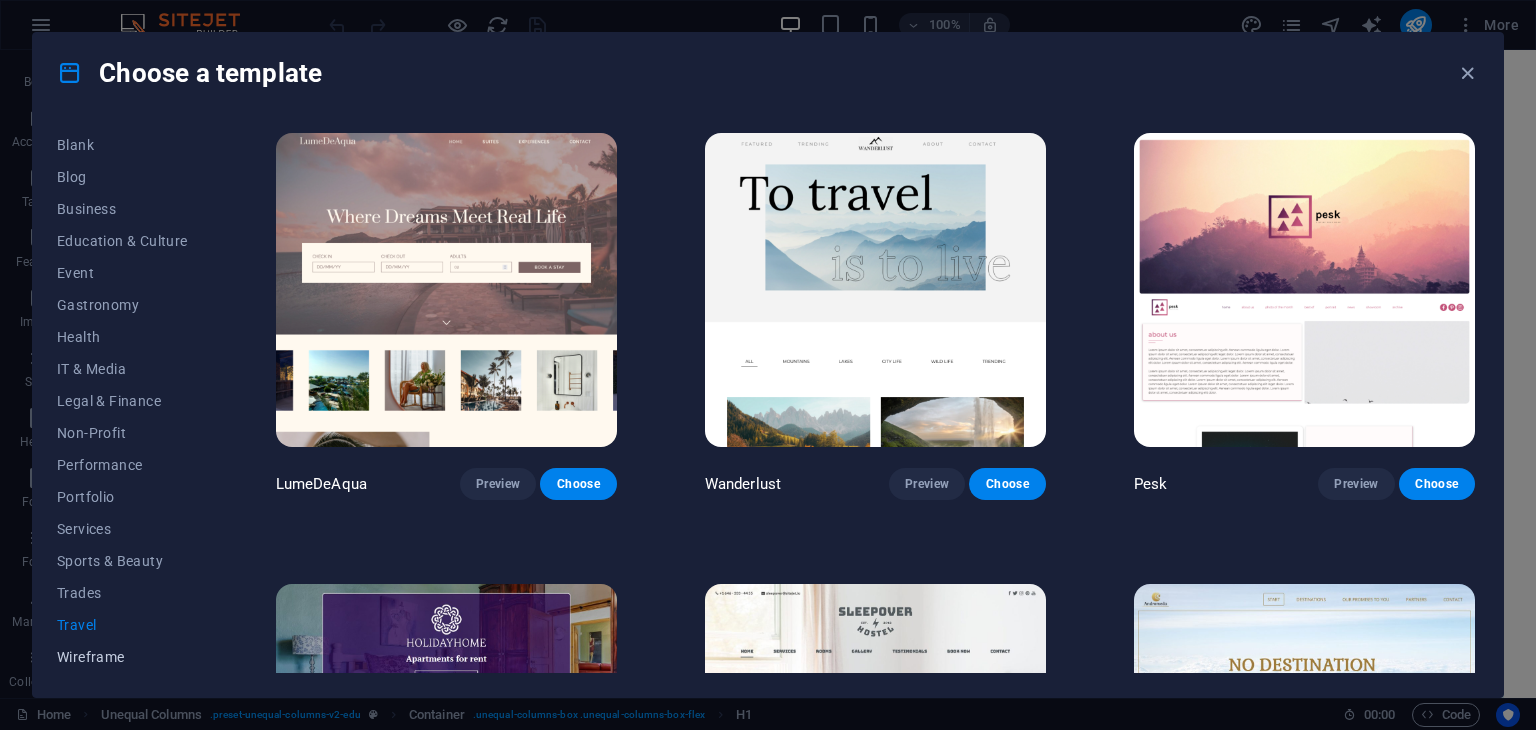 click on "Wireframe" at bounding box center [122, 657] 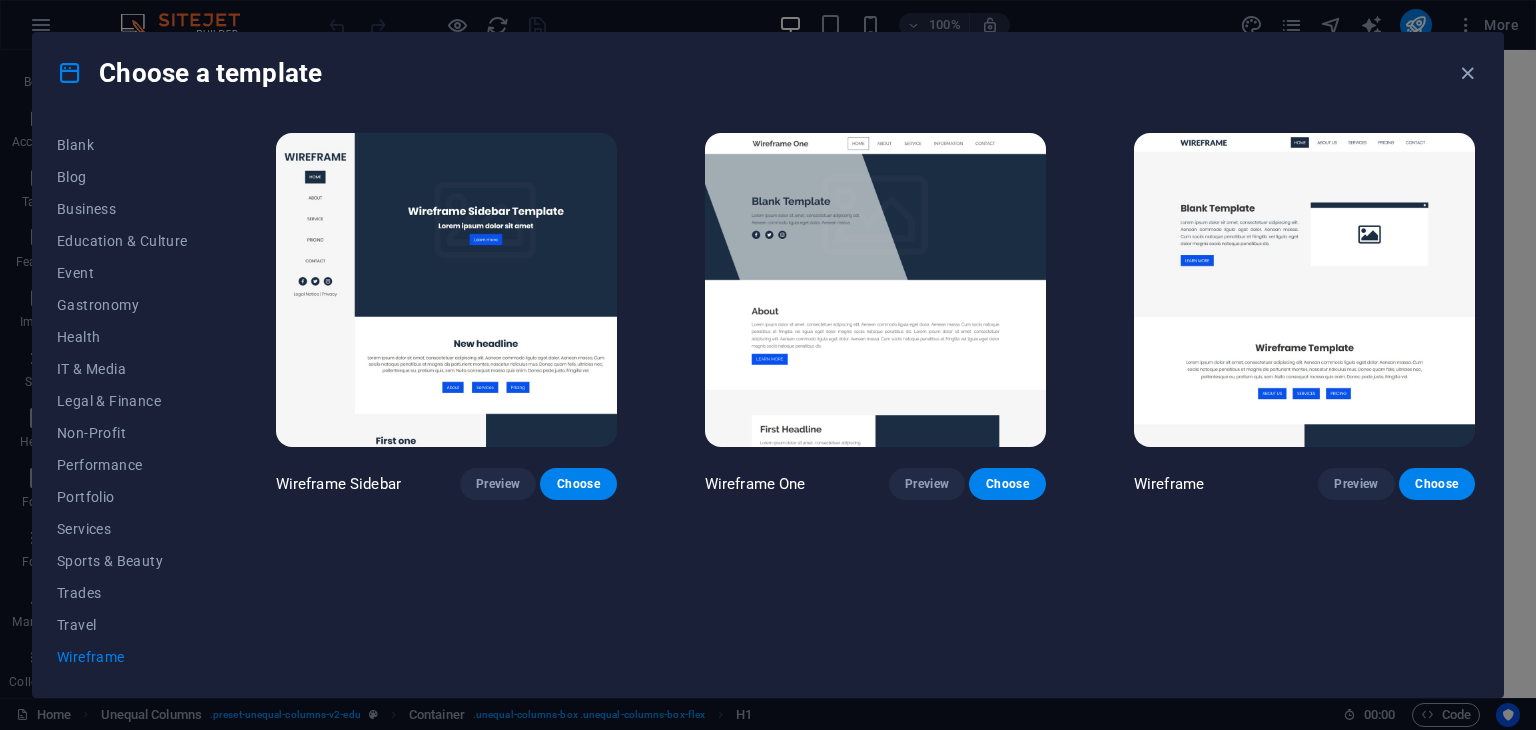 click at bounding box center (446, 290) 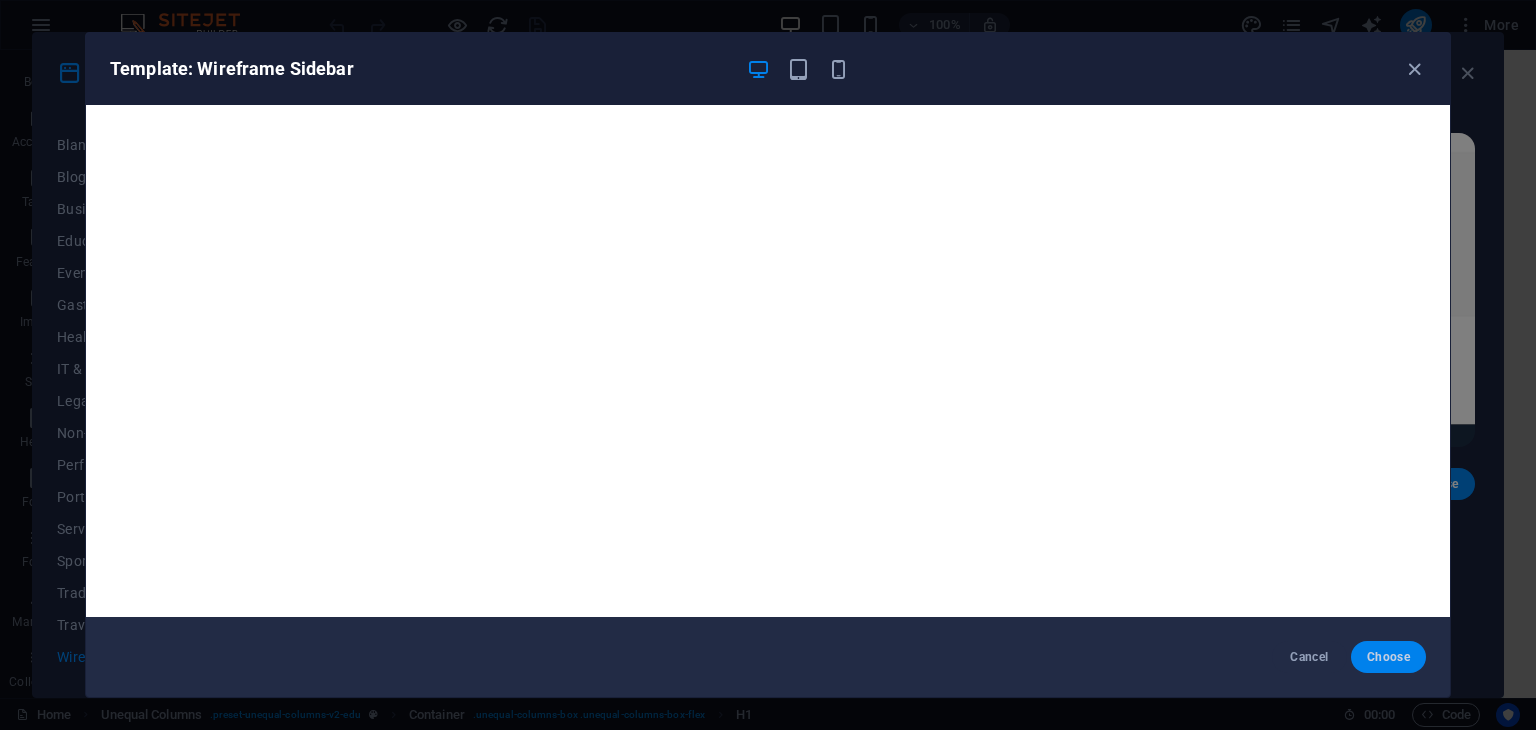 click on "Choose" at bounding box center (1388, 657) 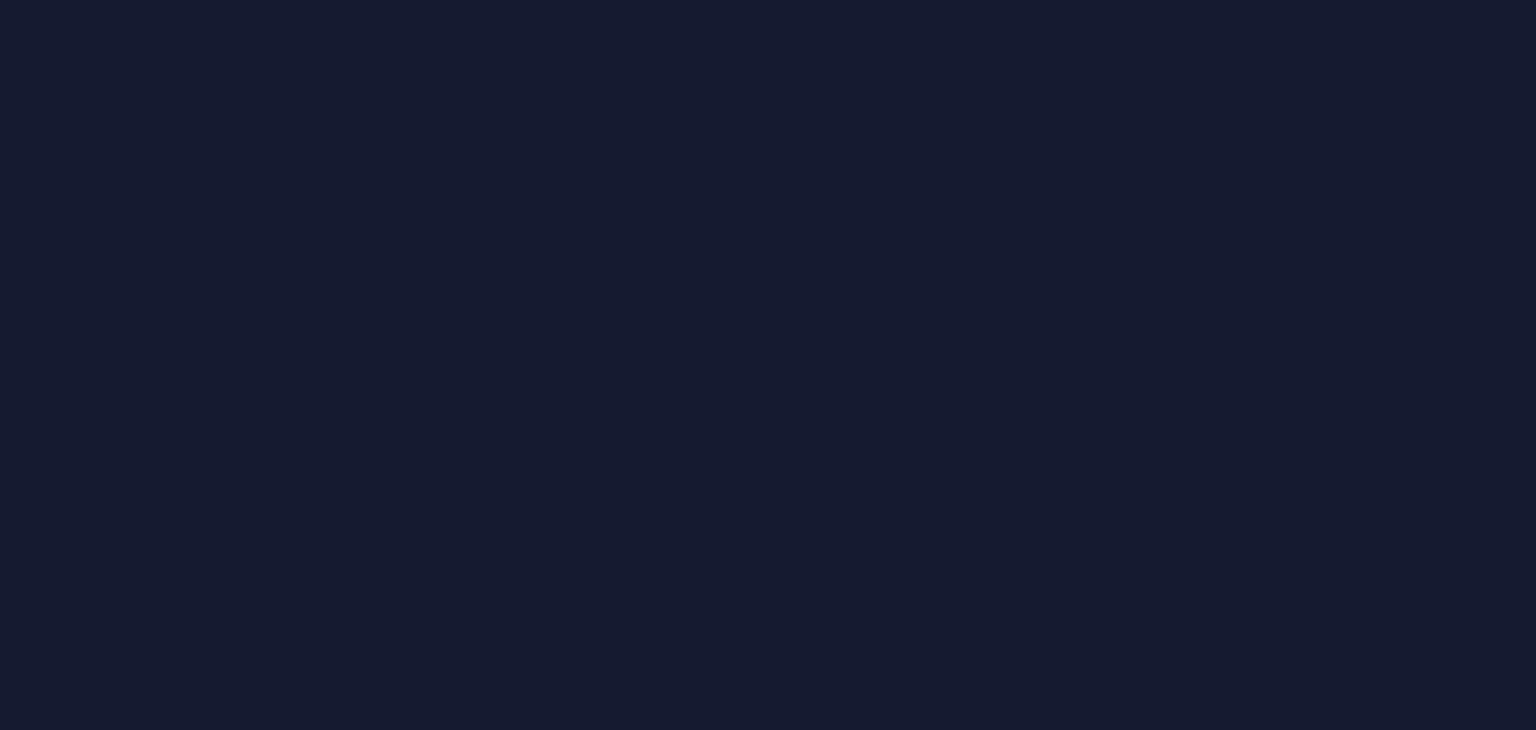 scroll, scrollTop: 0, scrollLeft: 0, axis: both 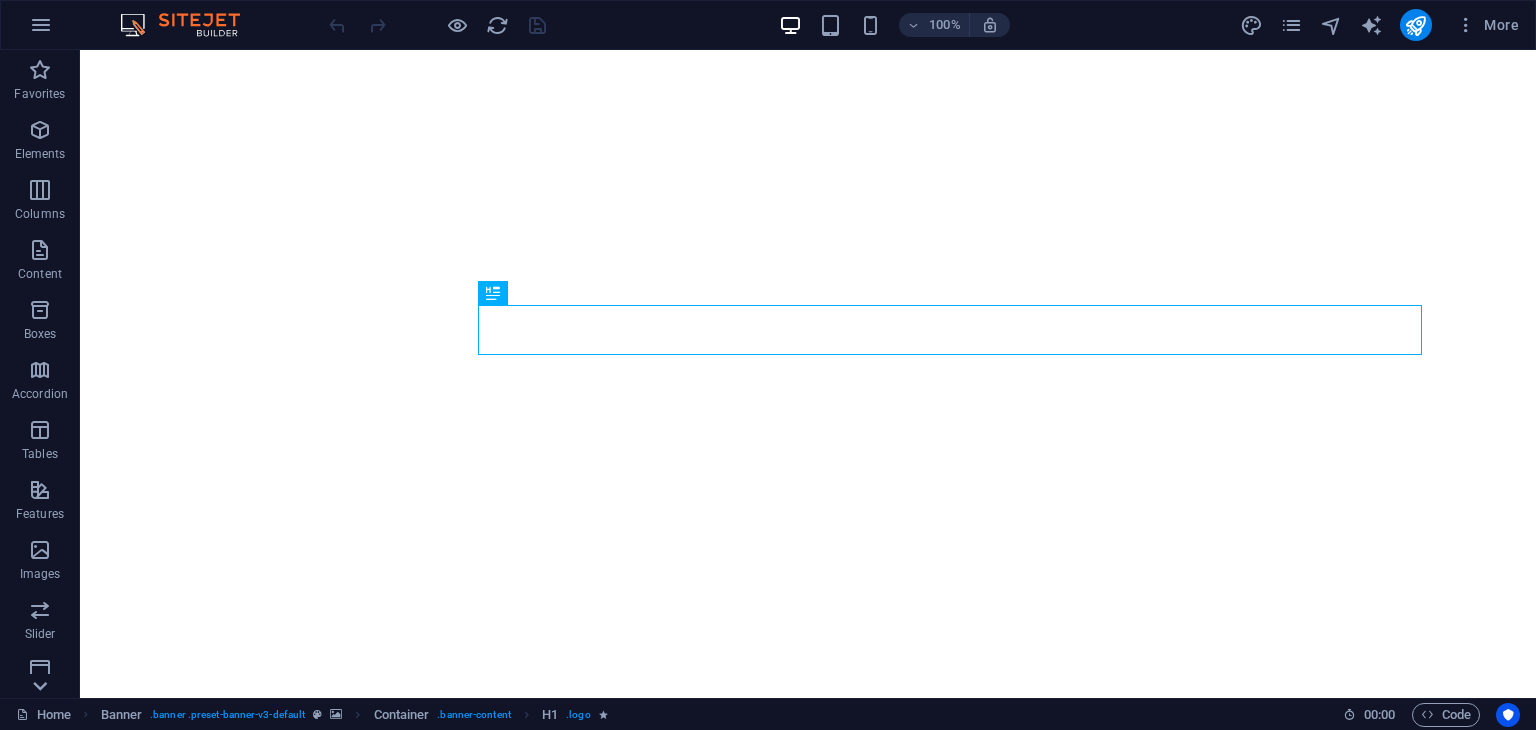 click 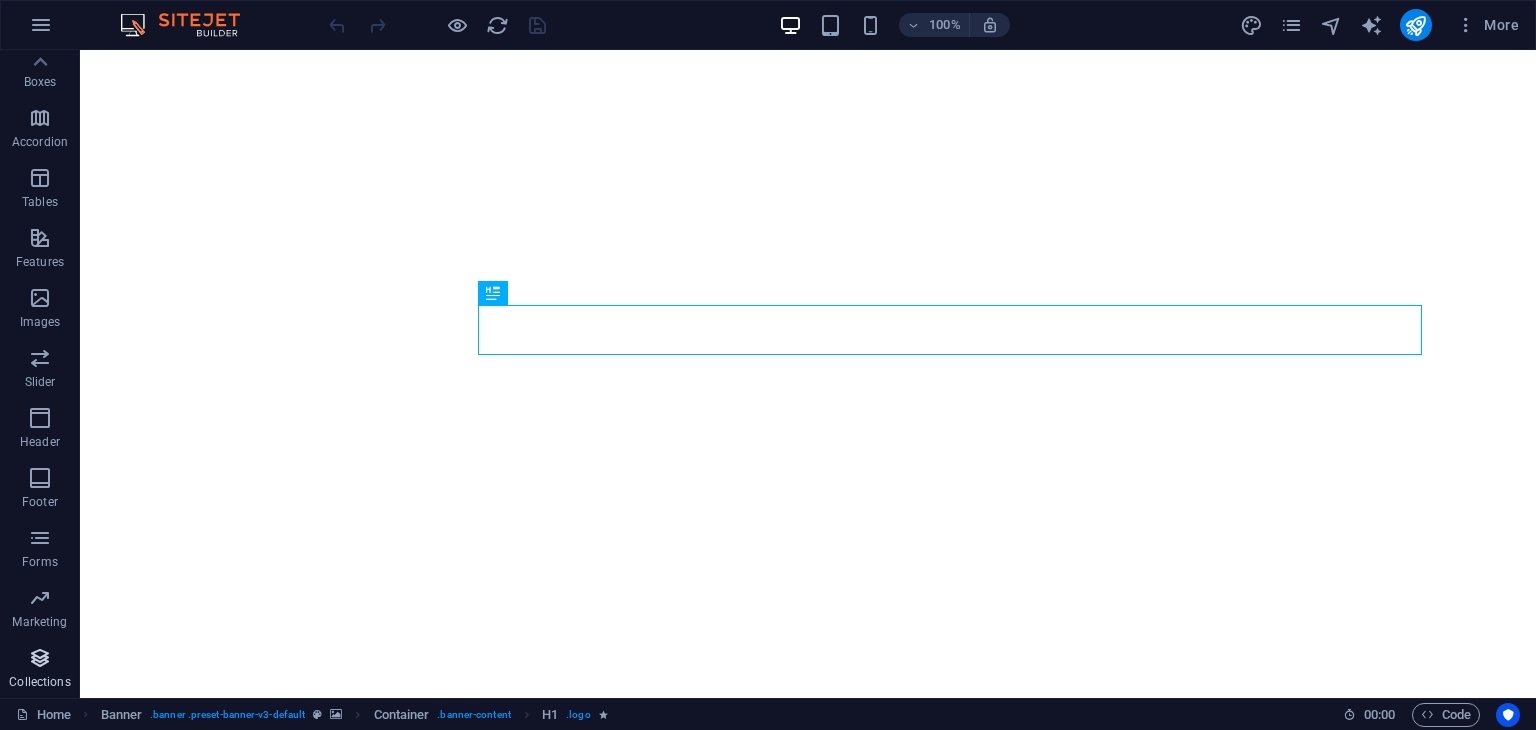 click at bounding box center [40, 658] 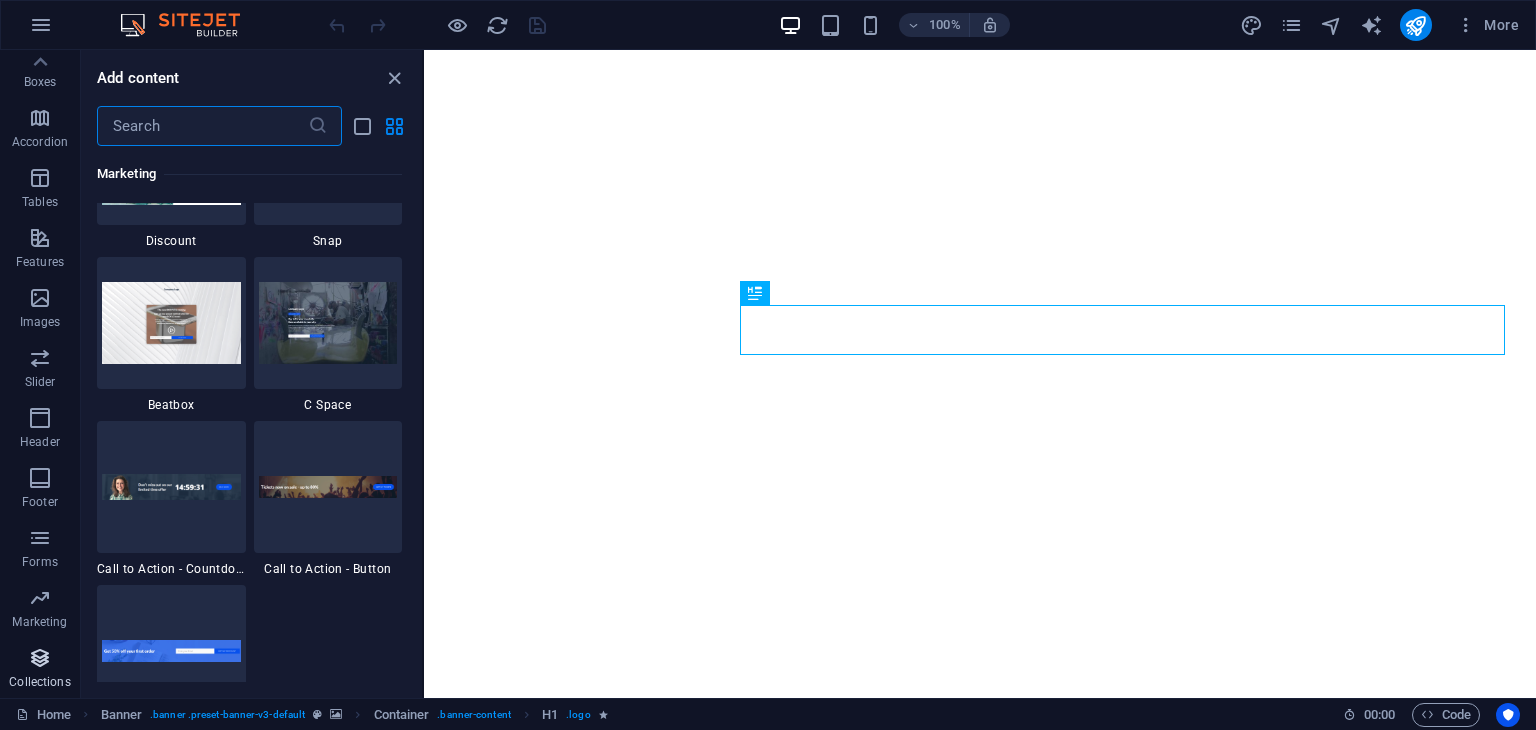 scroll, scrollTop: 18306, scrollLeft: 0, axis: vertical 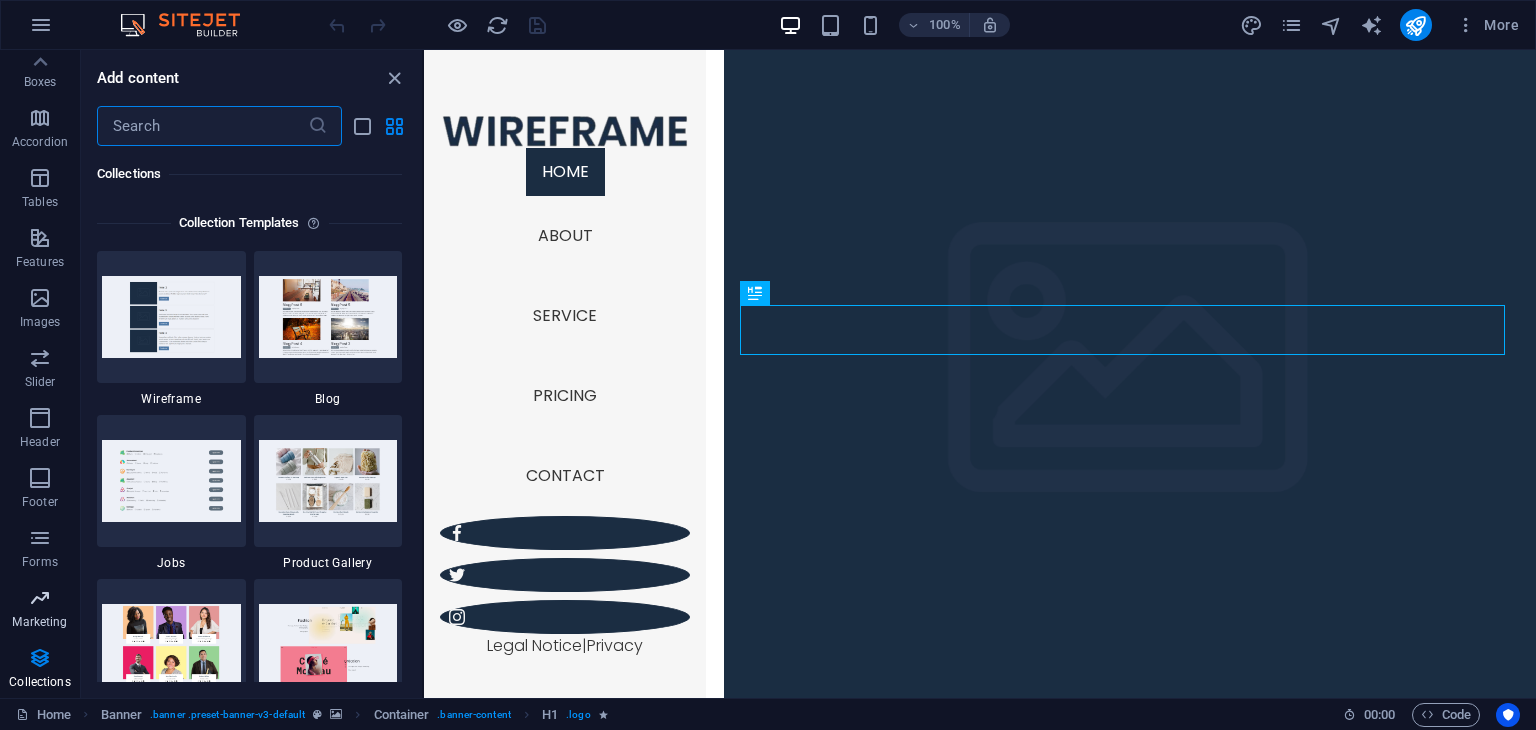 click at bounding box center [40, 598] 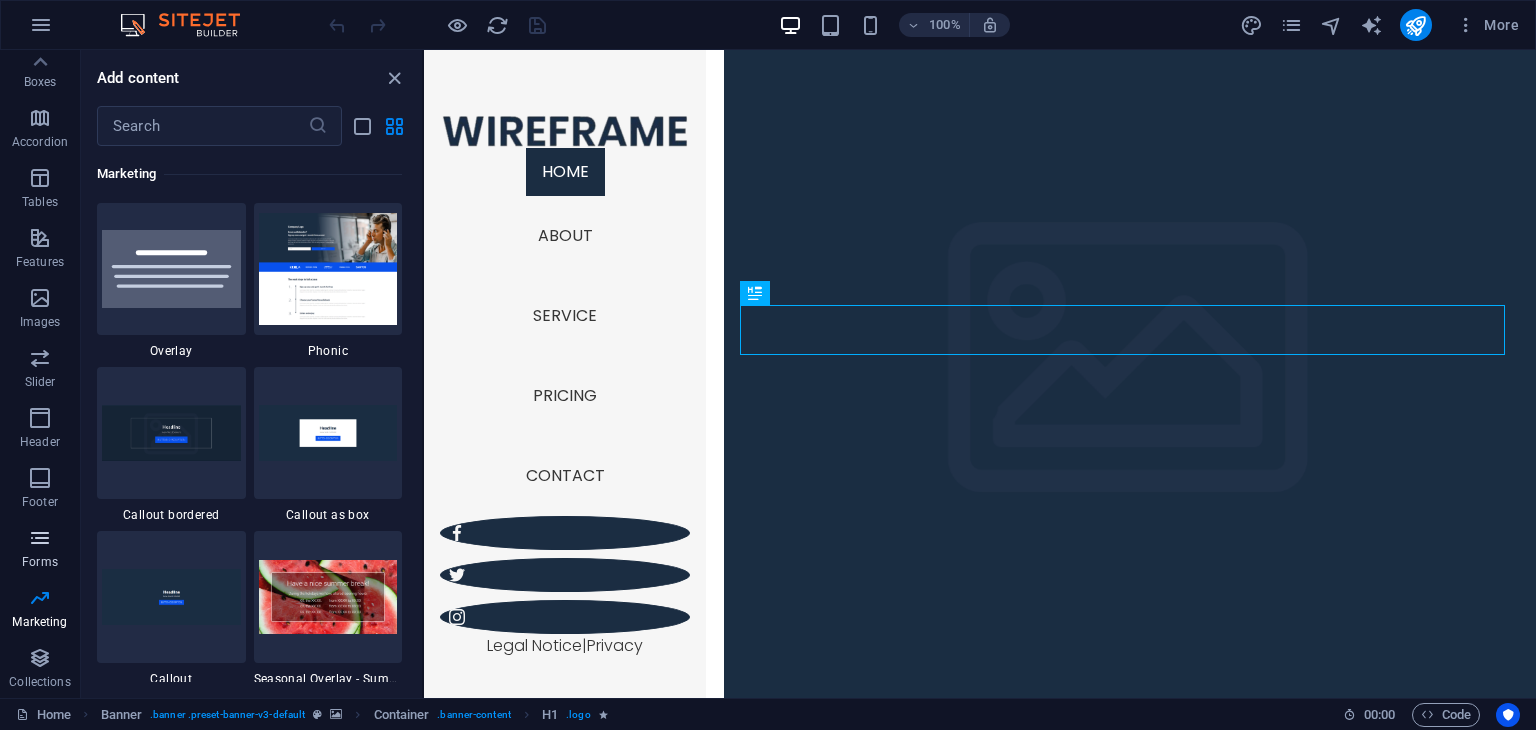 click at bounding box center (40, 538) 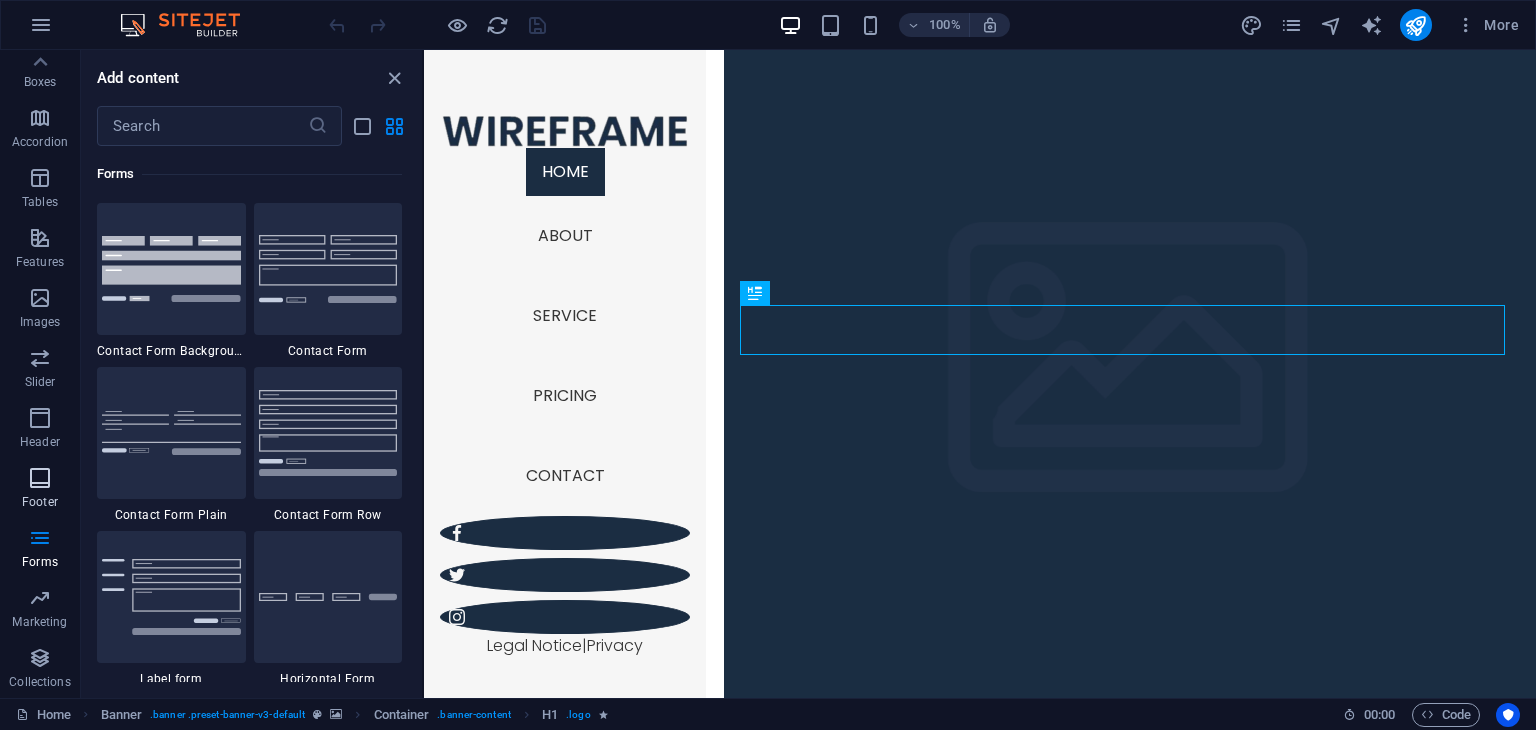 click at bounding box center [40, 478] 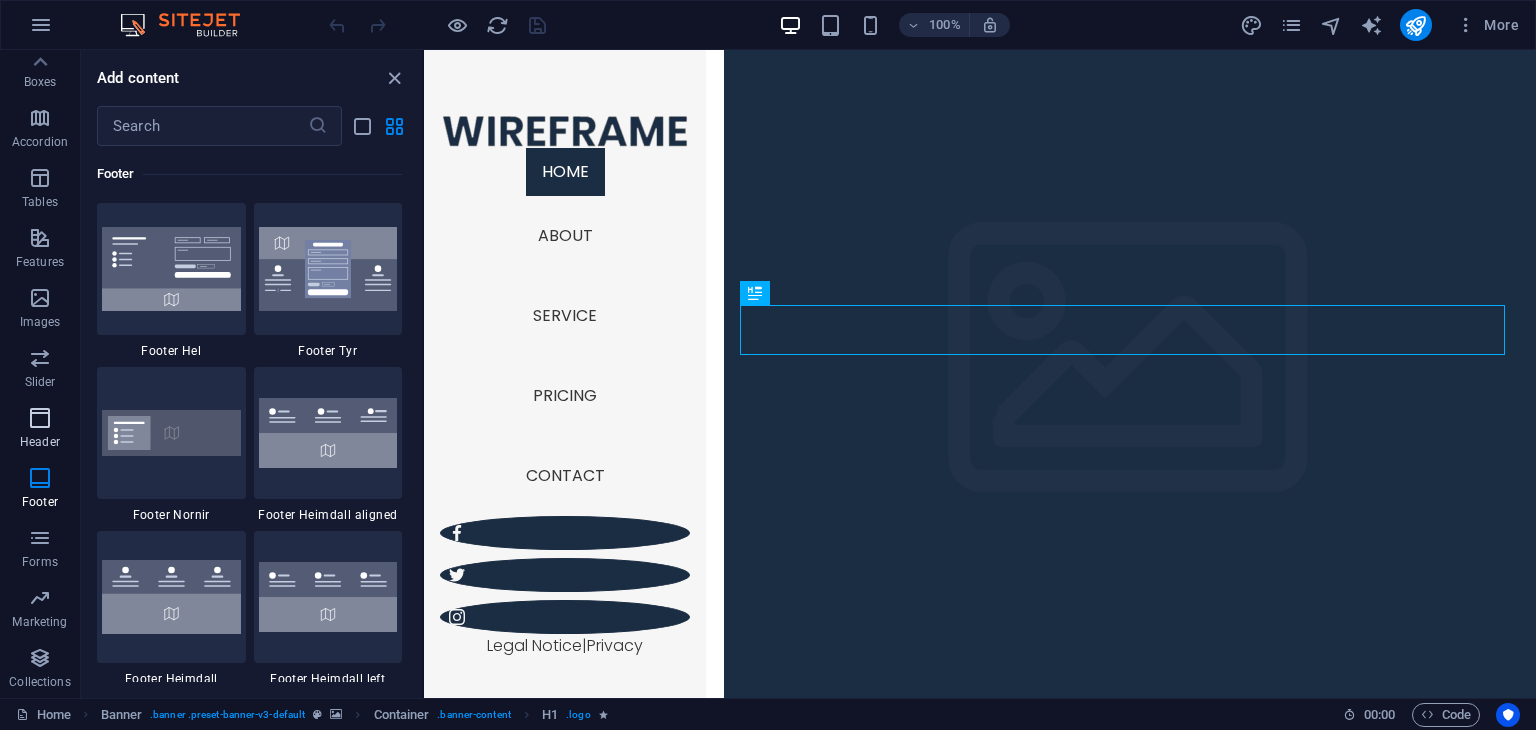 click on "Header" at bounding box center [40, 430] 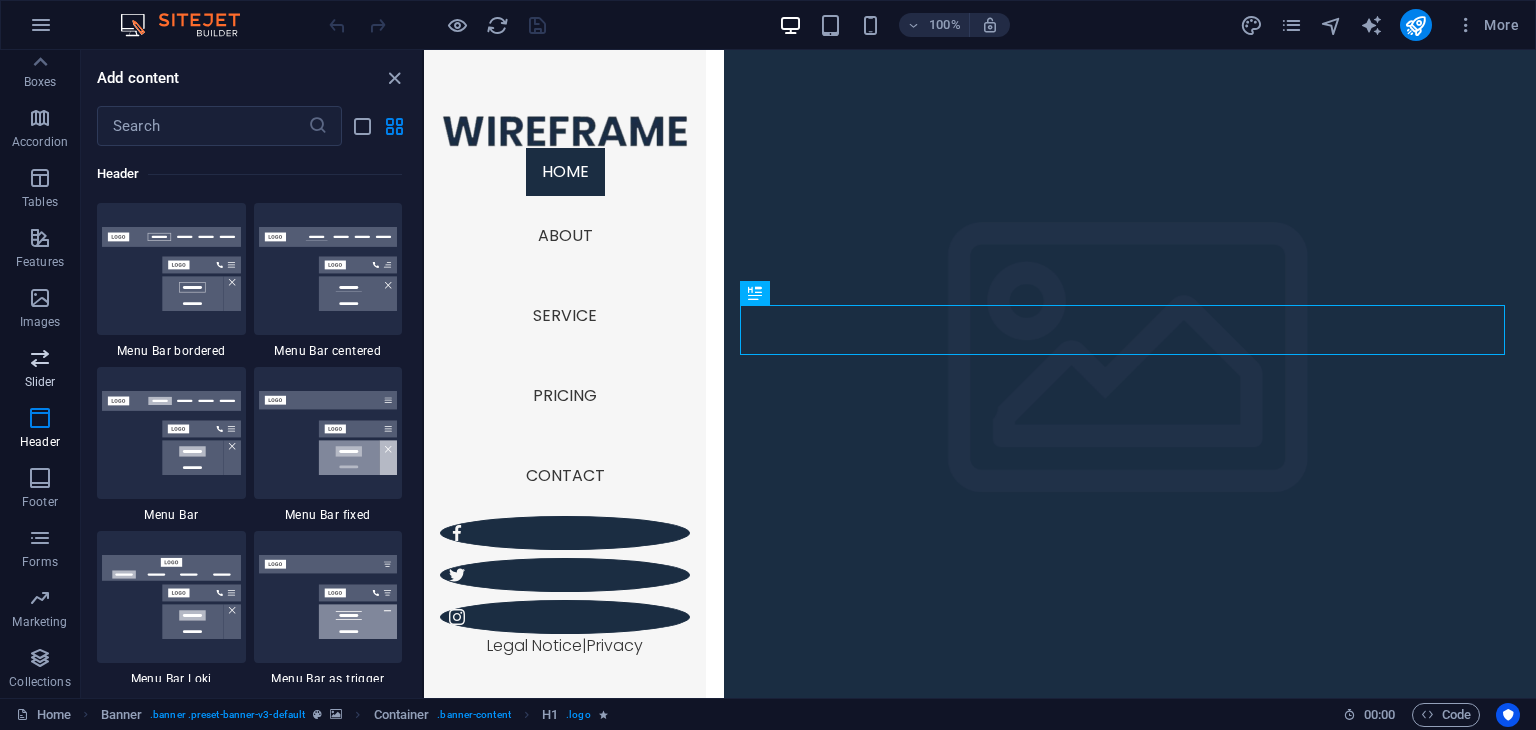 click at bounding box center (40, 358) 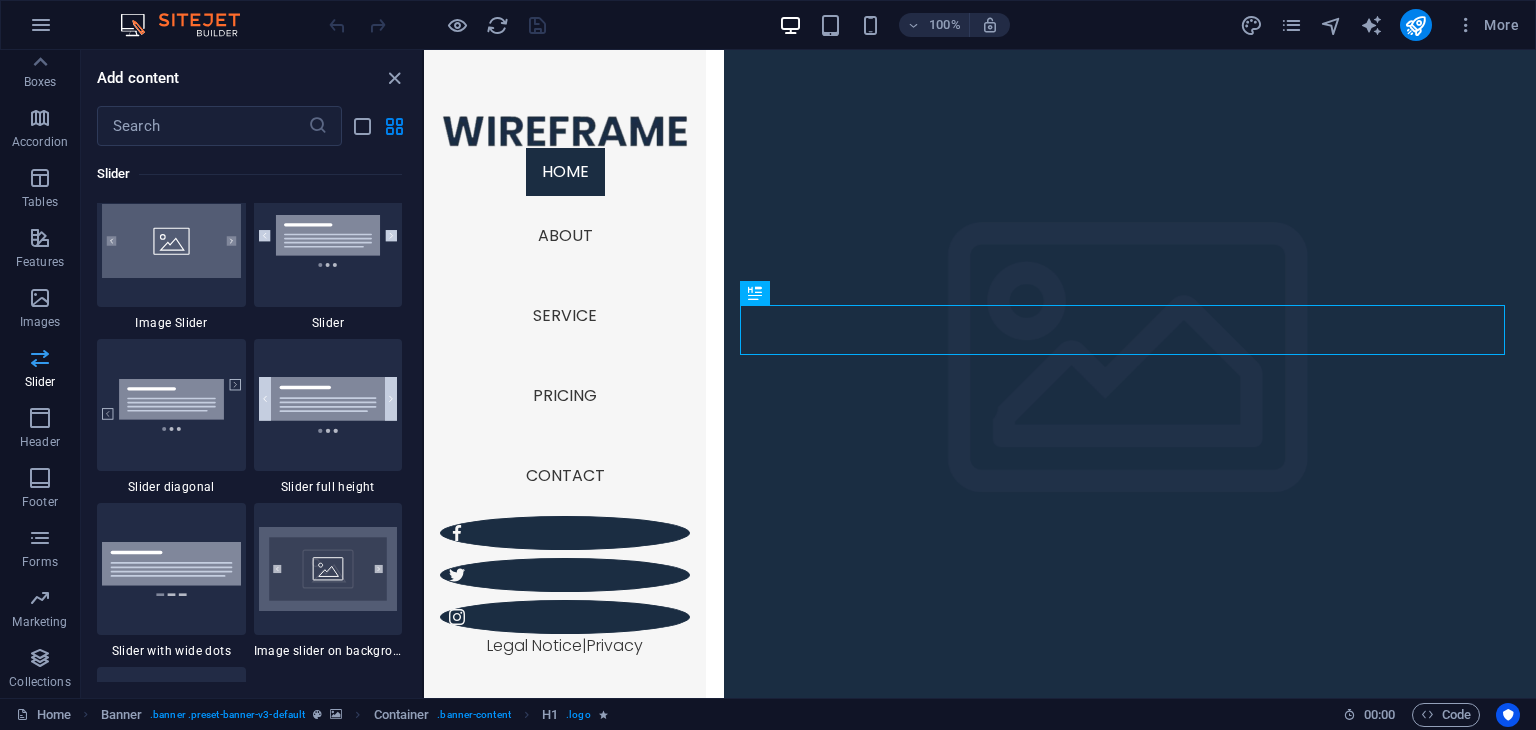 scroll, scrollTop: 11337, scrollLeft: 0, axis: vertical 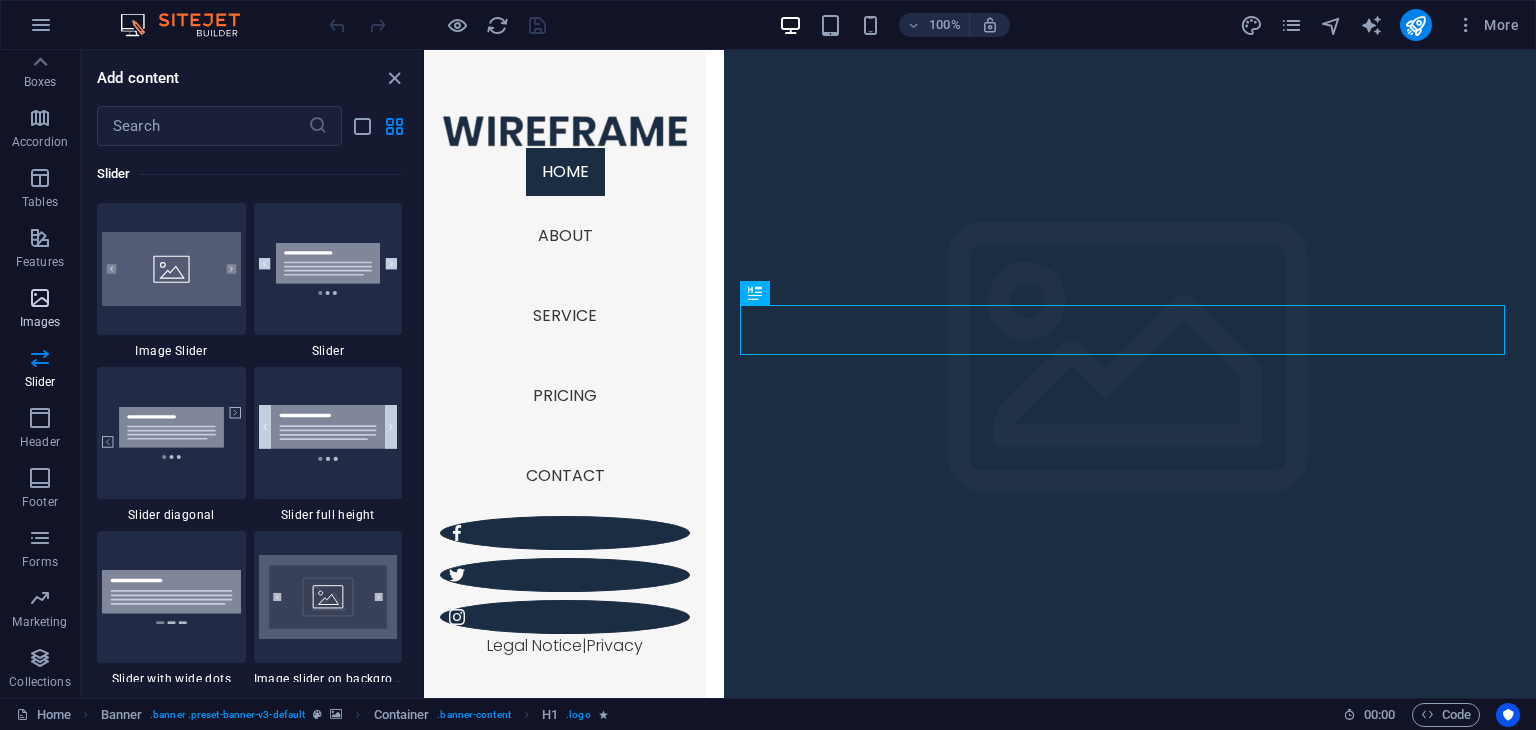 click at bounding box center (40, 298) 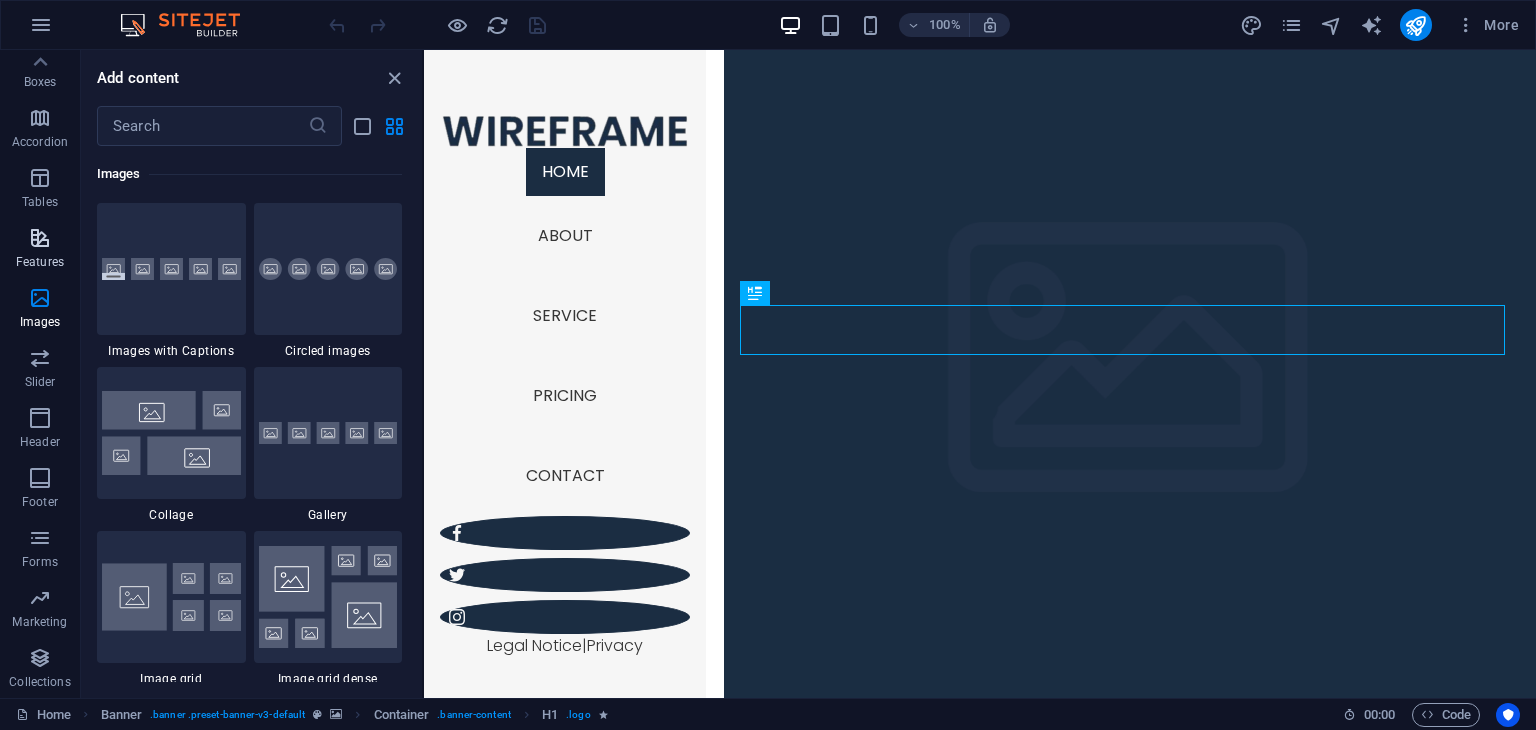 click at bounding box center [40, 238] 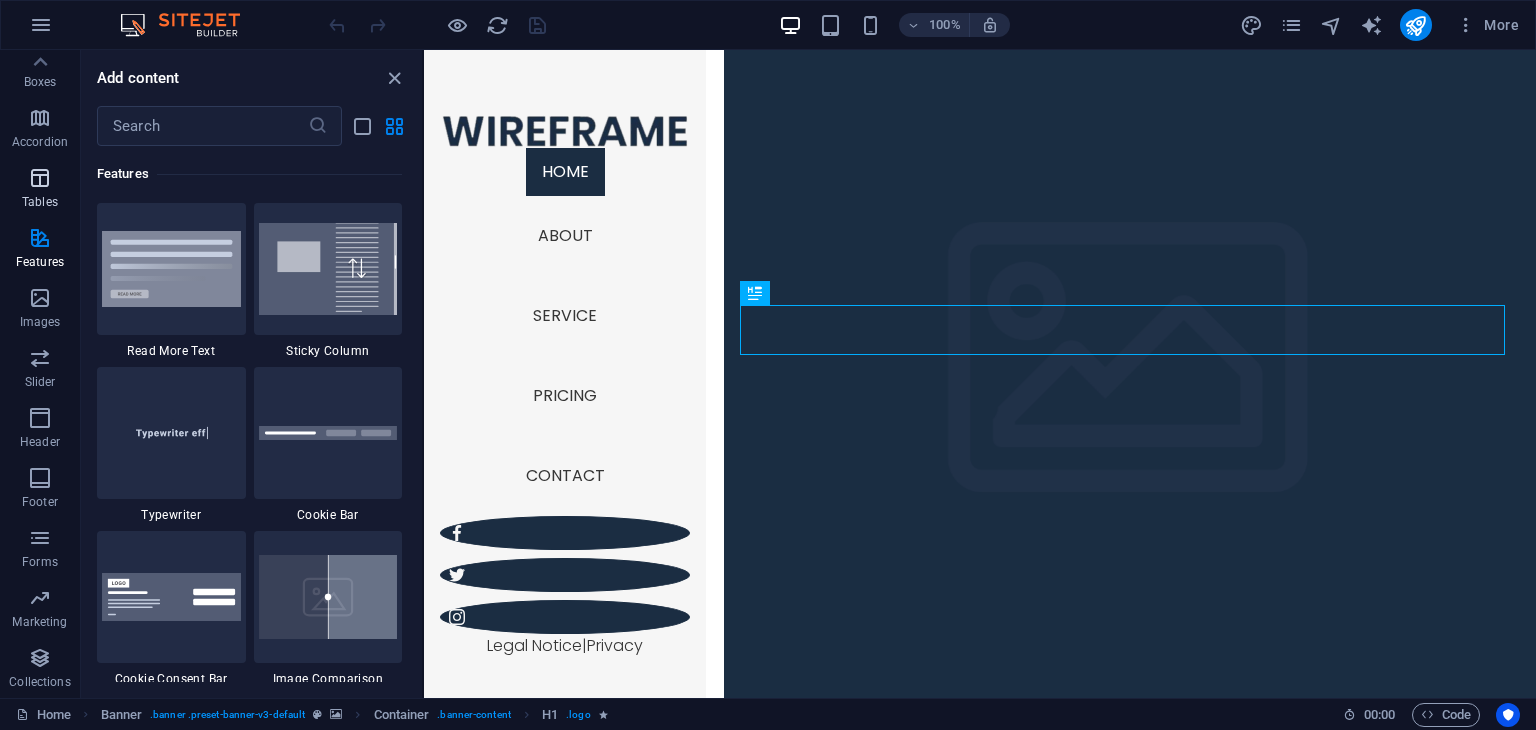 click on "Tables" at bounding box center (40, 190) 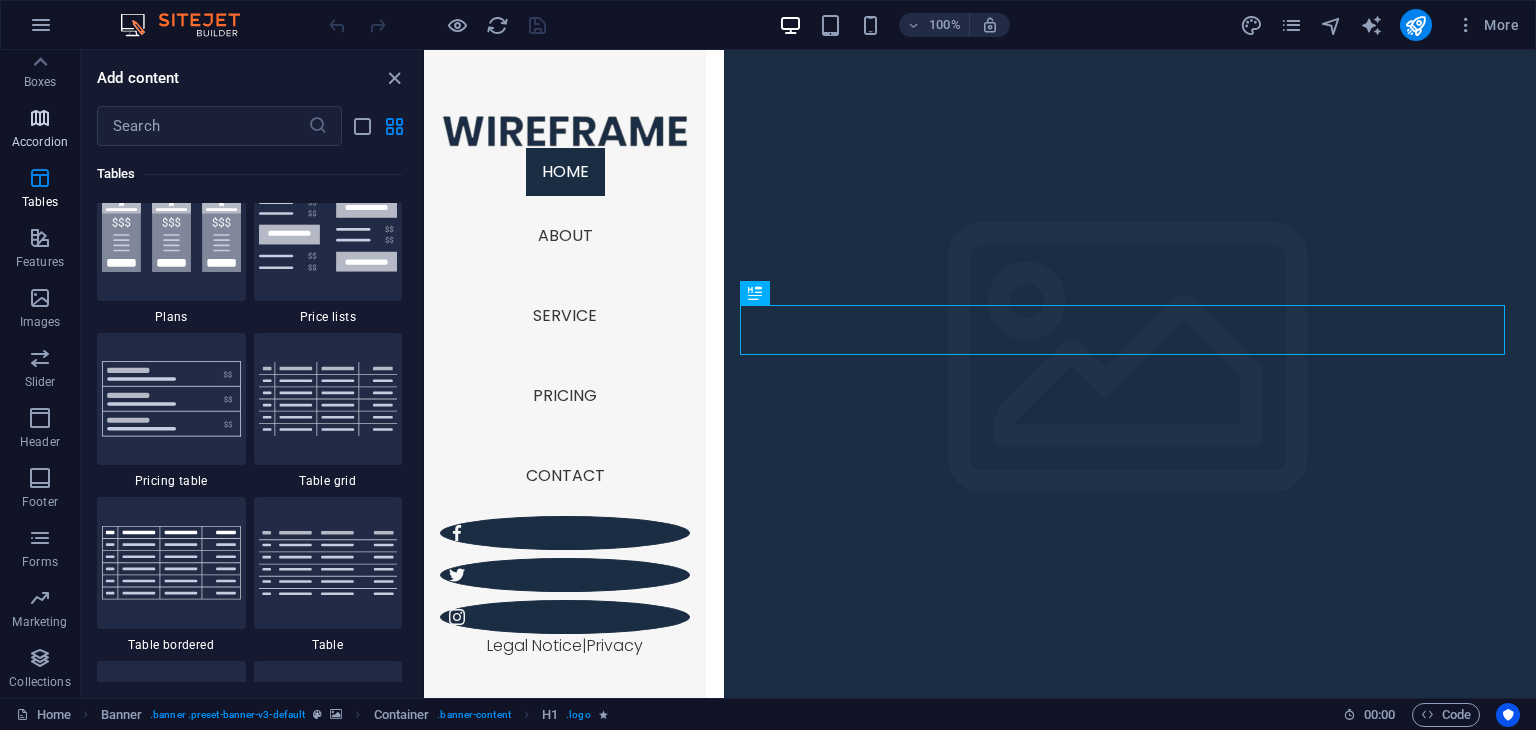 scroll, scrollTop: 6926, scrollLeft: 0, axis: vertical 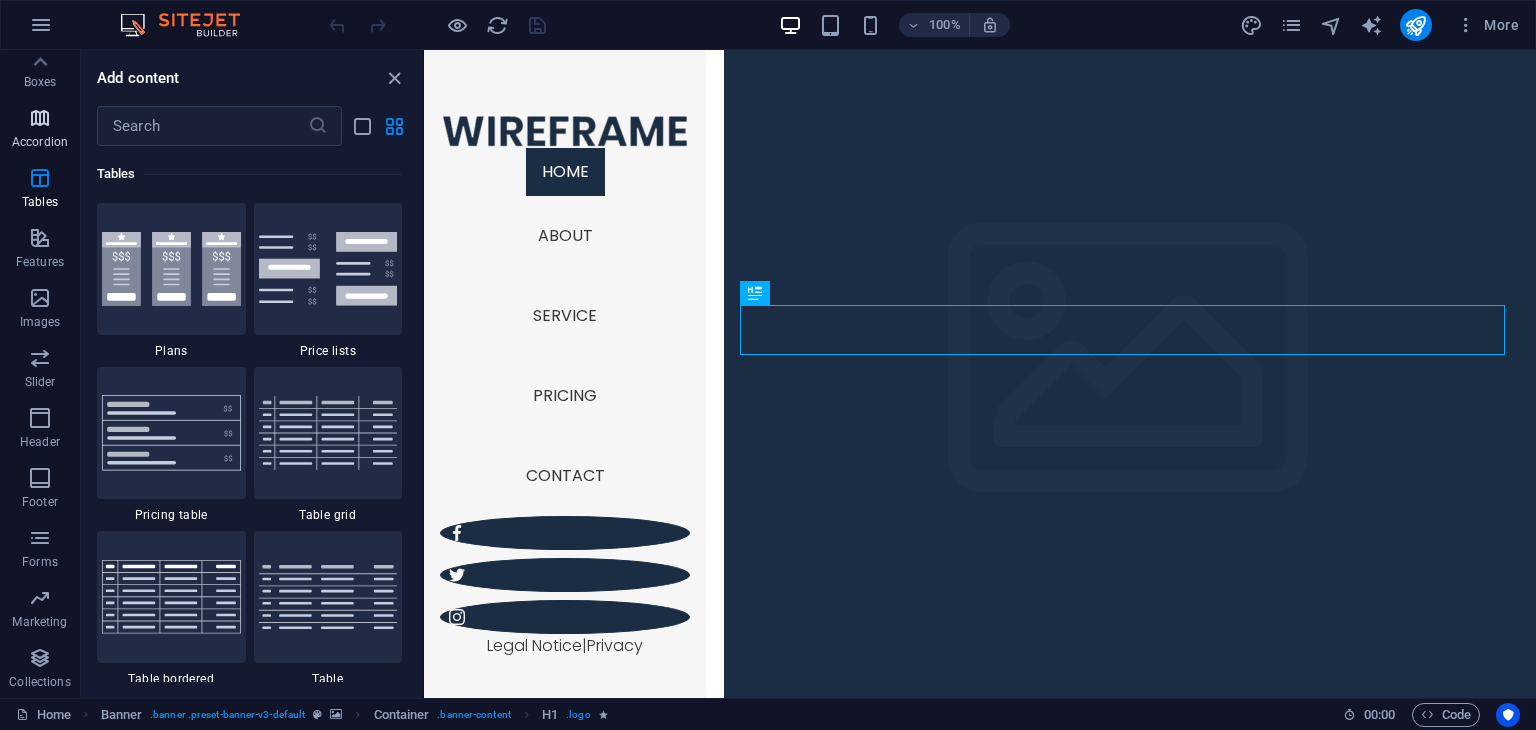 click at bounding box center [40, 118] 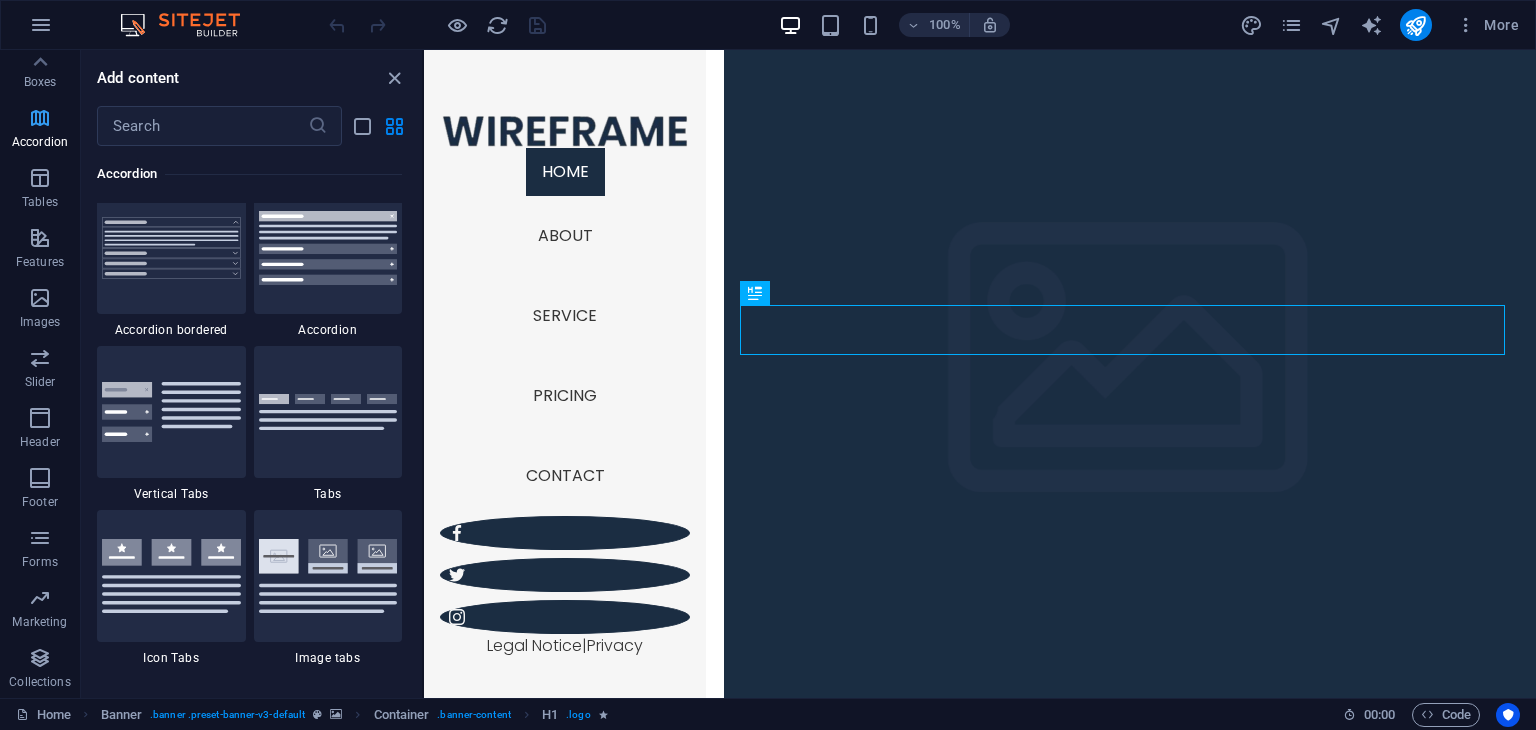 scroll, scrollTop: 6385, scrollLeft: 0, axis: vertical 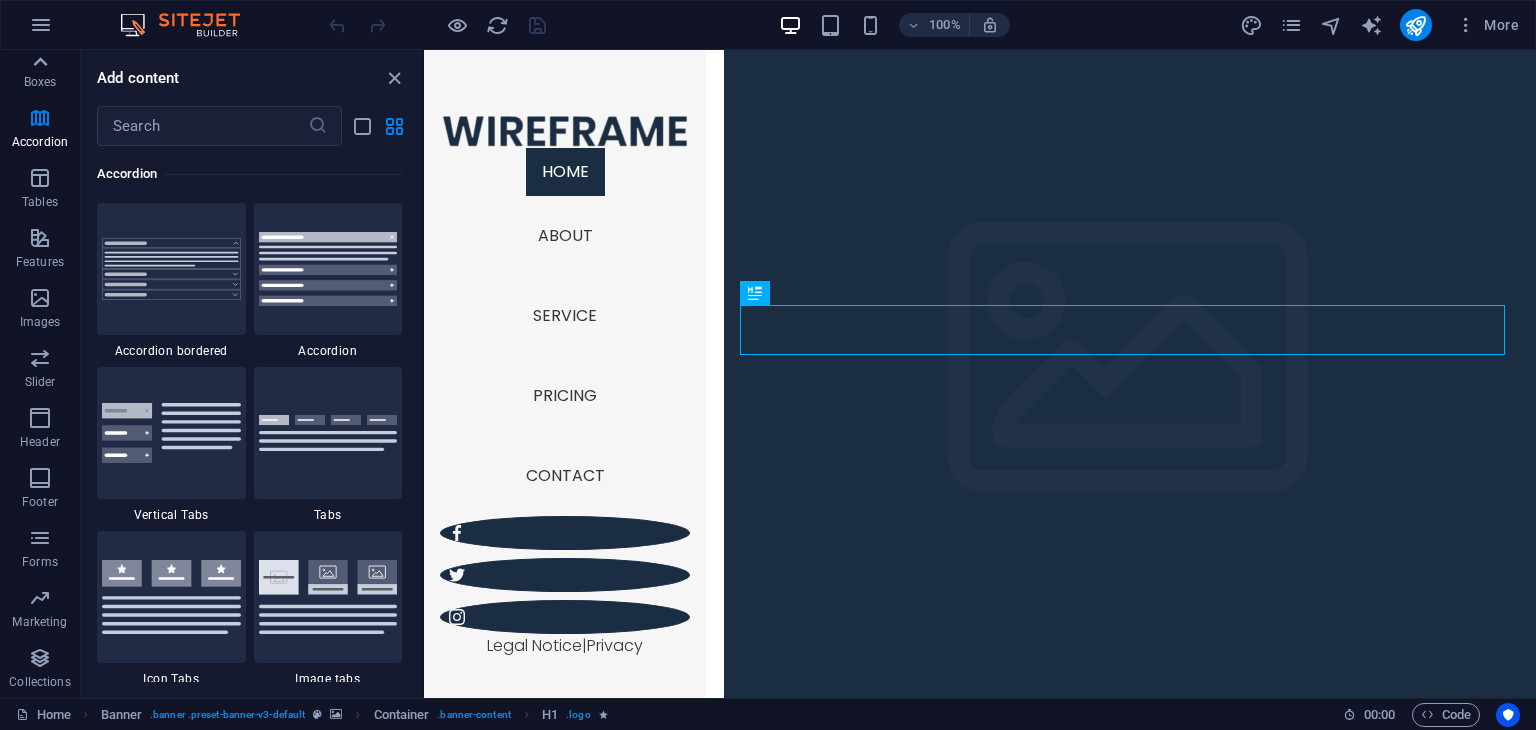 click 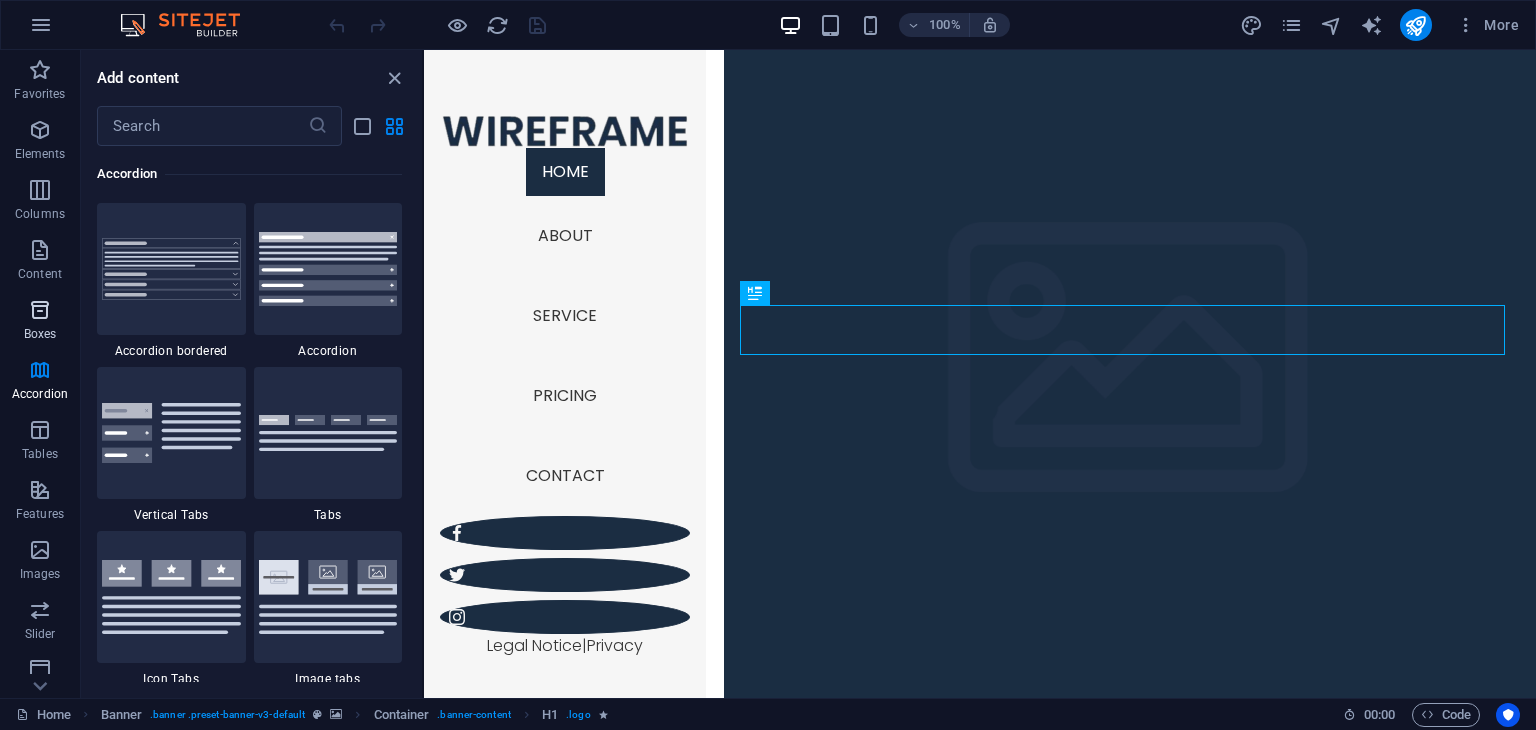 click at bounding box center [40, 310] 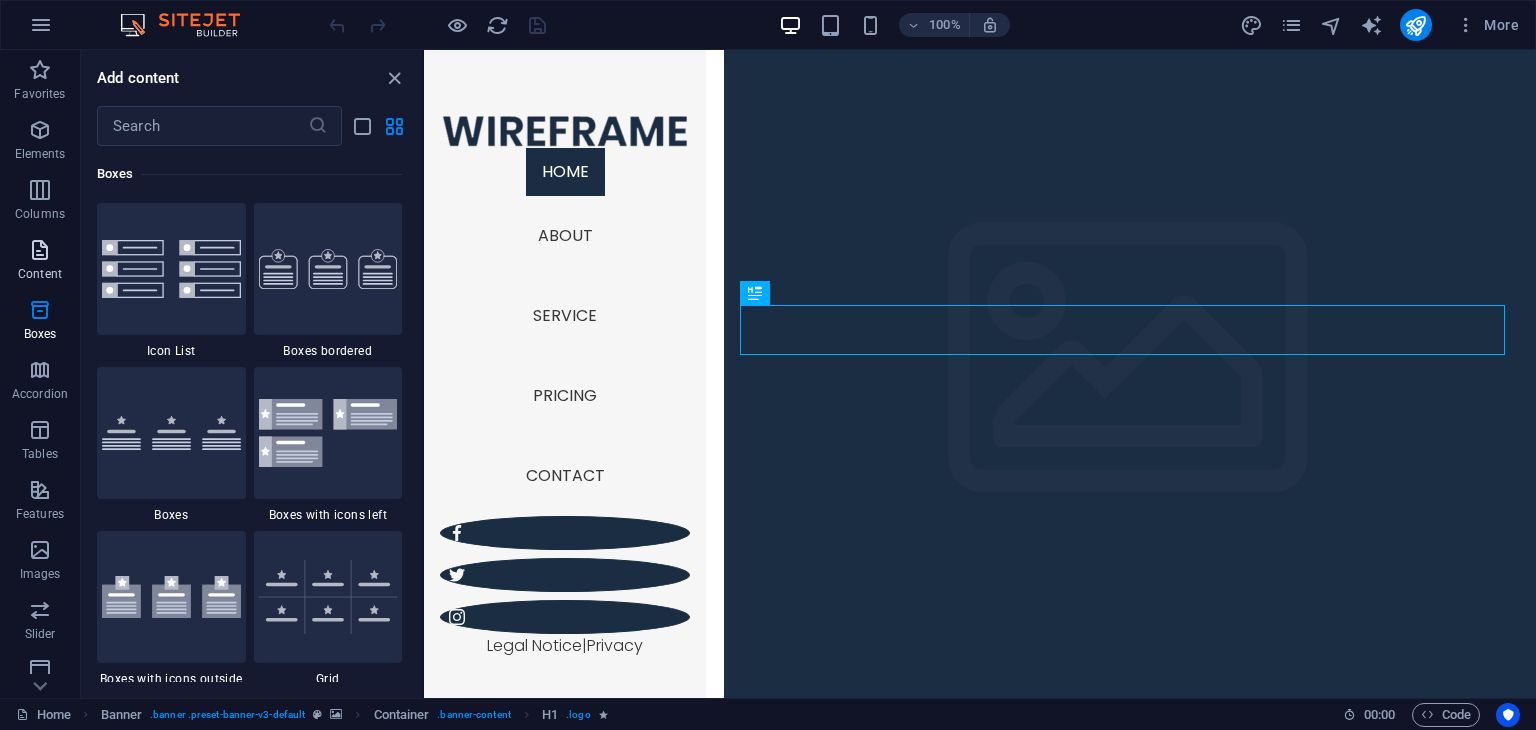 click at bounding box center [40, 250] 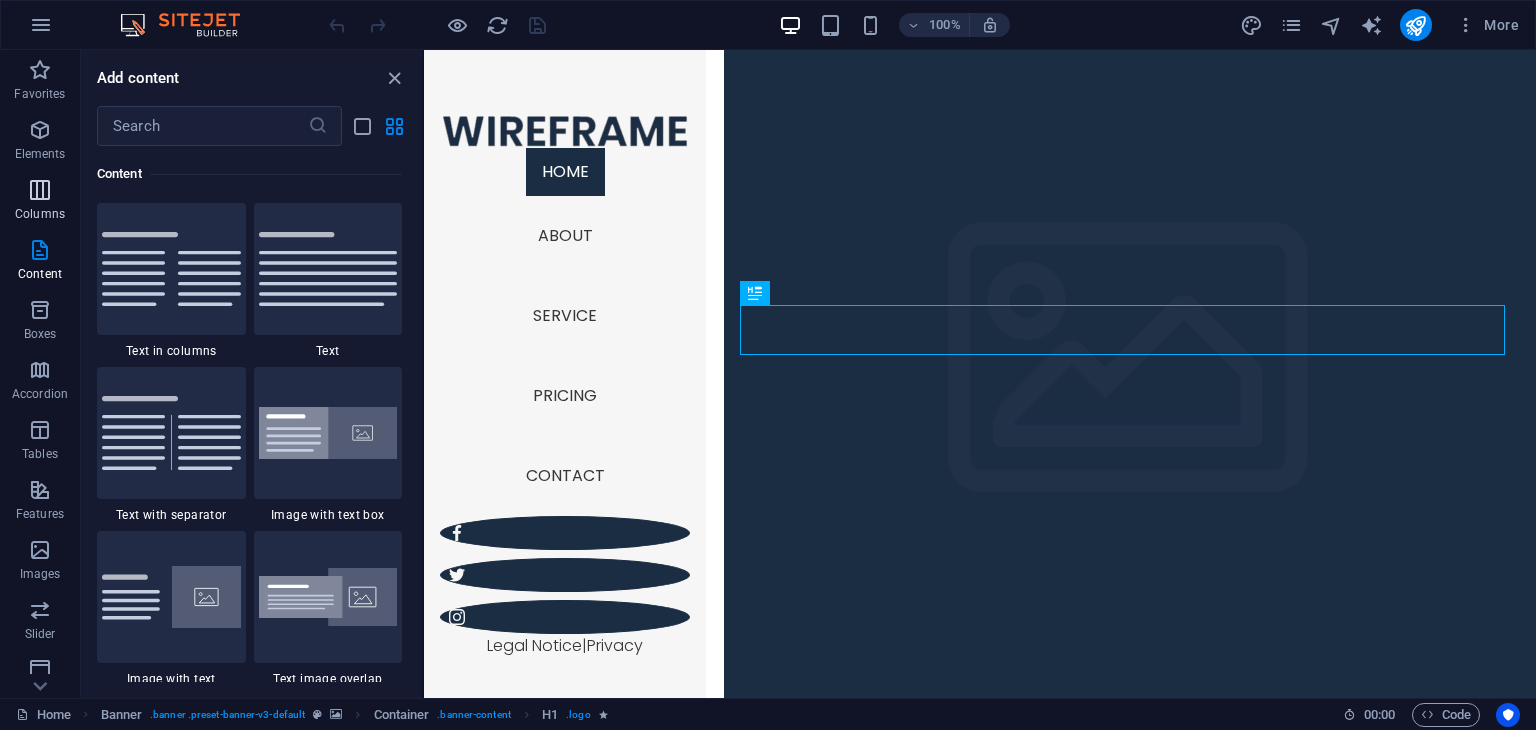 click on "Columns" at bounding box center [40, 214] 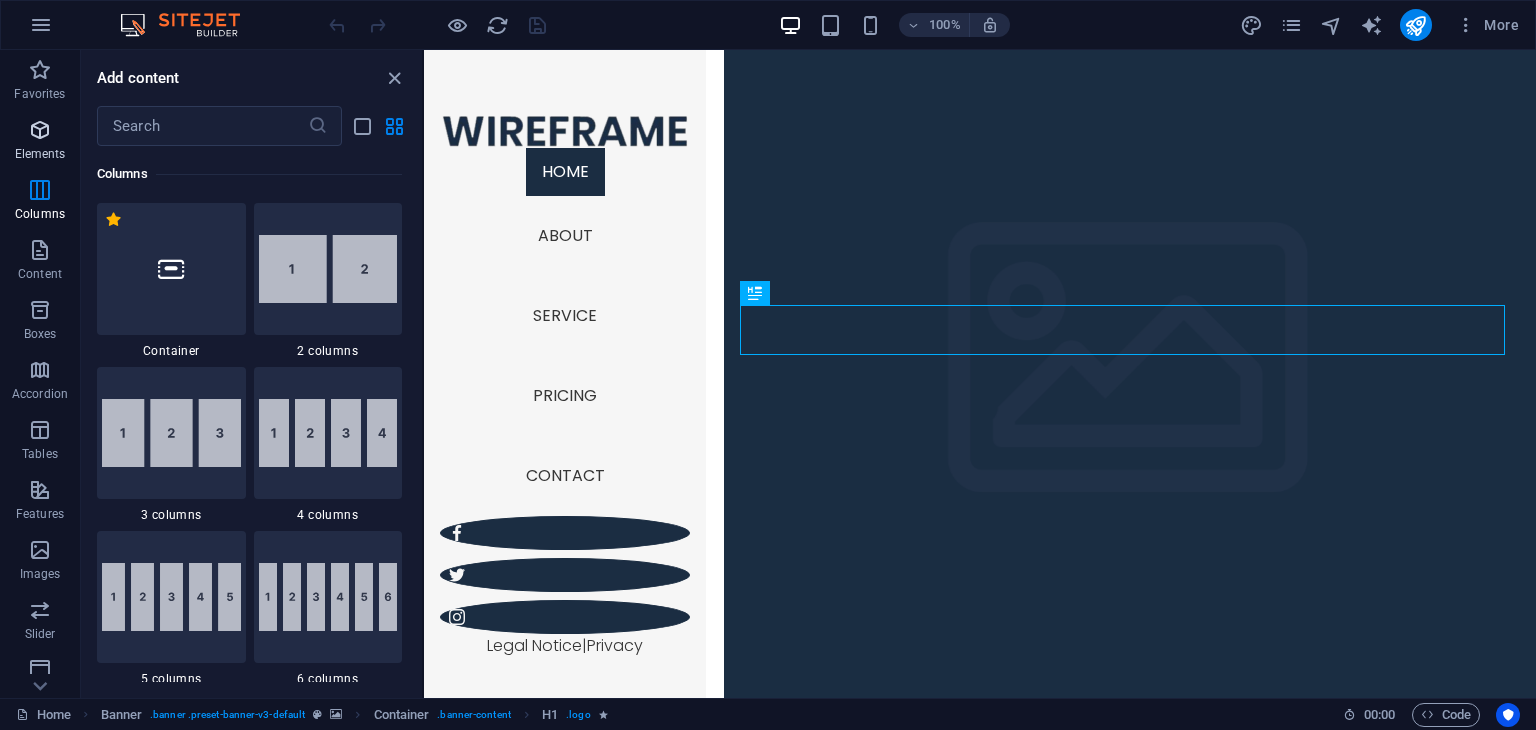 click at bounding box center (40, 130) 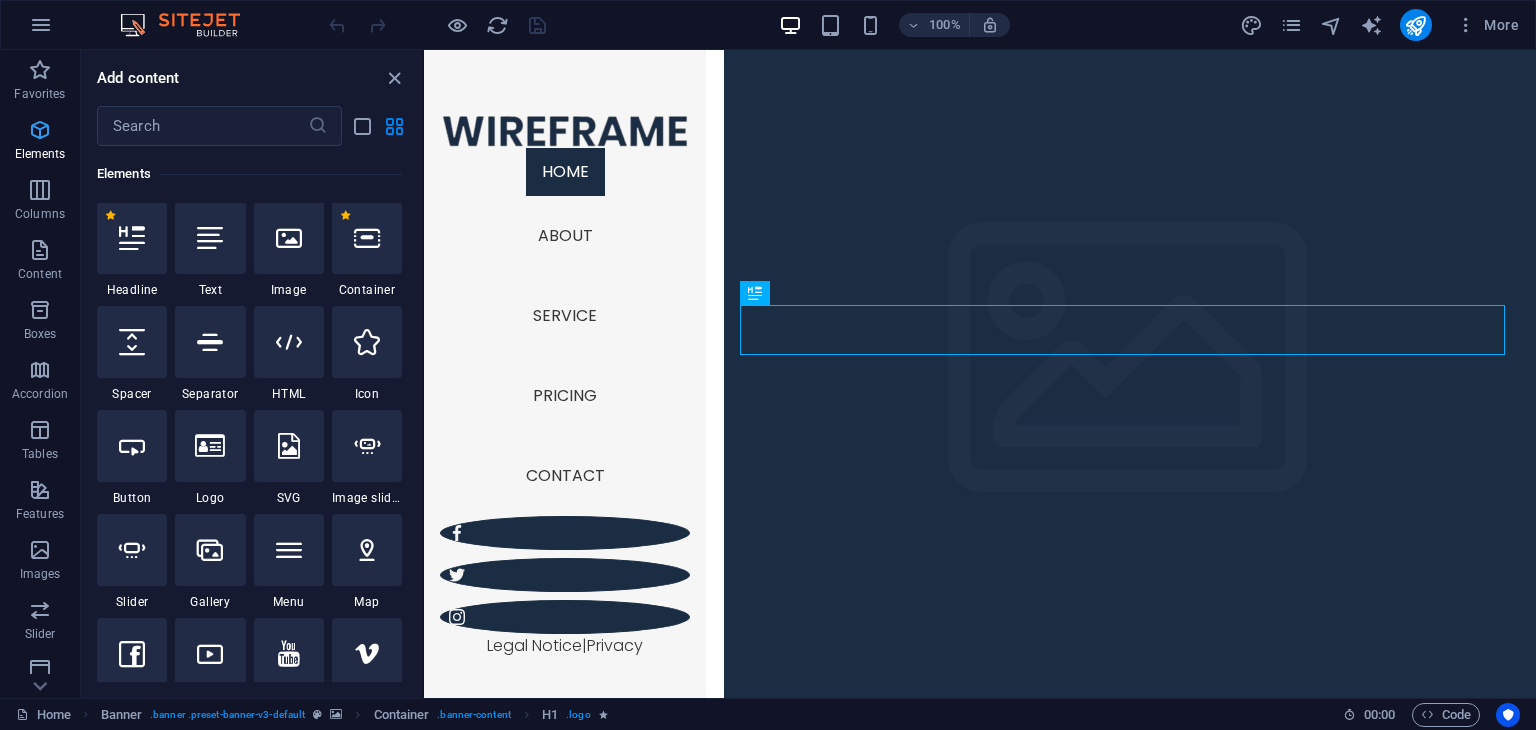 scroll, scrollTop: 213, scrollLeft: 0, axis: vertical 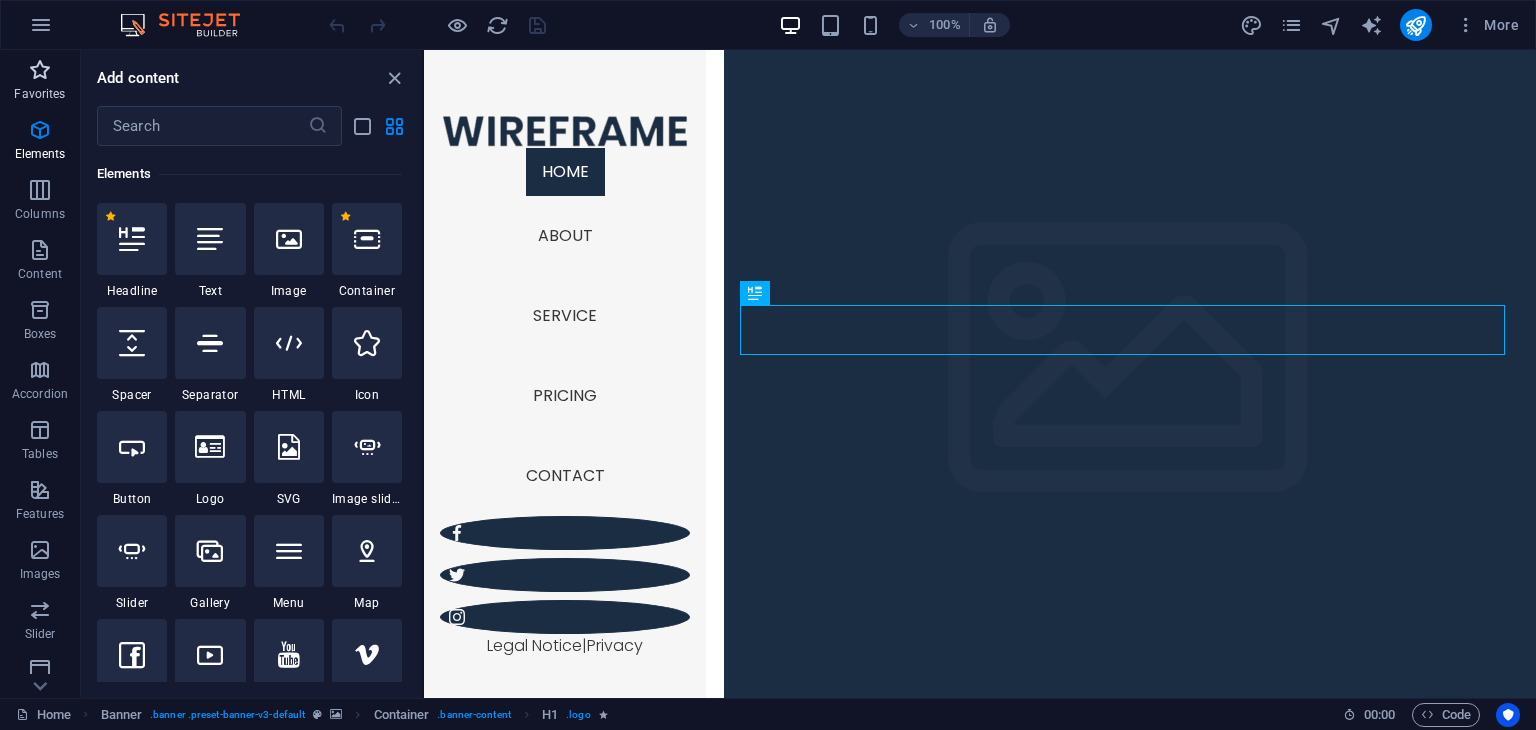 click on "Favorites" at bounding box center [39, 94] 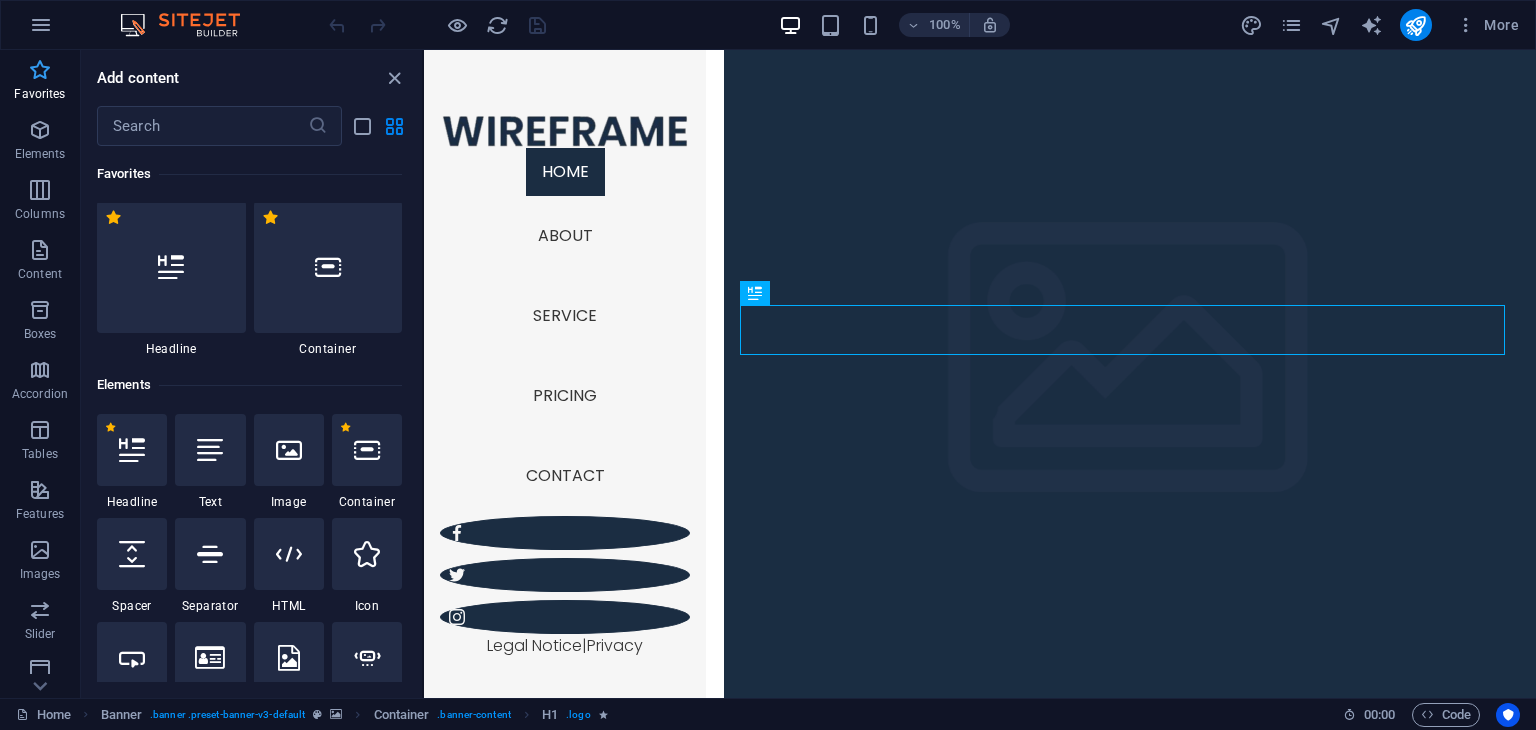 scroll, scrollTop: 0, scrollLeft: 0, axis: both 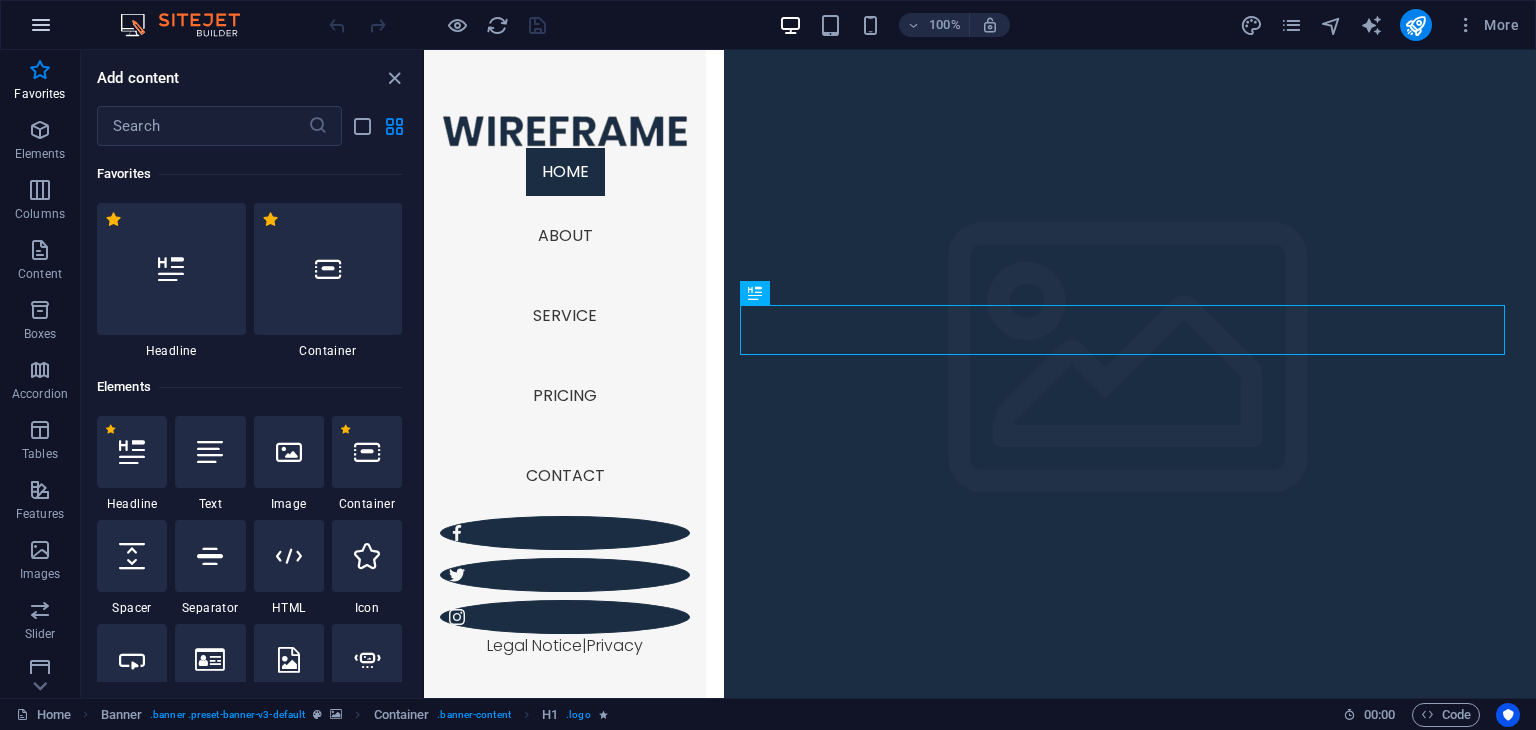click at bounding box center [41, 25] 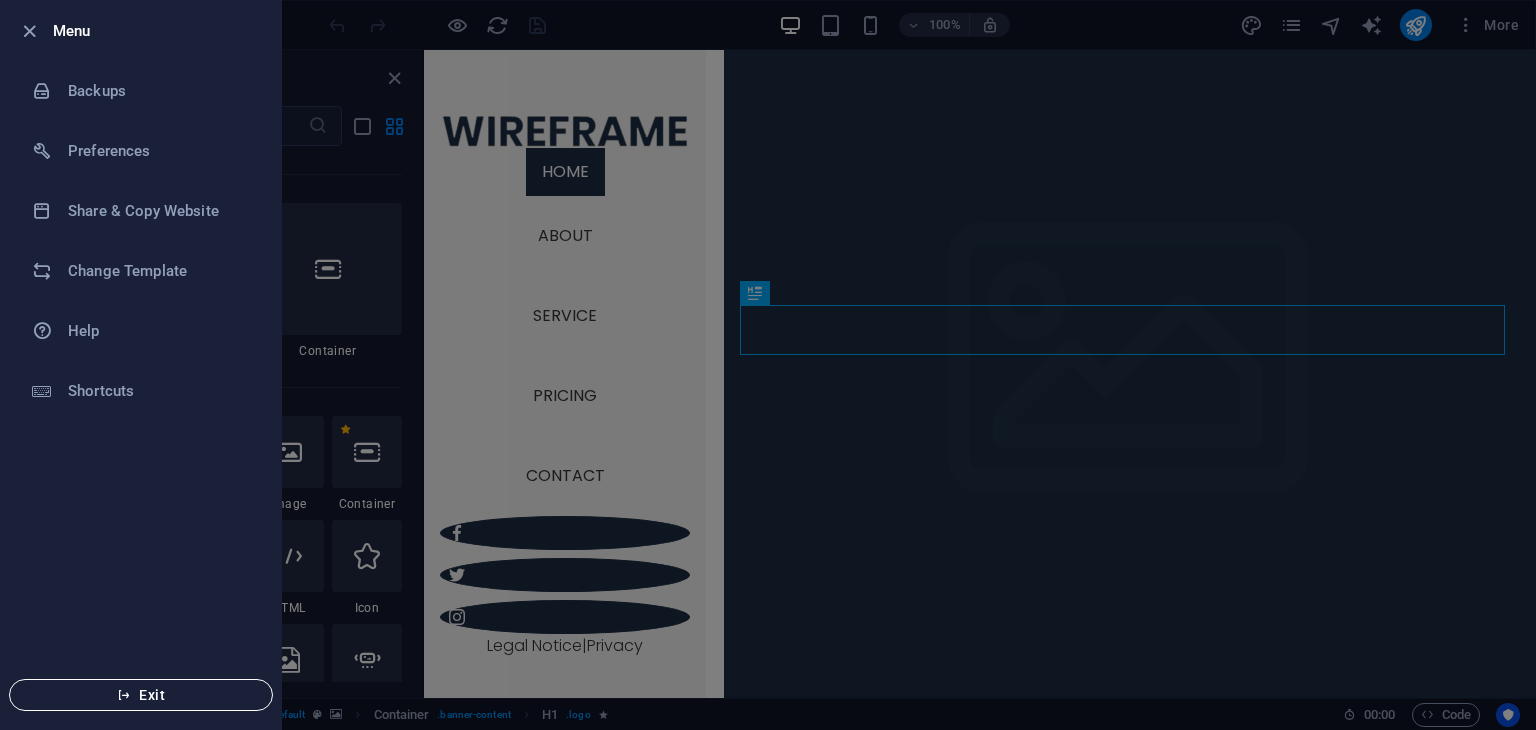 click on "Exit" at bounding box center [141, 695] 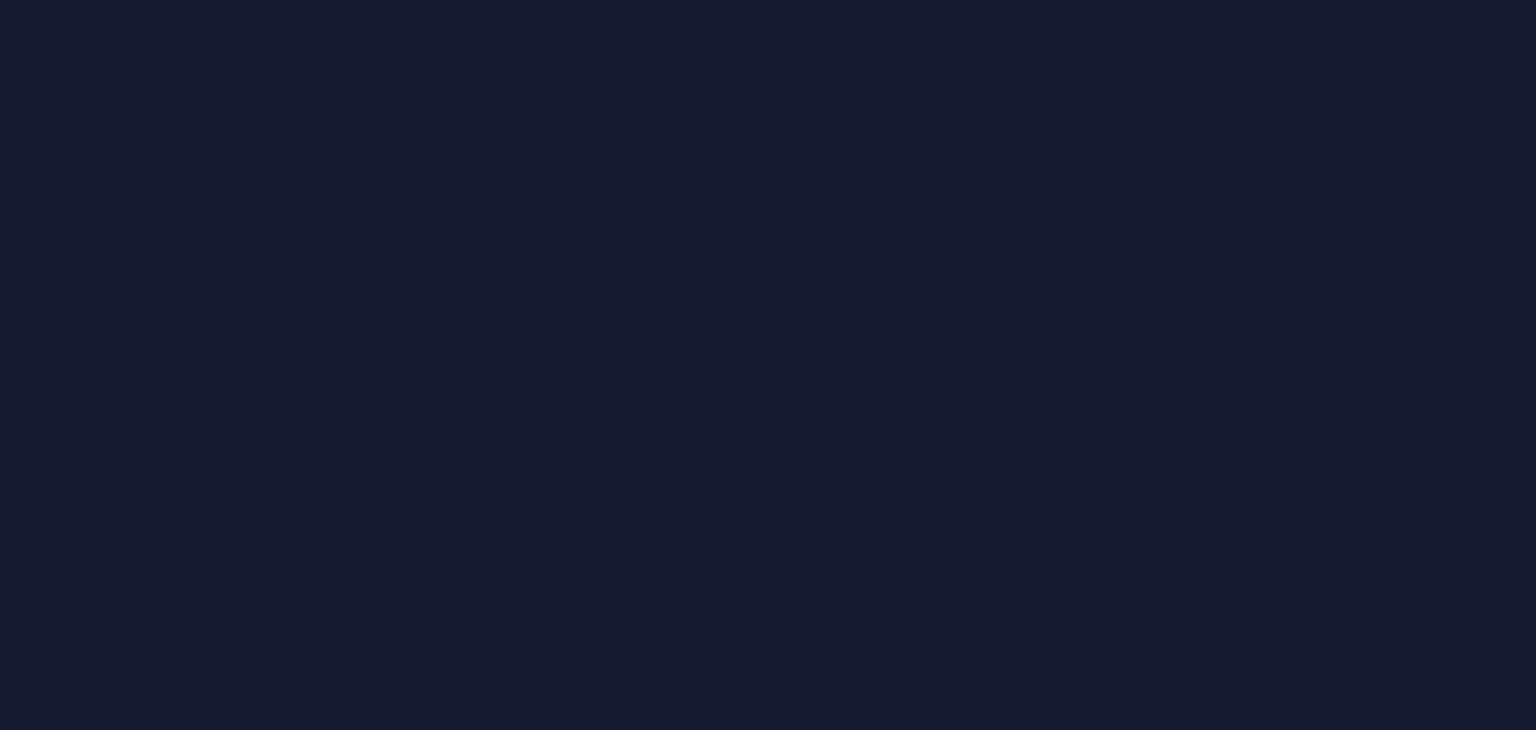 scroll, scrollTop: 0, scrollLeft: 0, axis: both 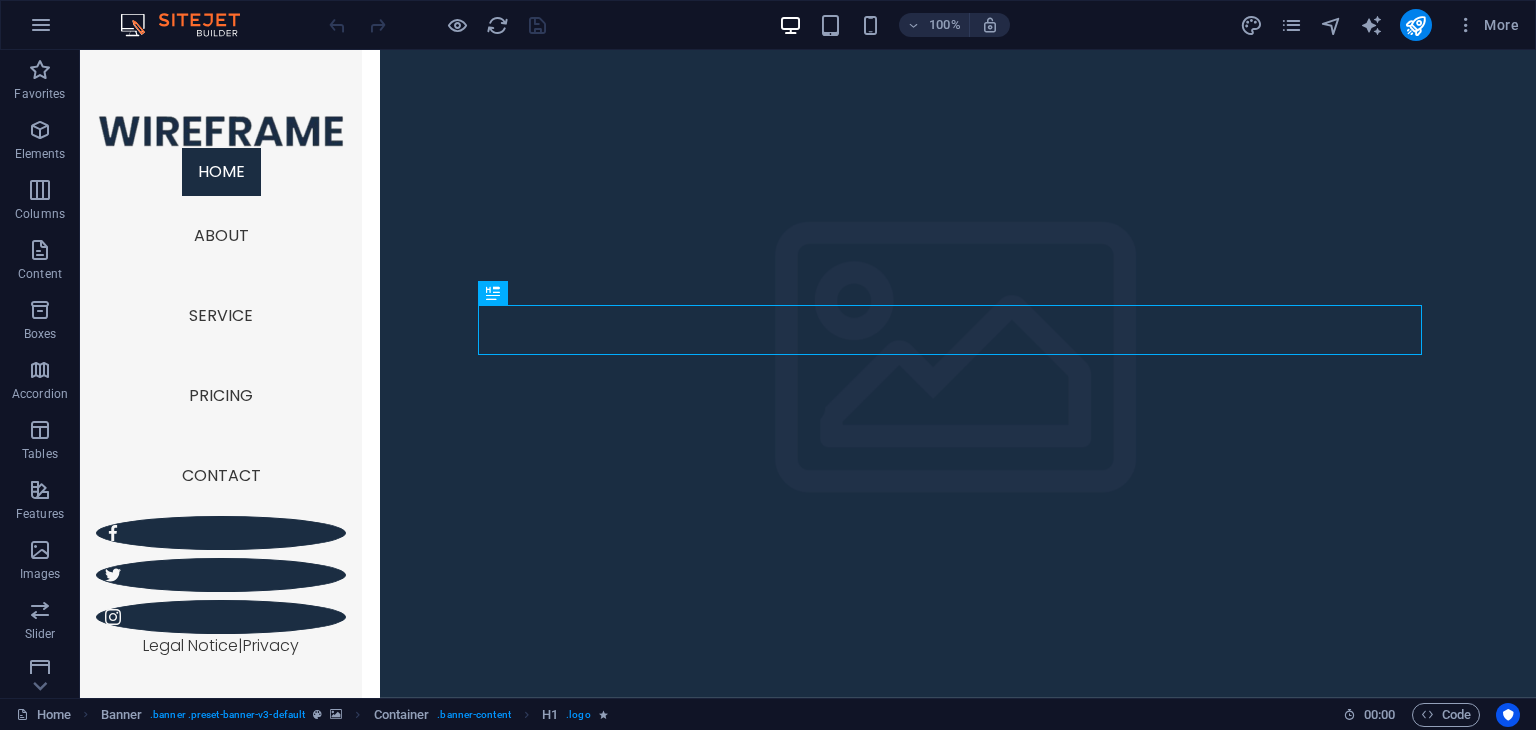 click at bounding box center [437, 25] 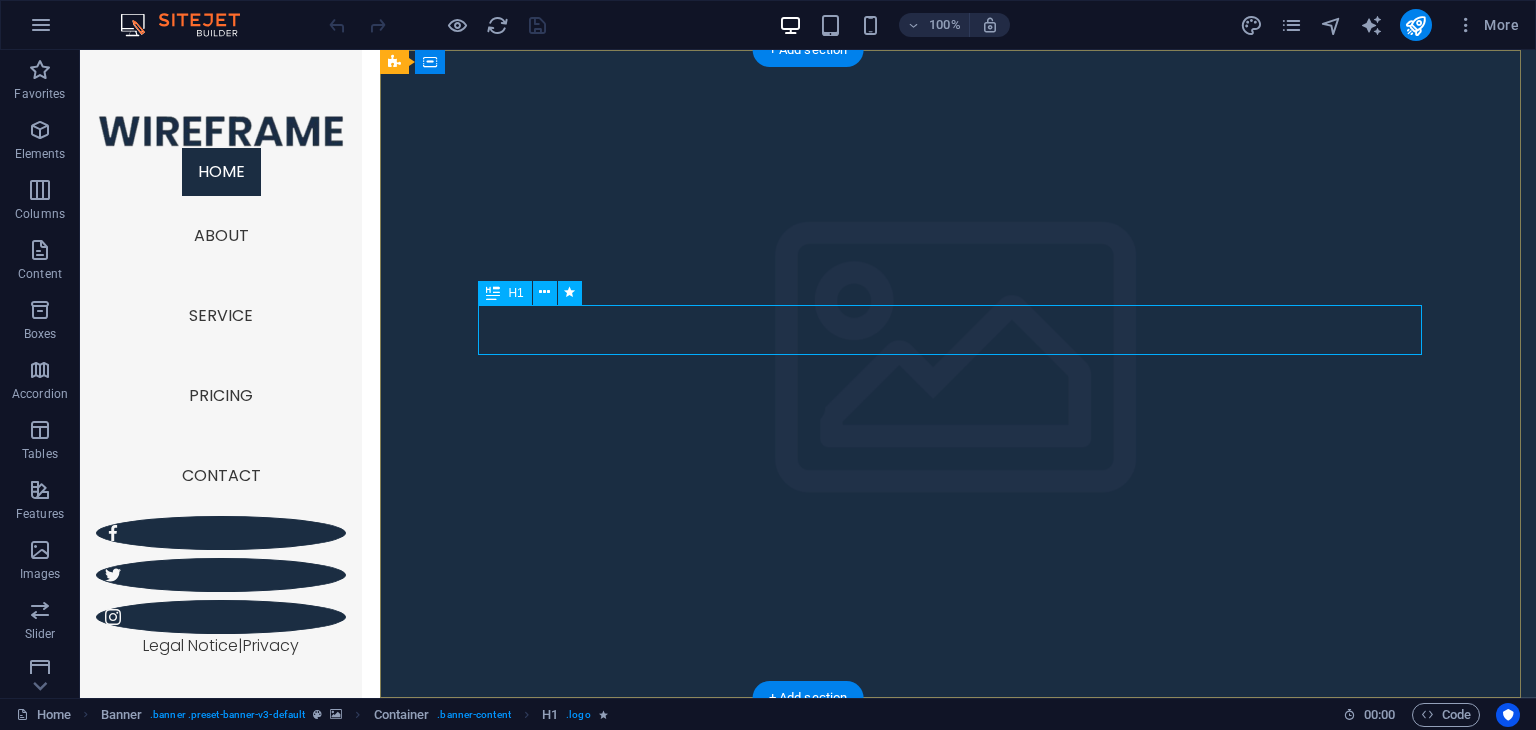 click on "Wireframe Sidebar Template" at bounding box center (958, 803) 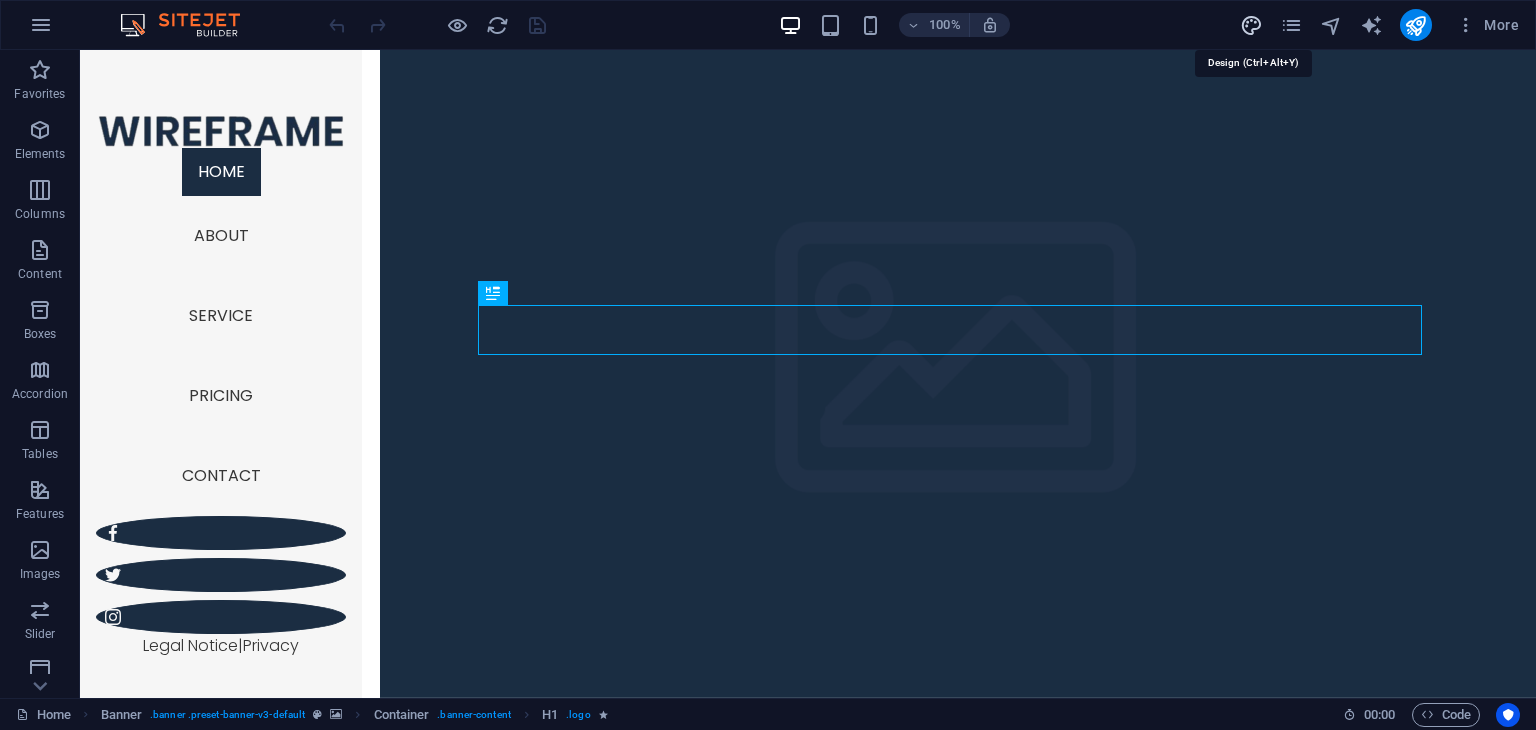 click at bounding box center [1251, 25] 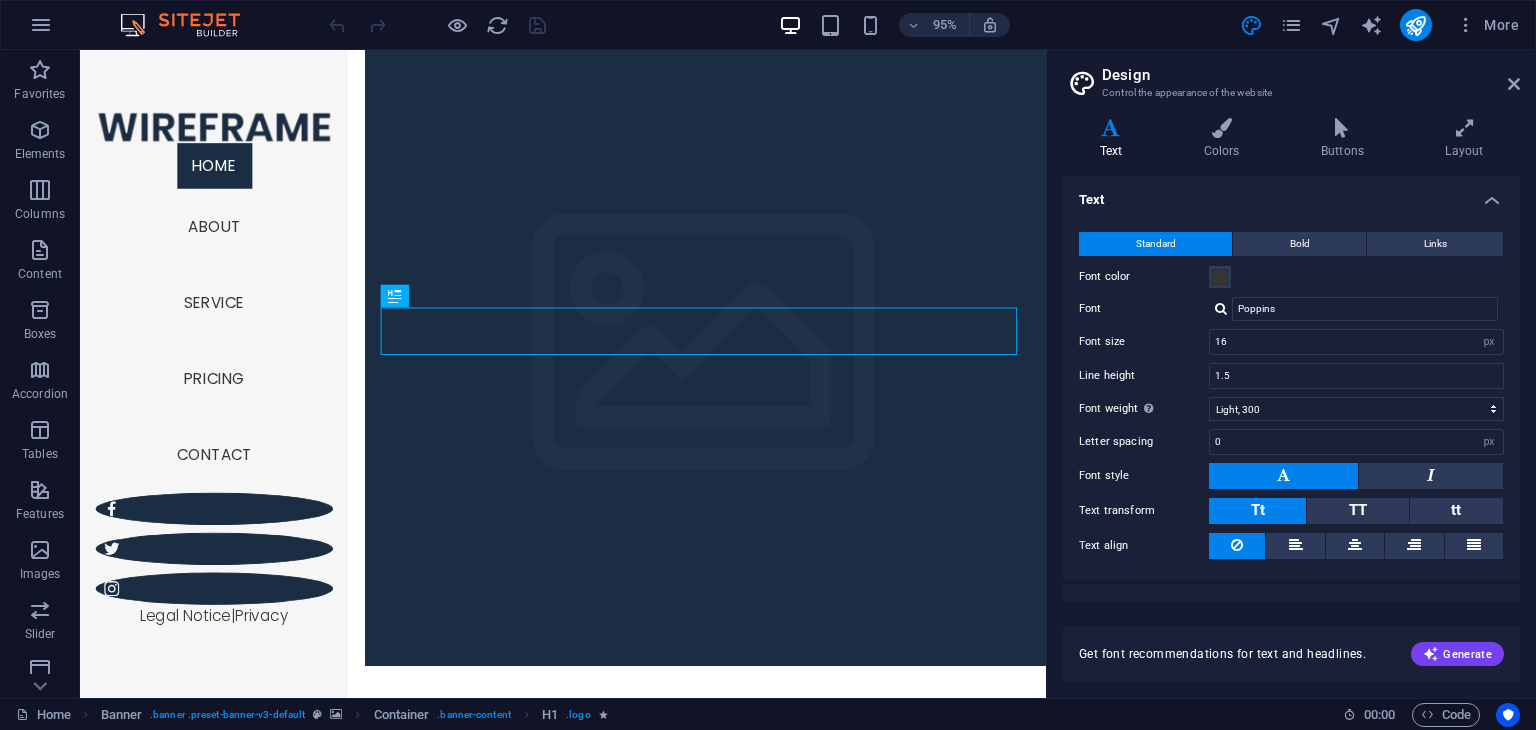 drag, startPoint x: 1519, startPoint y: 235, endPoint x: 1514, endPoint y: 299, distance: 64.195015 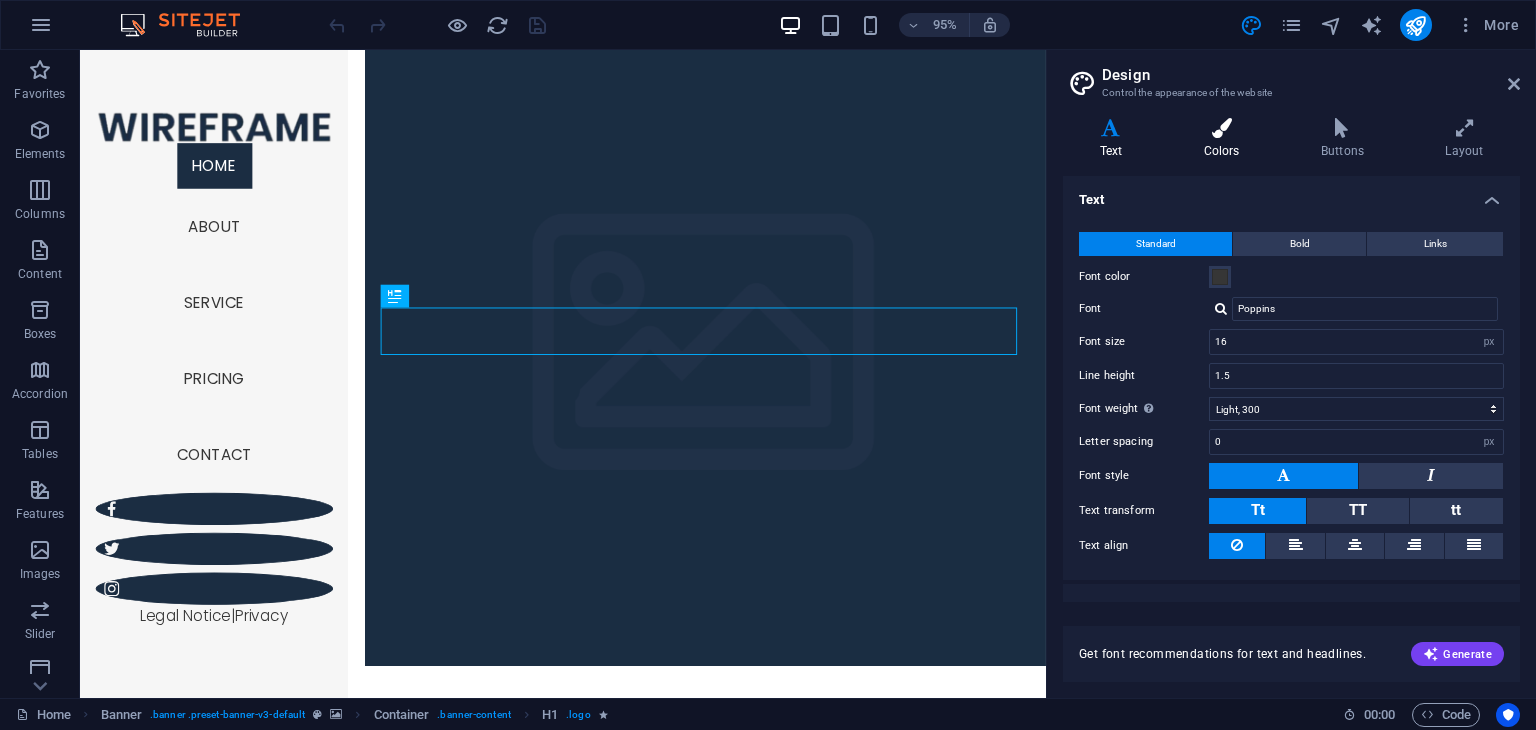 click at bounding box center [1221, 128] 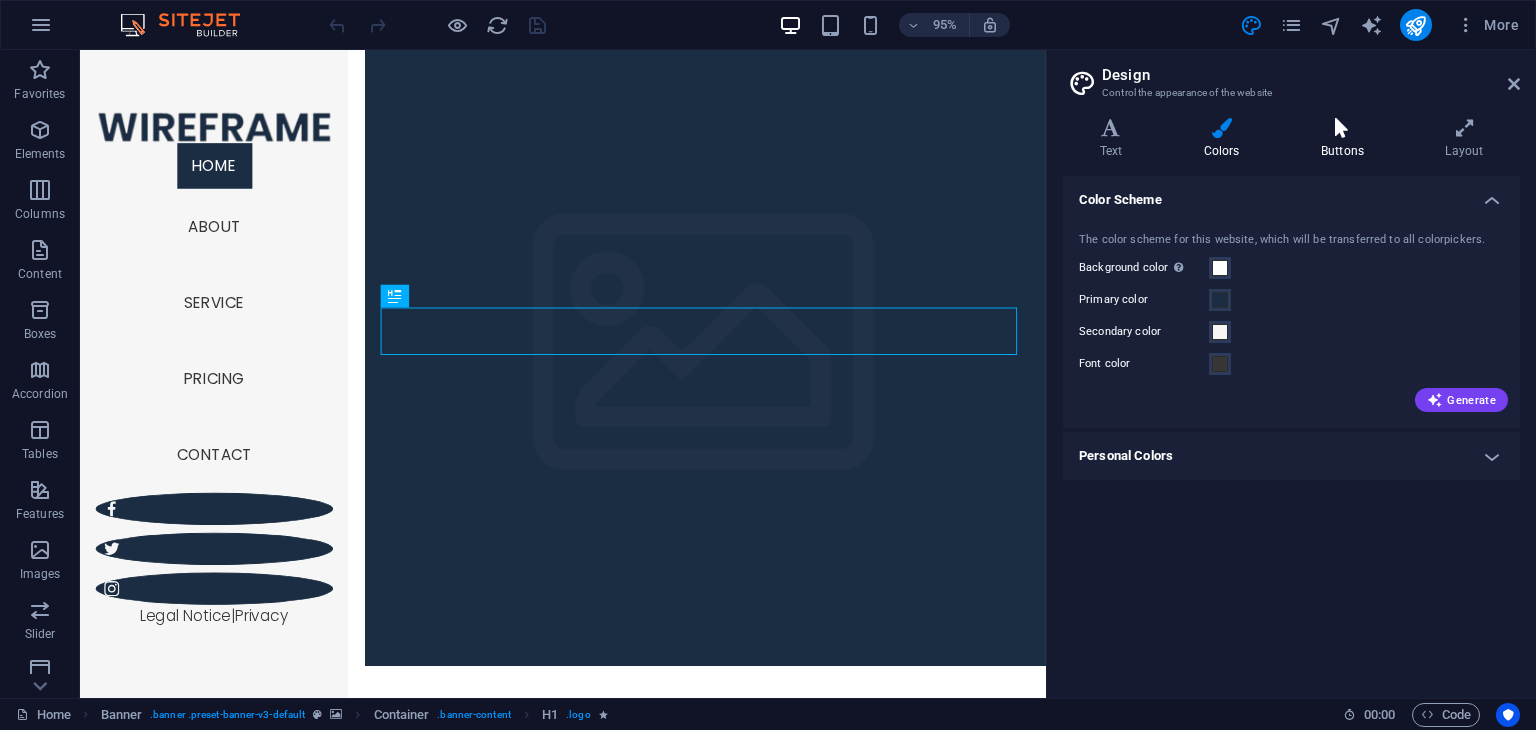 click at bounding box center (1342, 128) 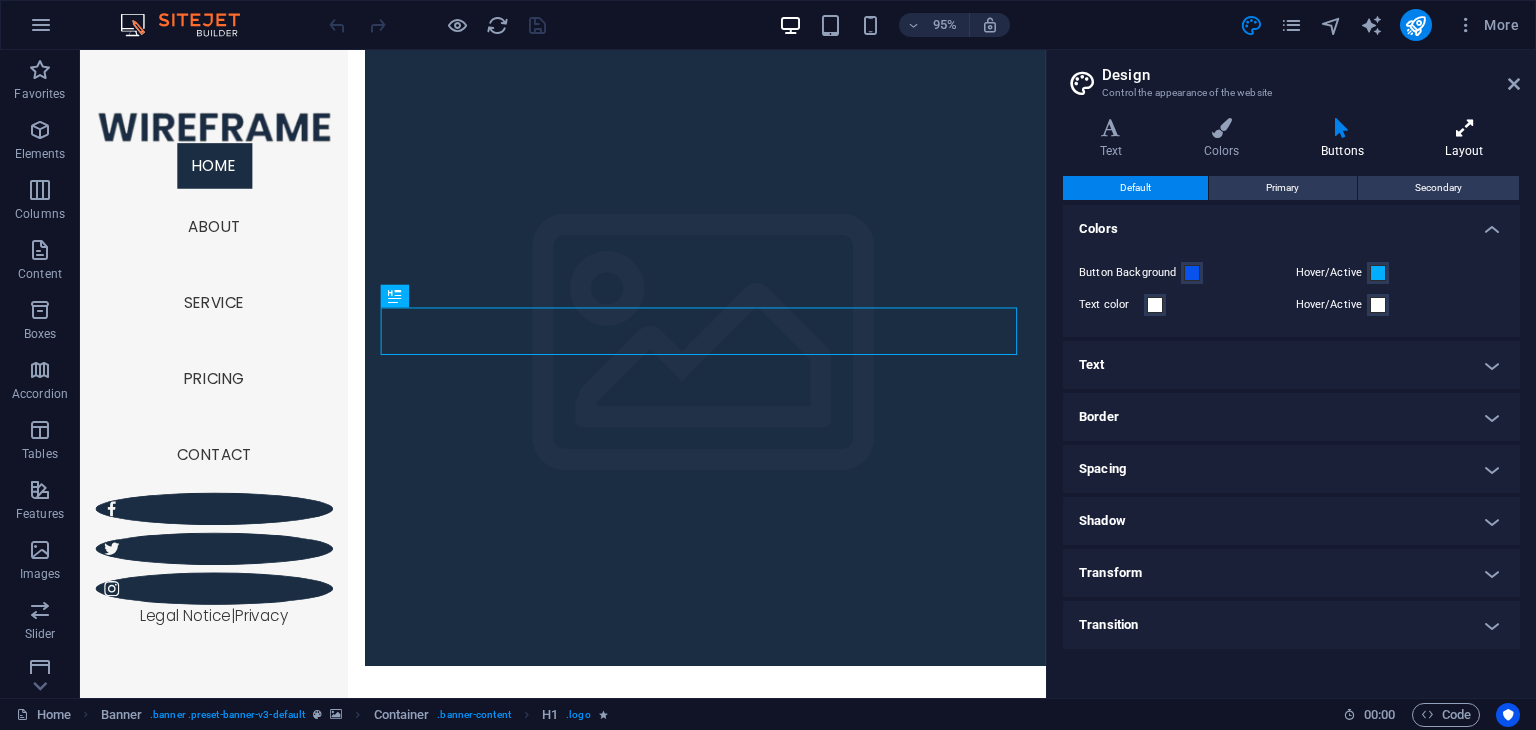 click on "Layout" at bounding box center (1464, 139) 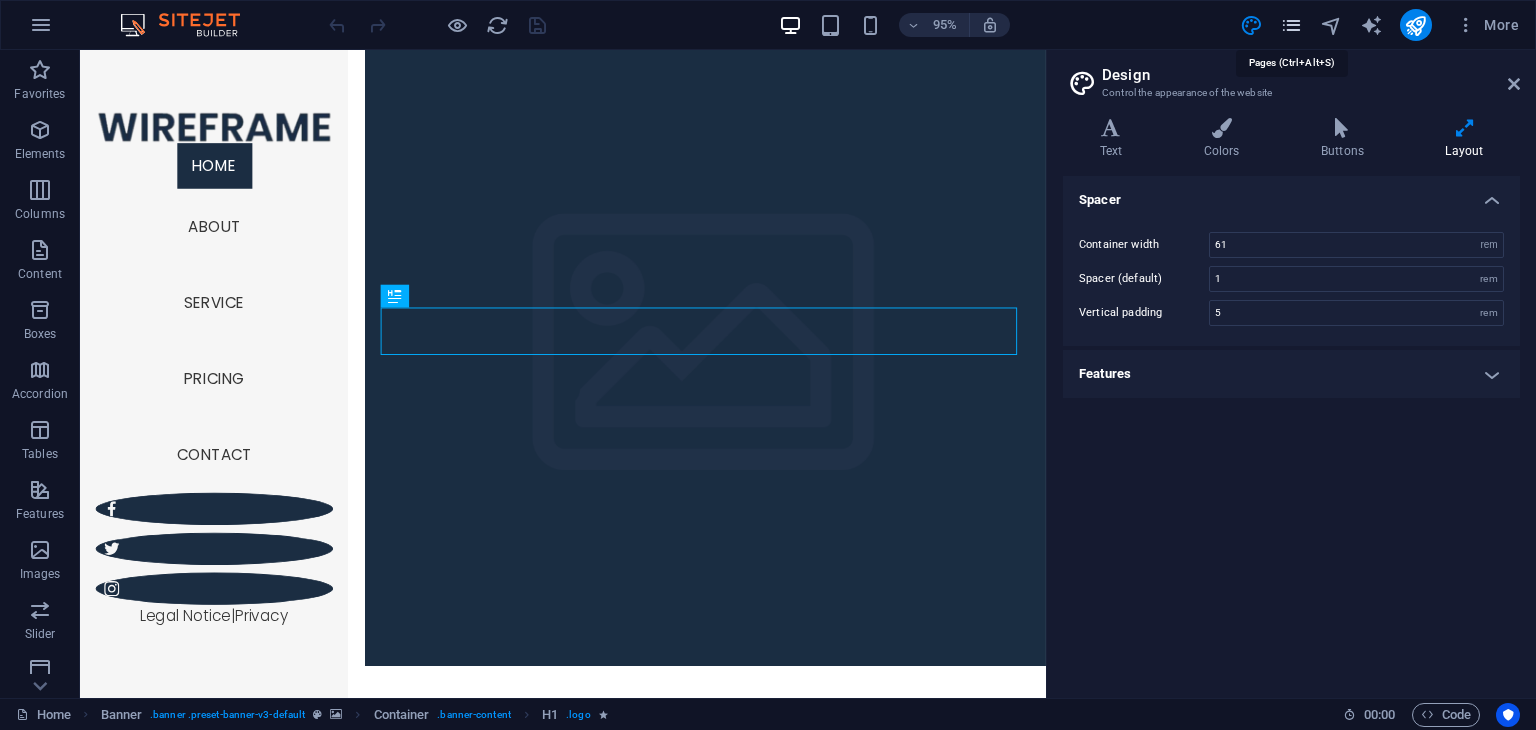 click at bounding box center (1291, 25) 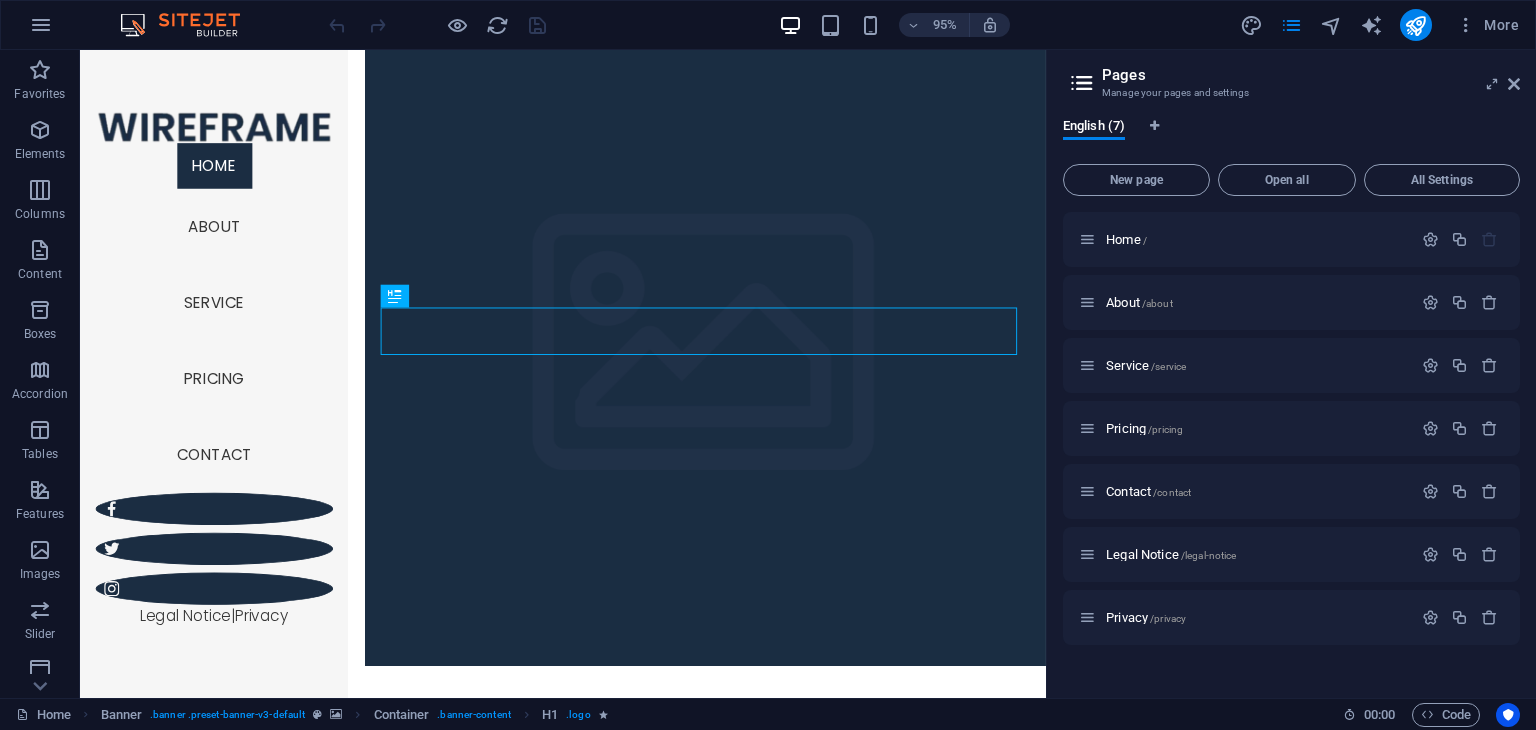 click at bounding box center [1082, 83] 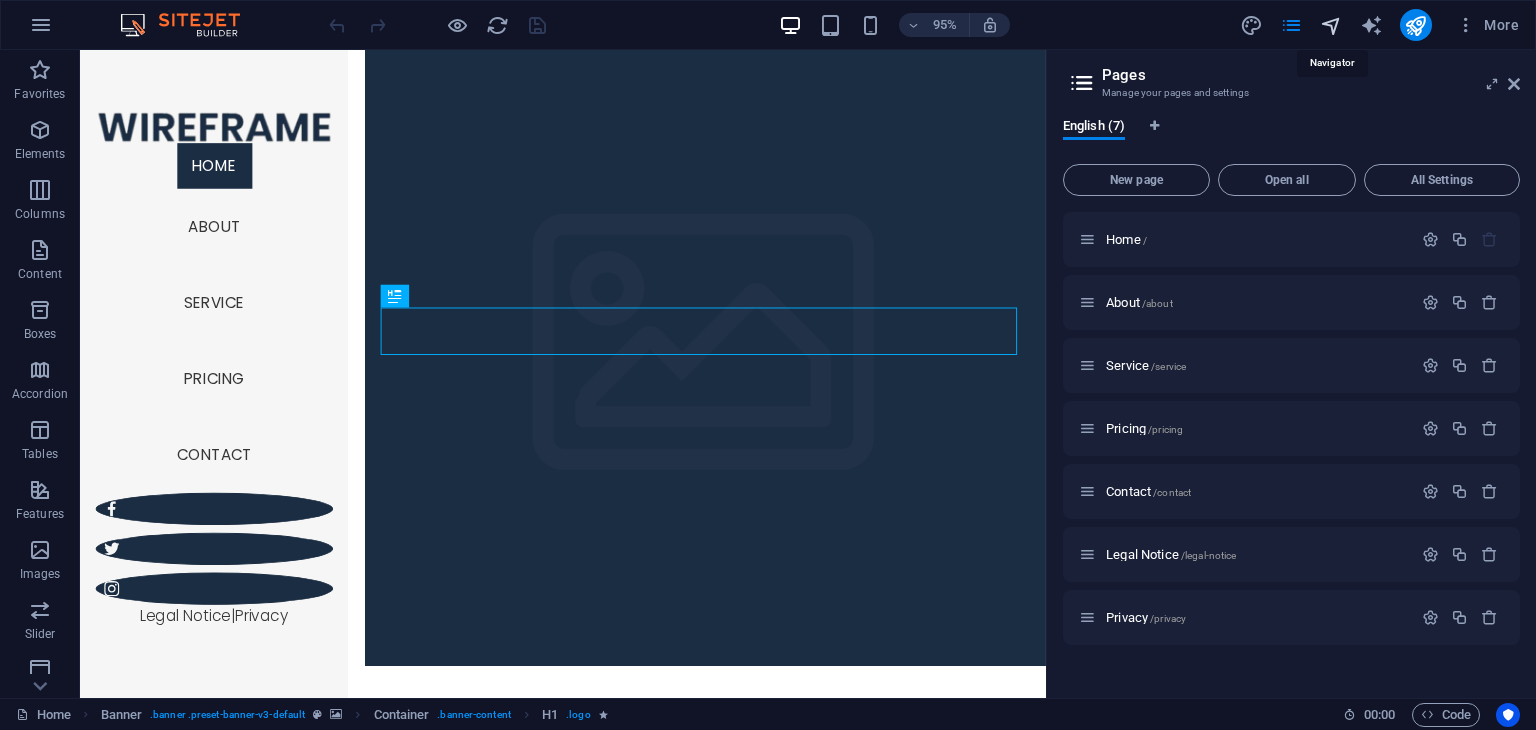 click at bounding box center (1331, 25) 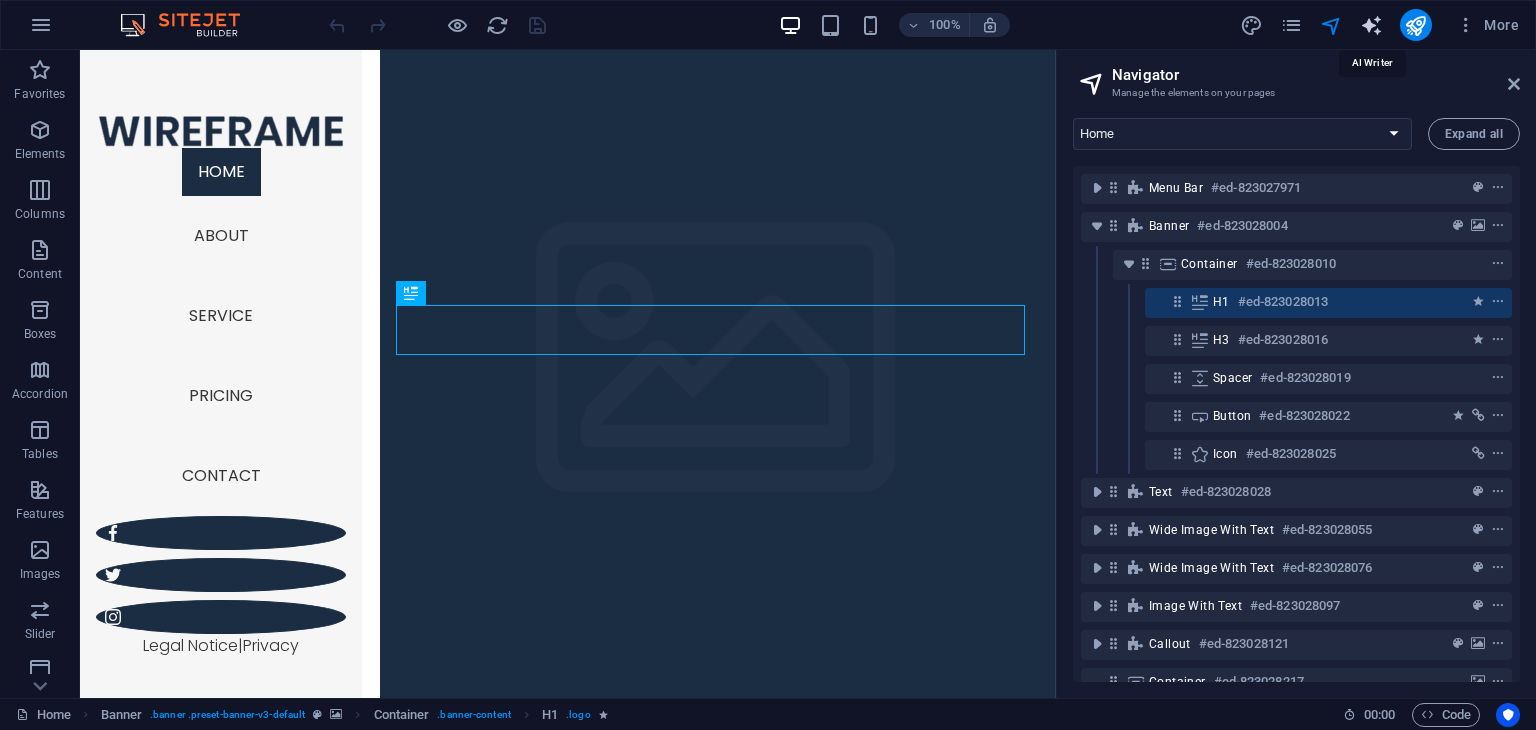 click at bounding box center [1371, 25] 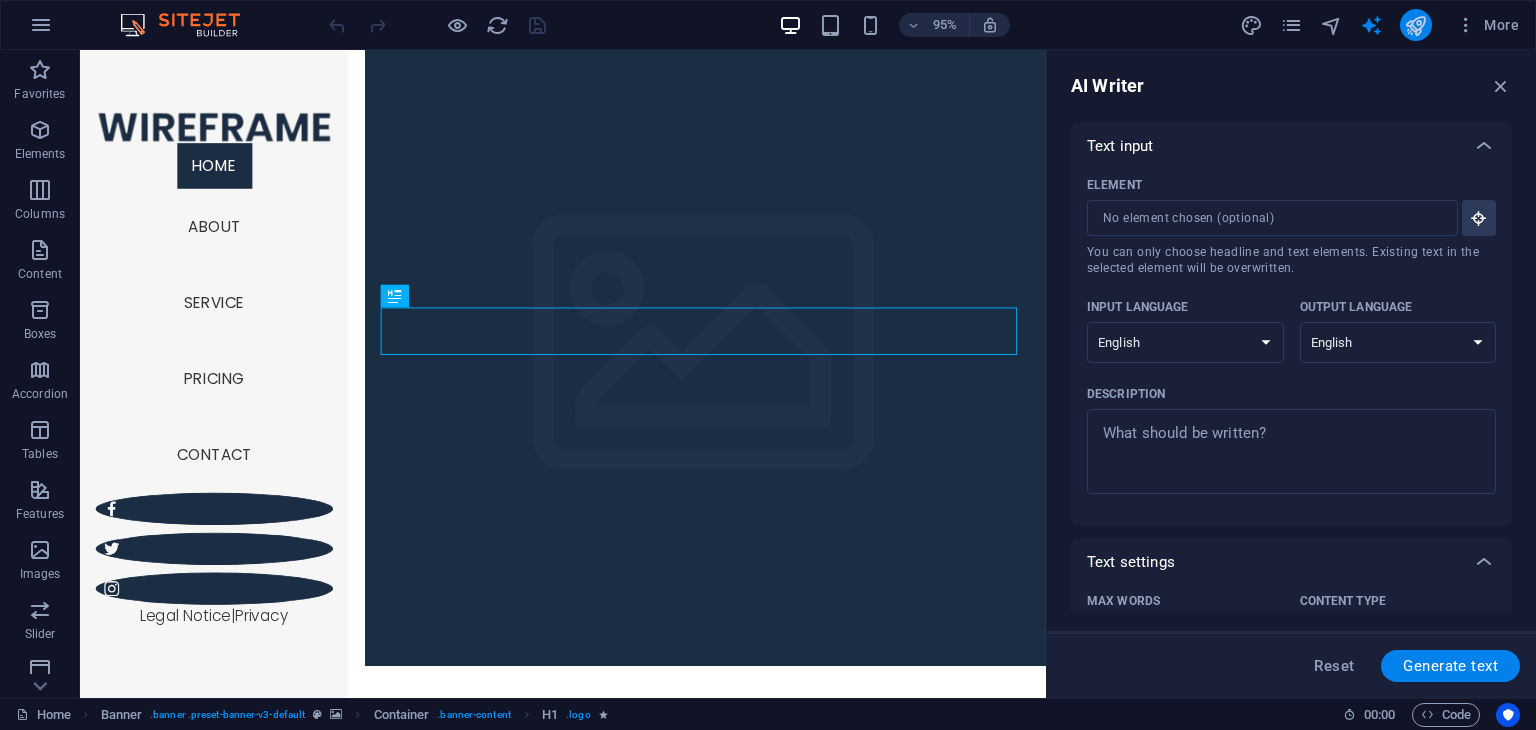 click at bounding box center (1416, 25) 